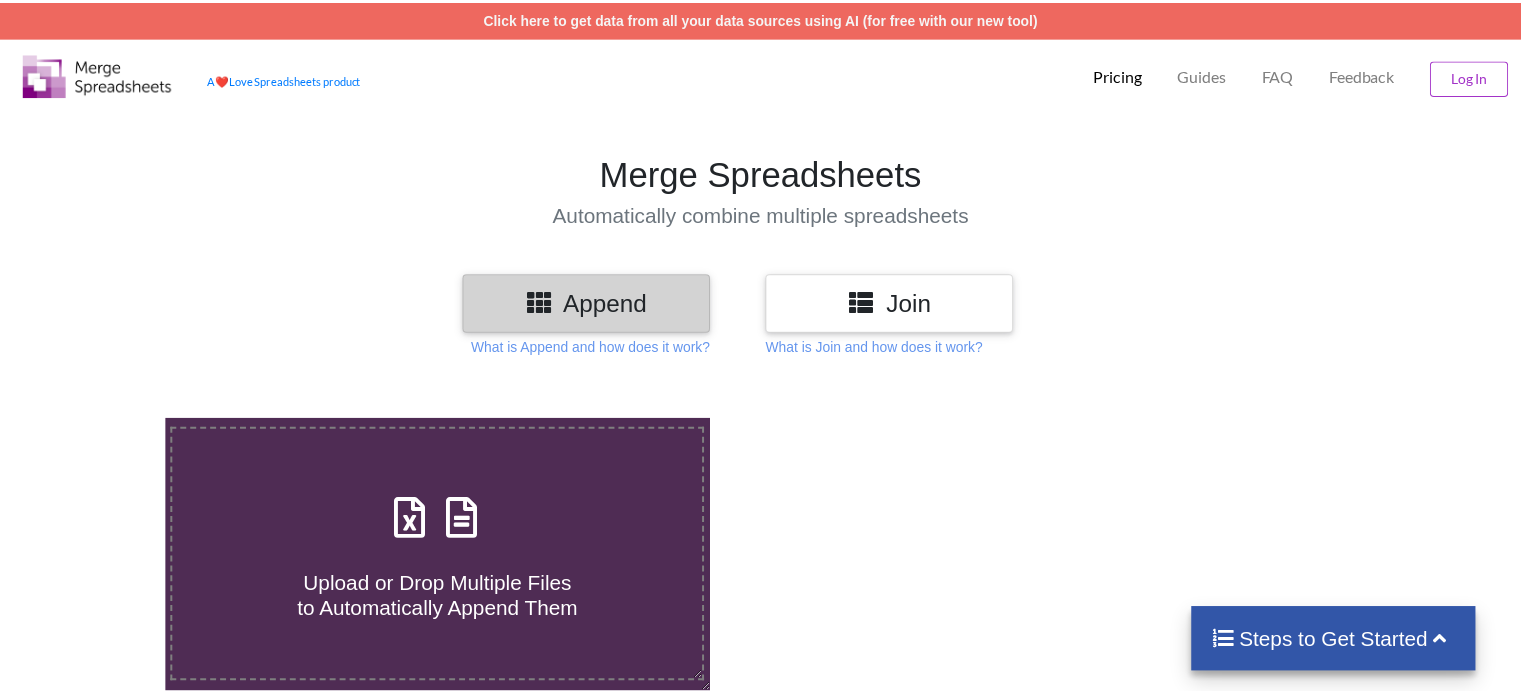scroll, scrollTop: 0, scrollLeft: 0, axis: both 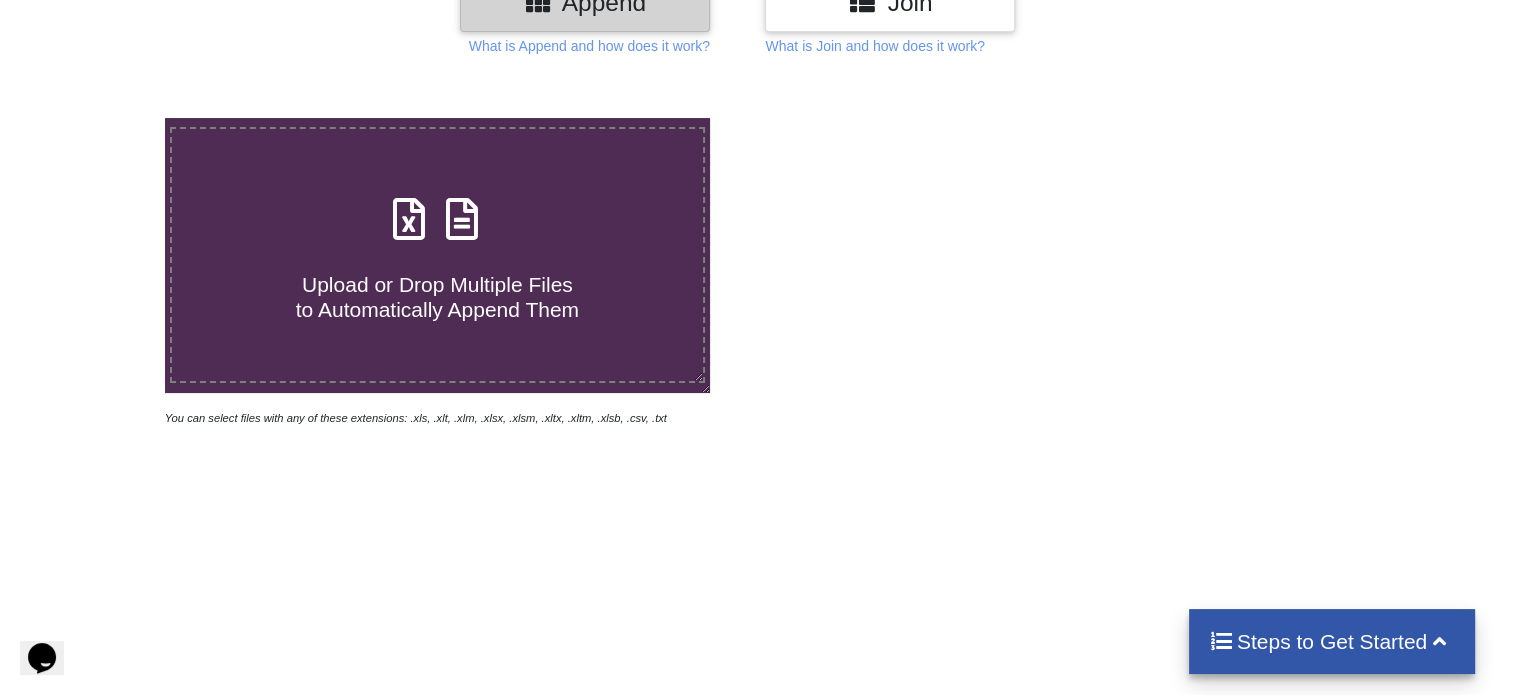 click on "Upload or Drop Multiple Files  to Automatically Append Them" at bounding box center (437, 285) 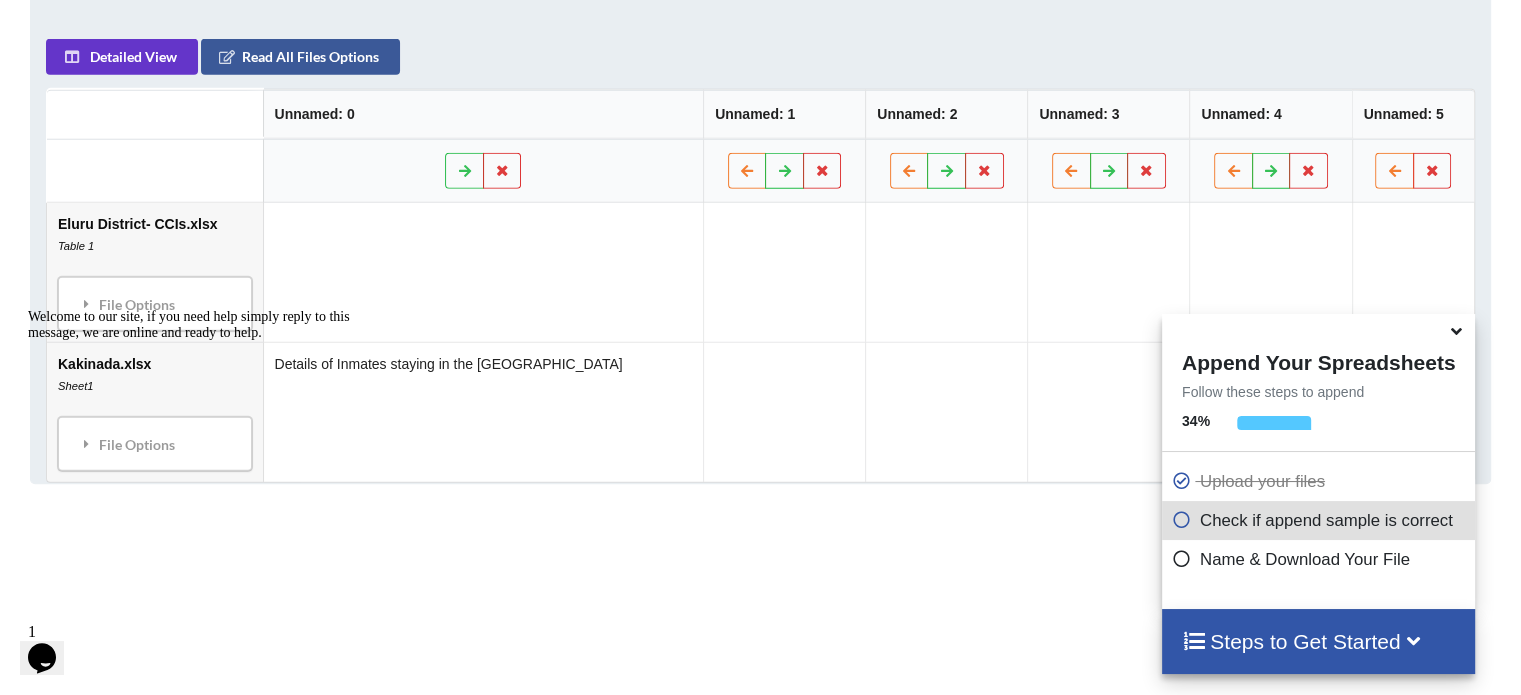 scroll, scrollTop: 989, scrollLeft: 0, axis: vertical 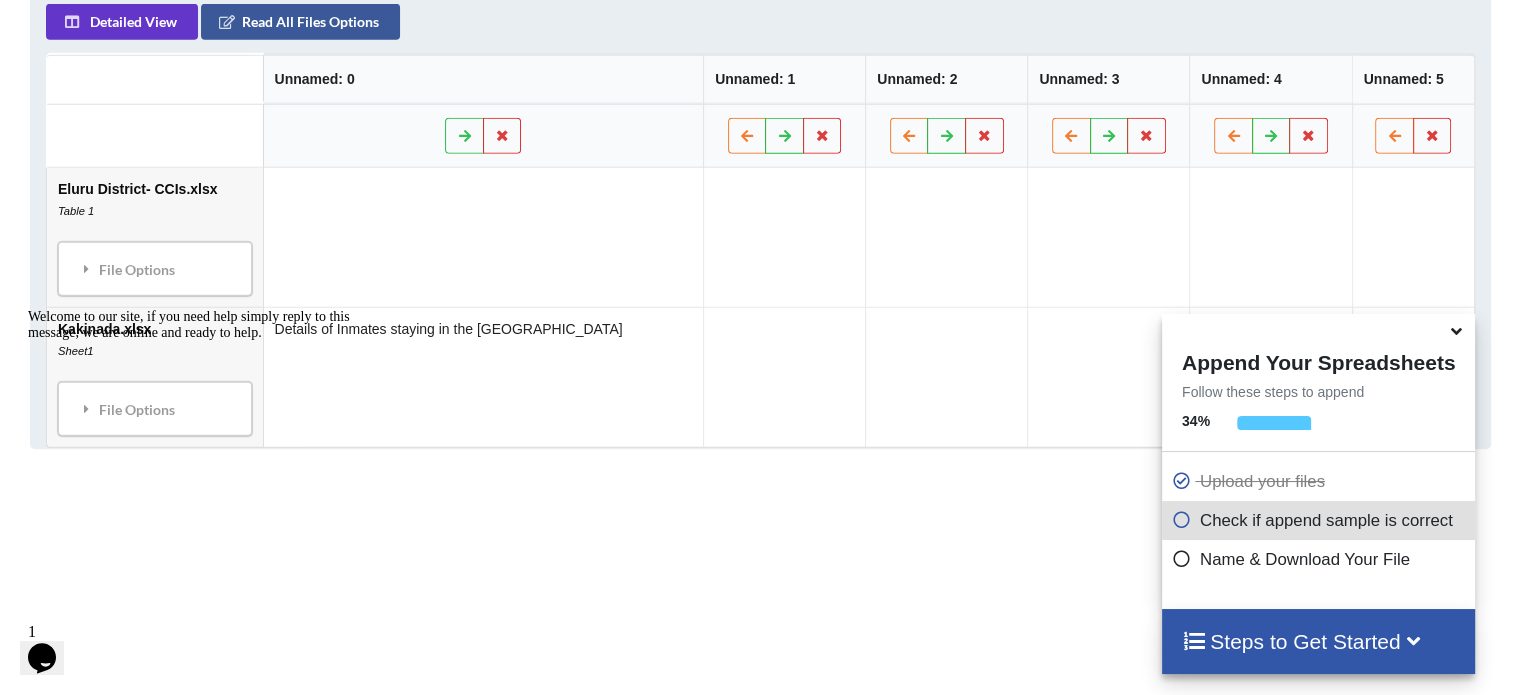 click at bounding box center (1456, 328) 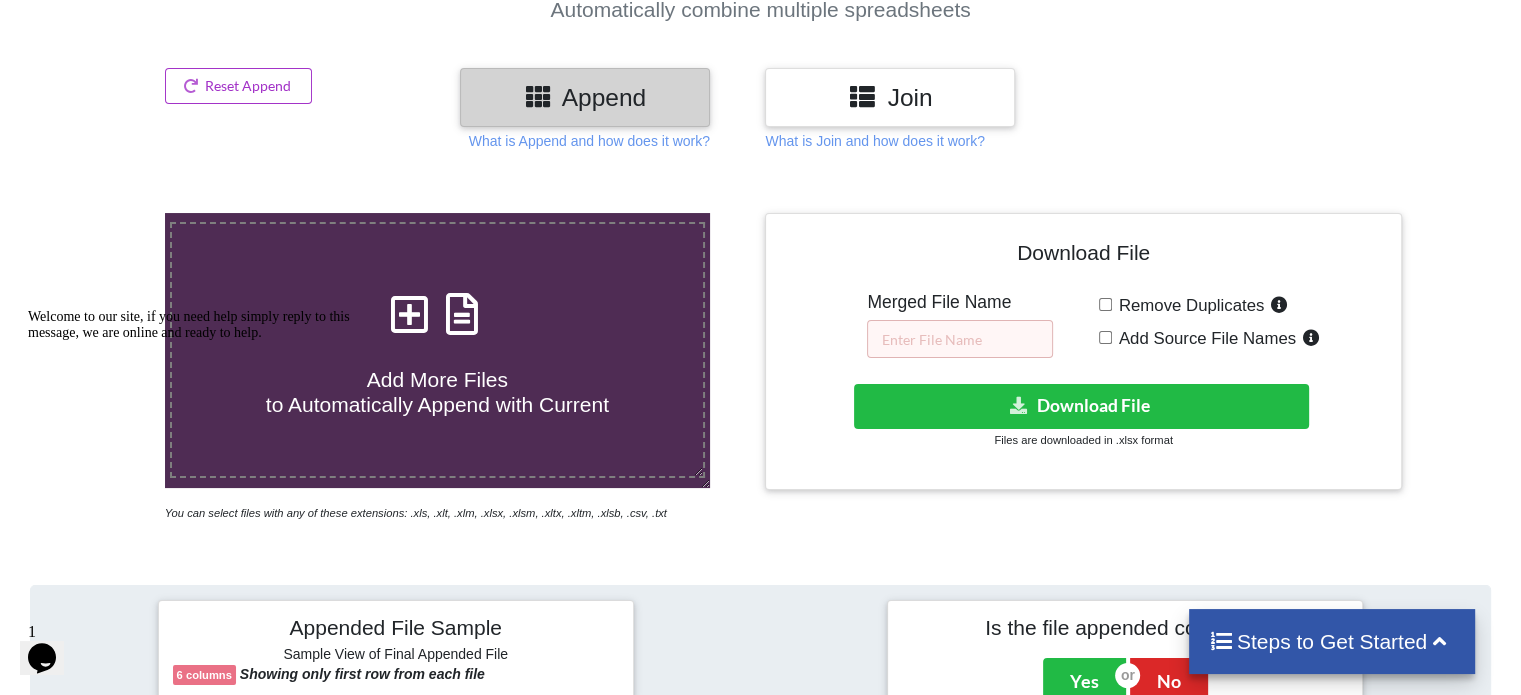 scroll, scrollTop: 181, scrollLeft: 0, axis: vertical 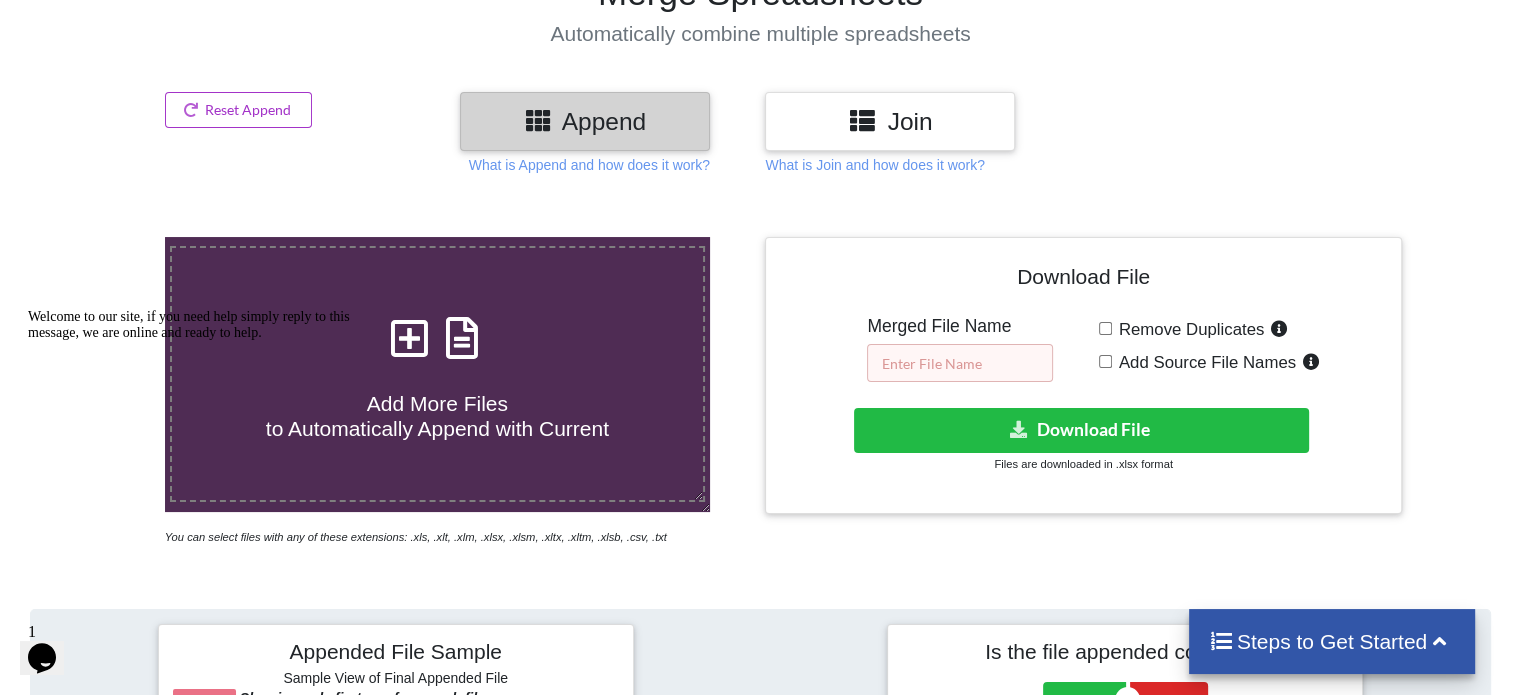 click at bounding box center (960, 363) 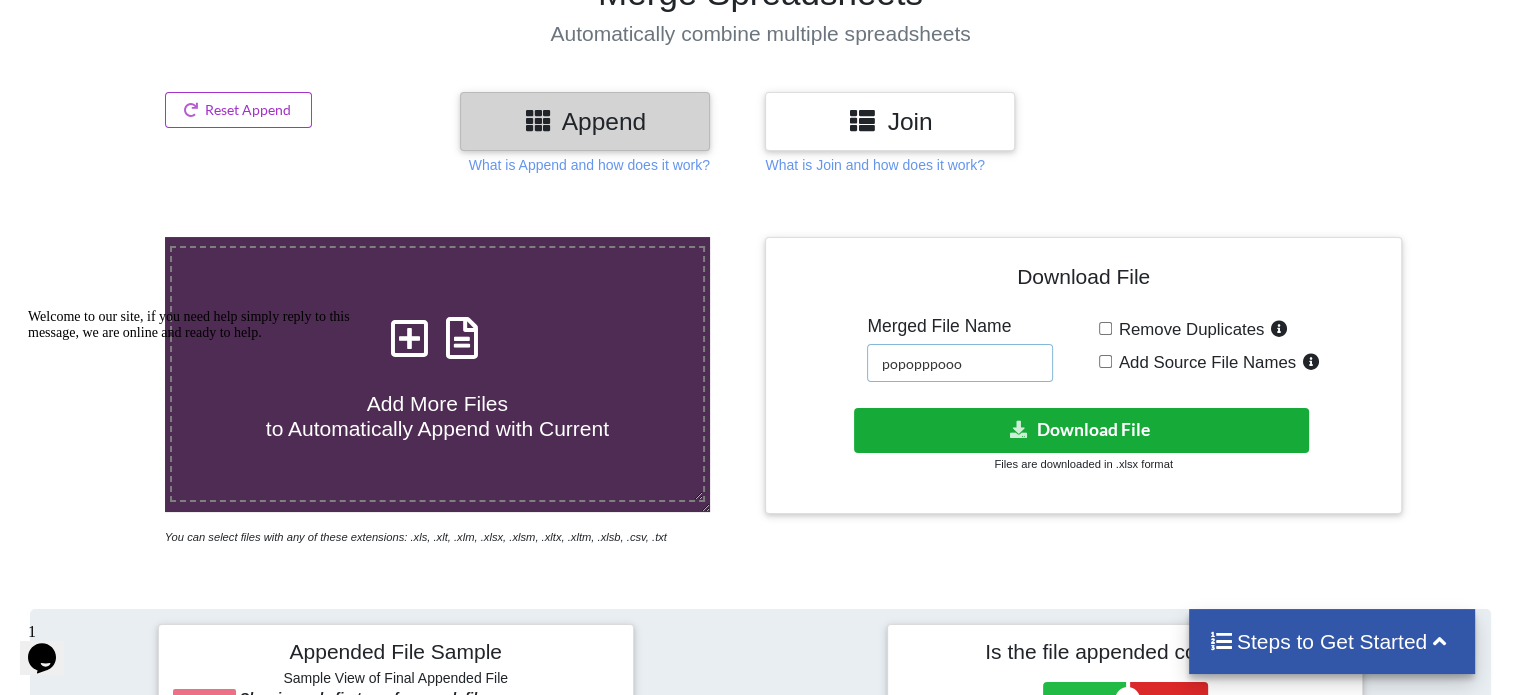 type on "popopppooo" 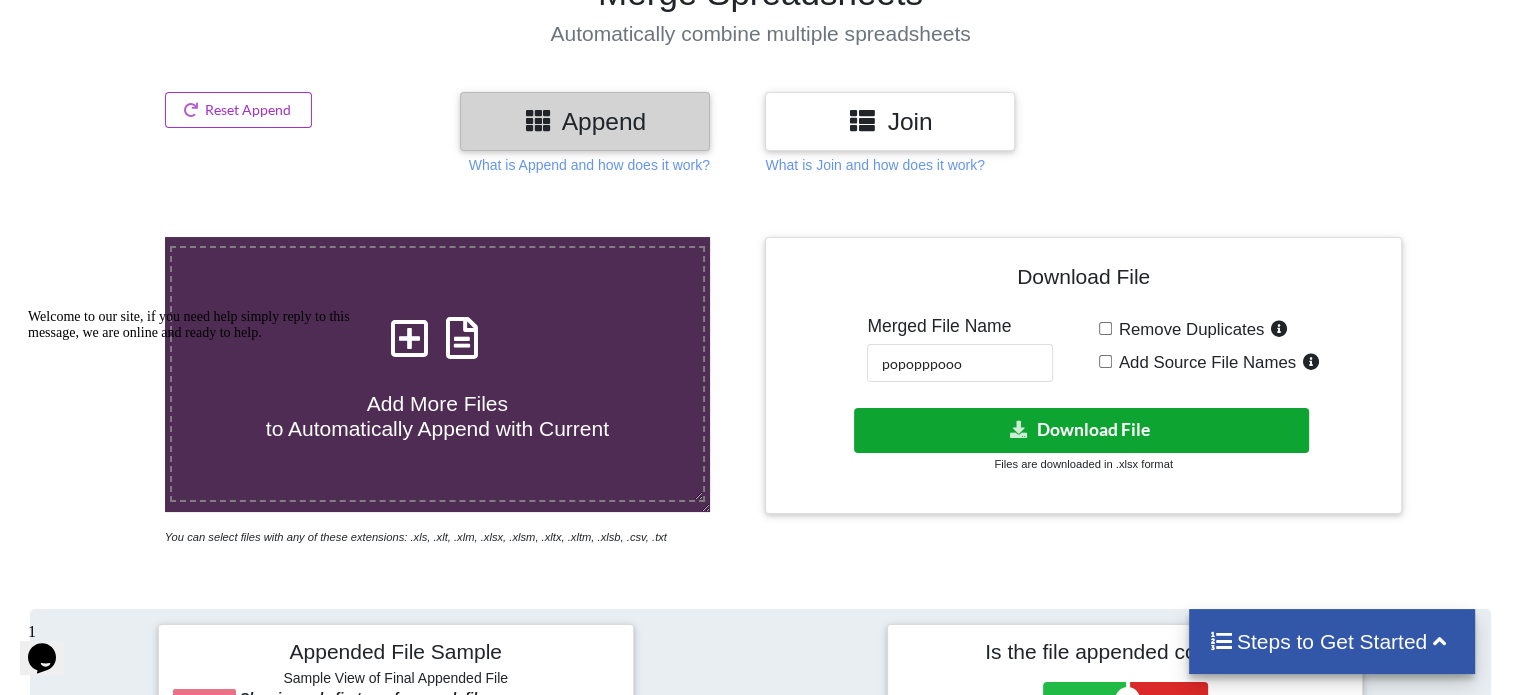 click on "Download File" at bounding box center [1081, 430] 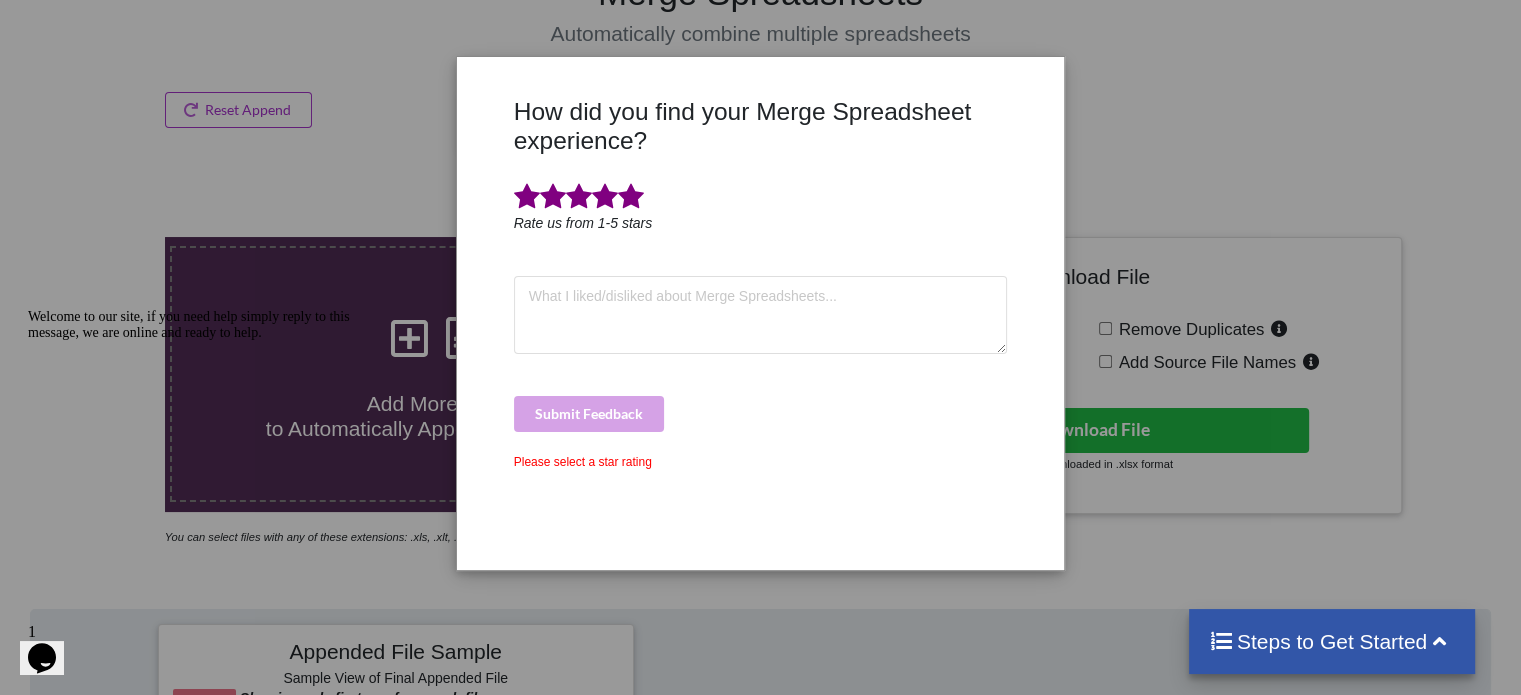 click at bounding box center (631, 197) 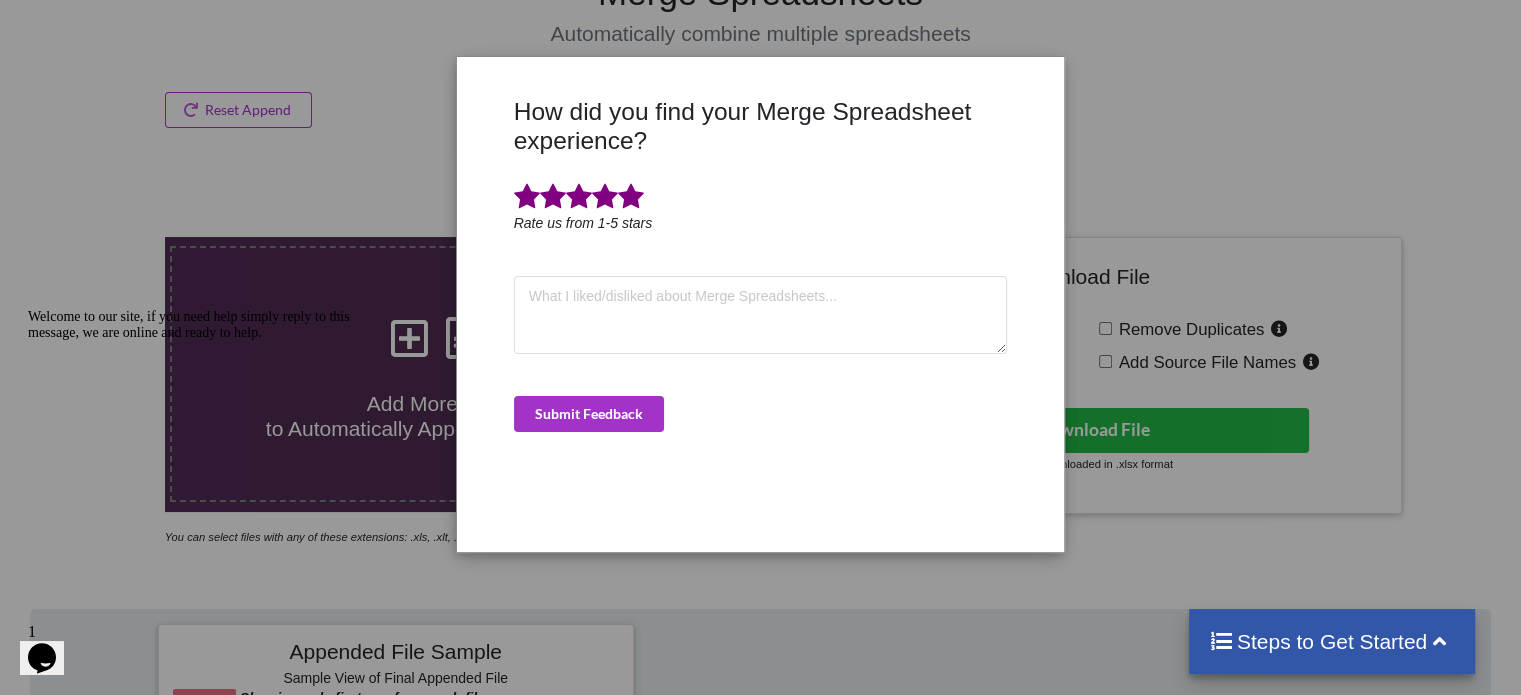 click on "How did you find your Merge Spreadsheet experience? Rate us from 1-5 stars Submit Feedback" at bounding box center [760, 347] 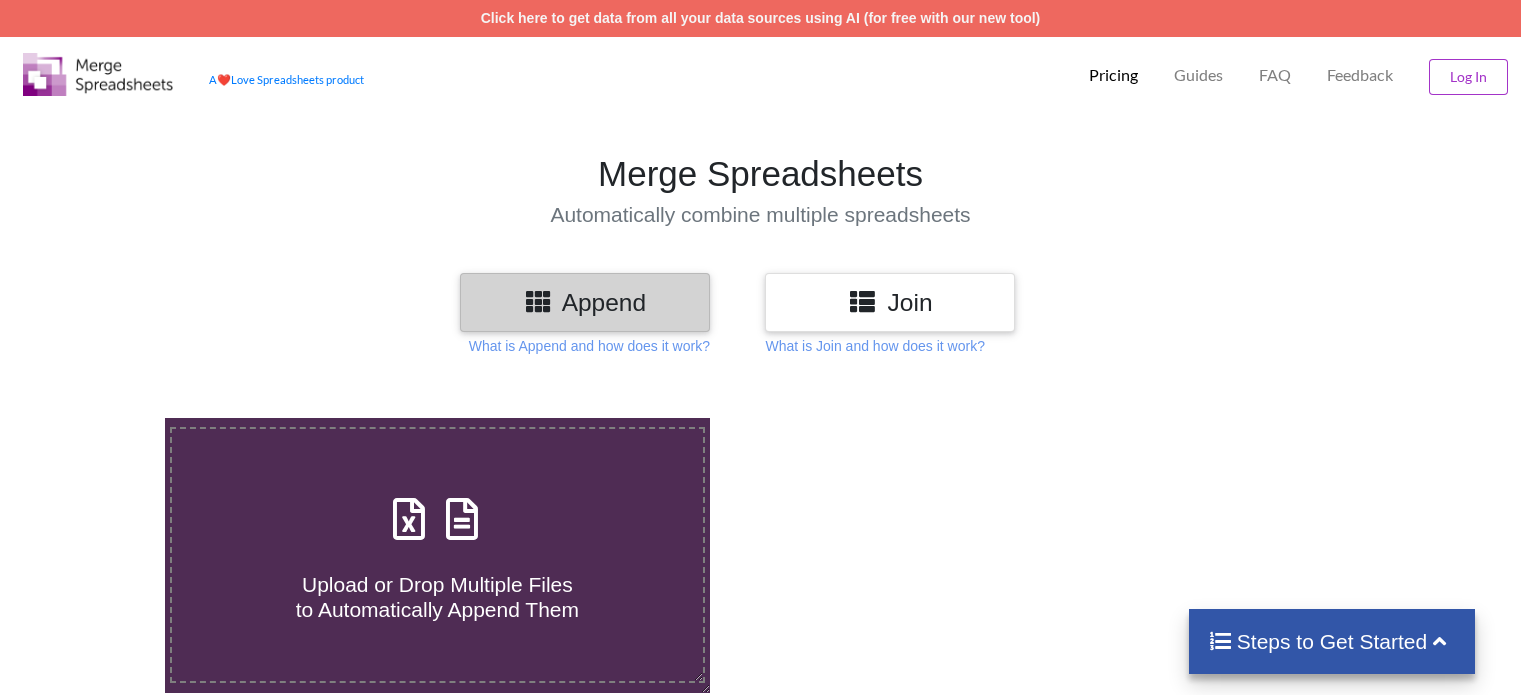 scroll, scrollTop: 0, scrollLeft: 0, axis: both 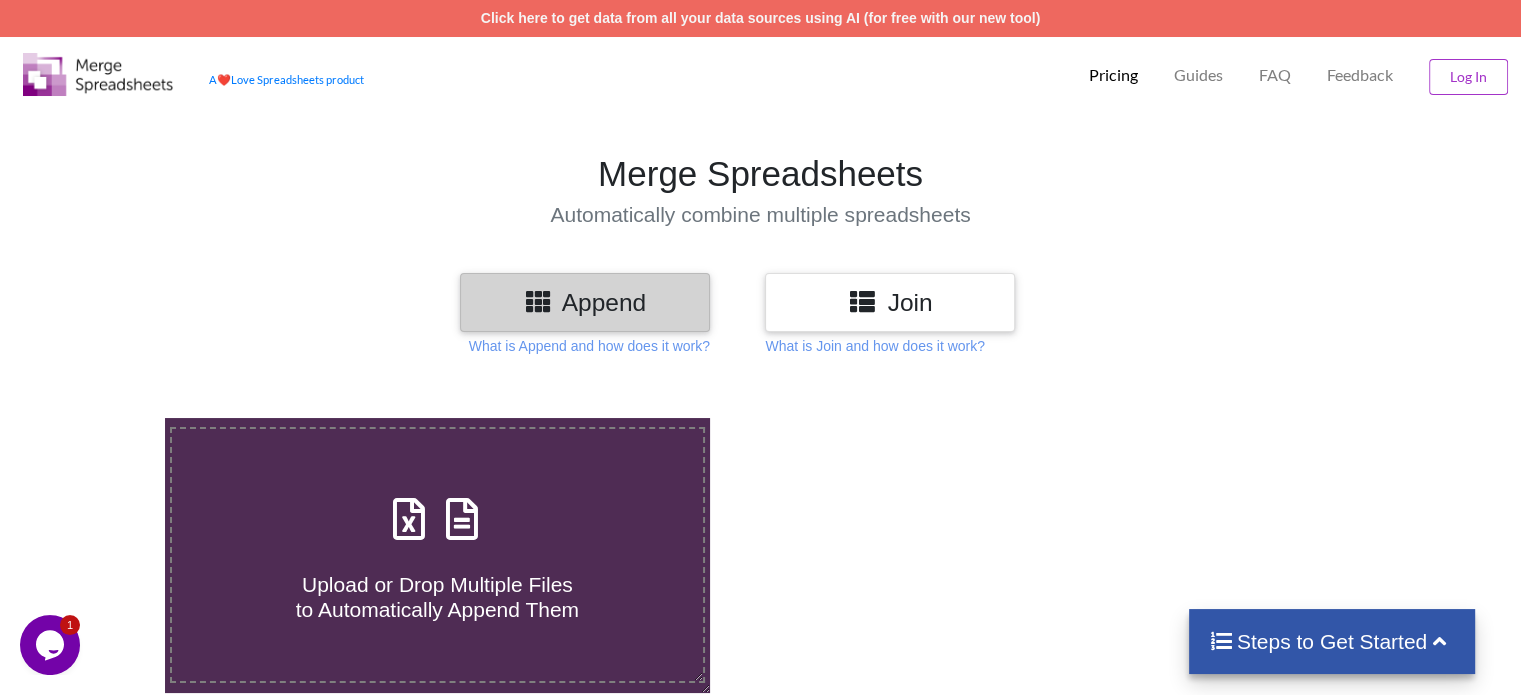 click at bounding box center [462, 509] 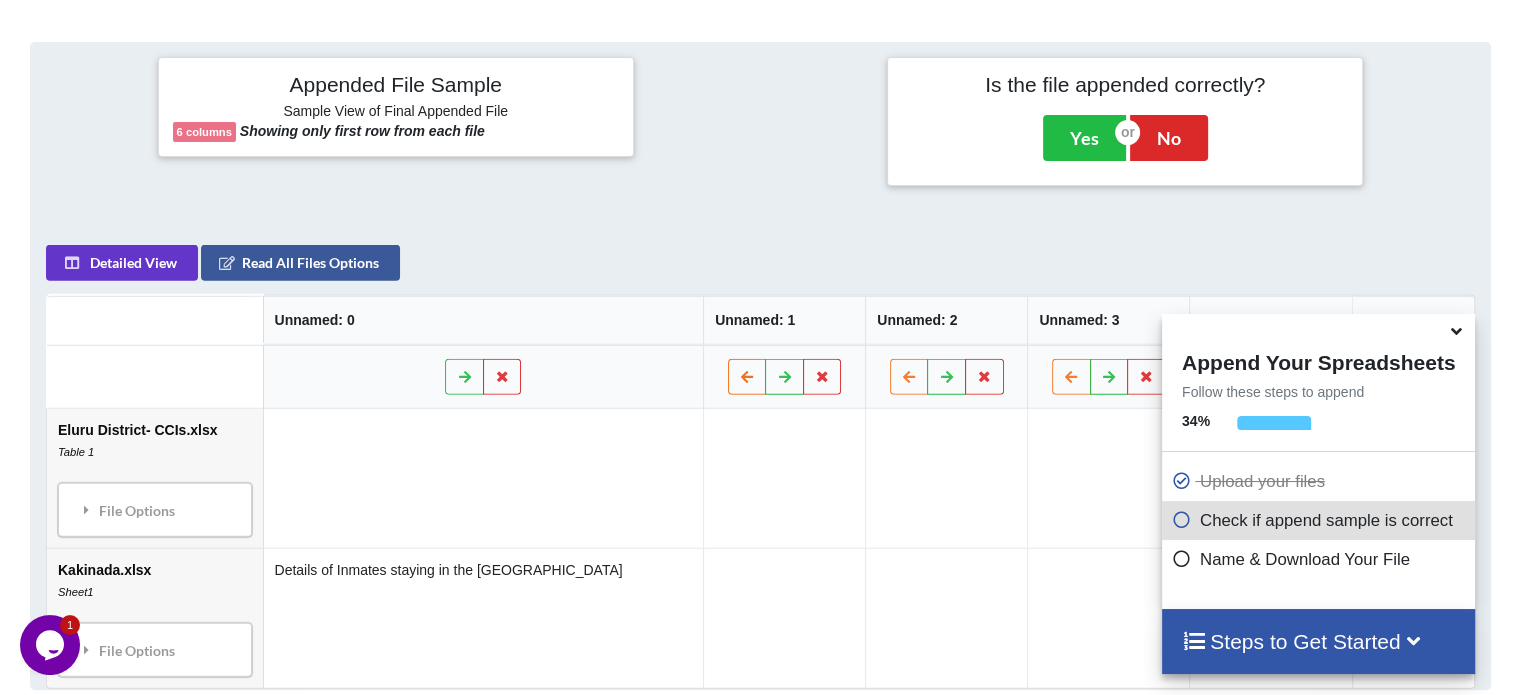 scroll, scrollTop: 789, scrollLeft: 0, axis: vertical 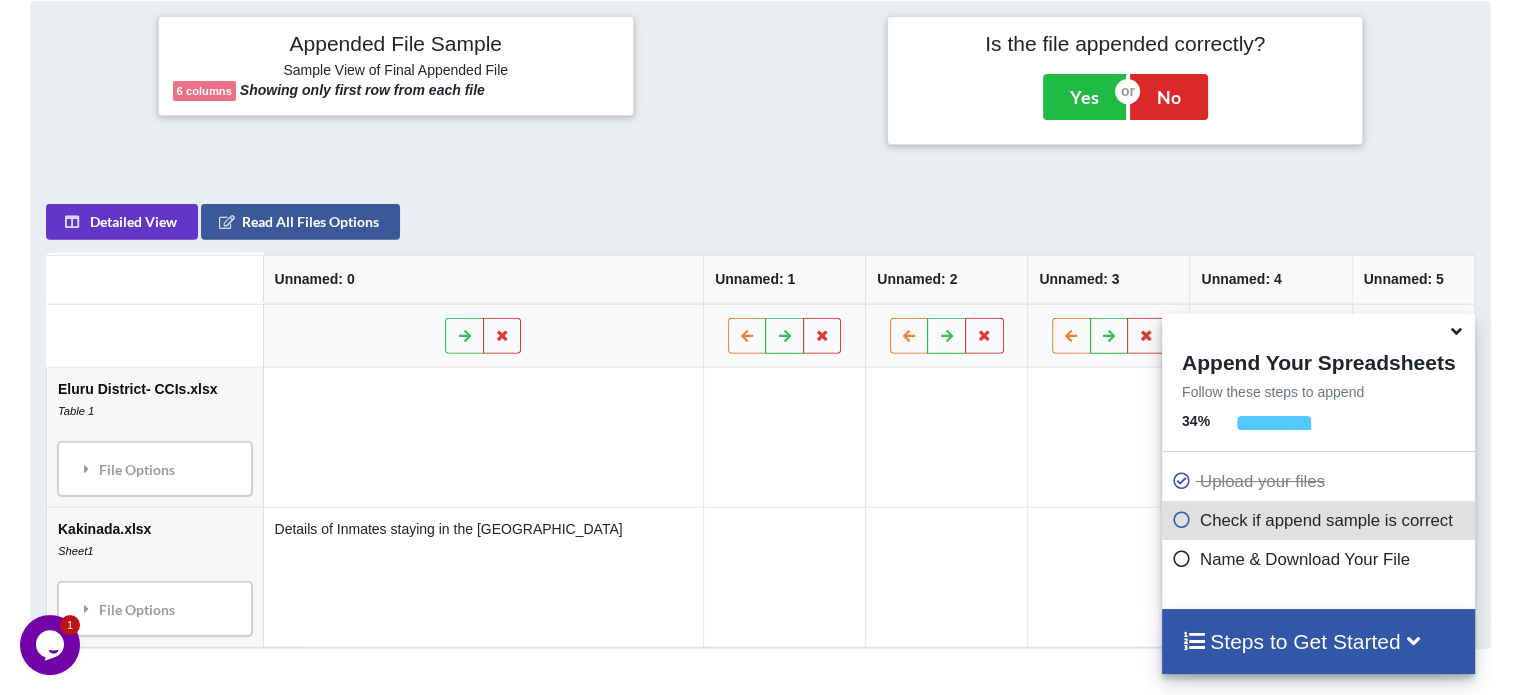 click on "Eluru District- CCIs.xlsx Table 1 File Options Import Other Sheets File Options Delete File Move File Down" at bounding box center [155, 437] 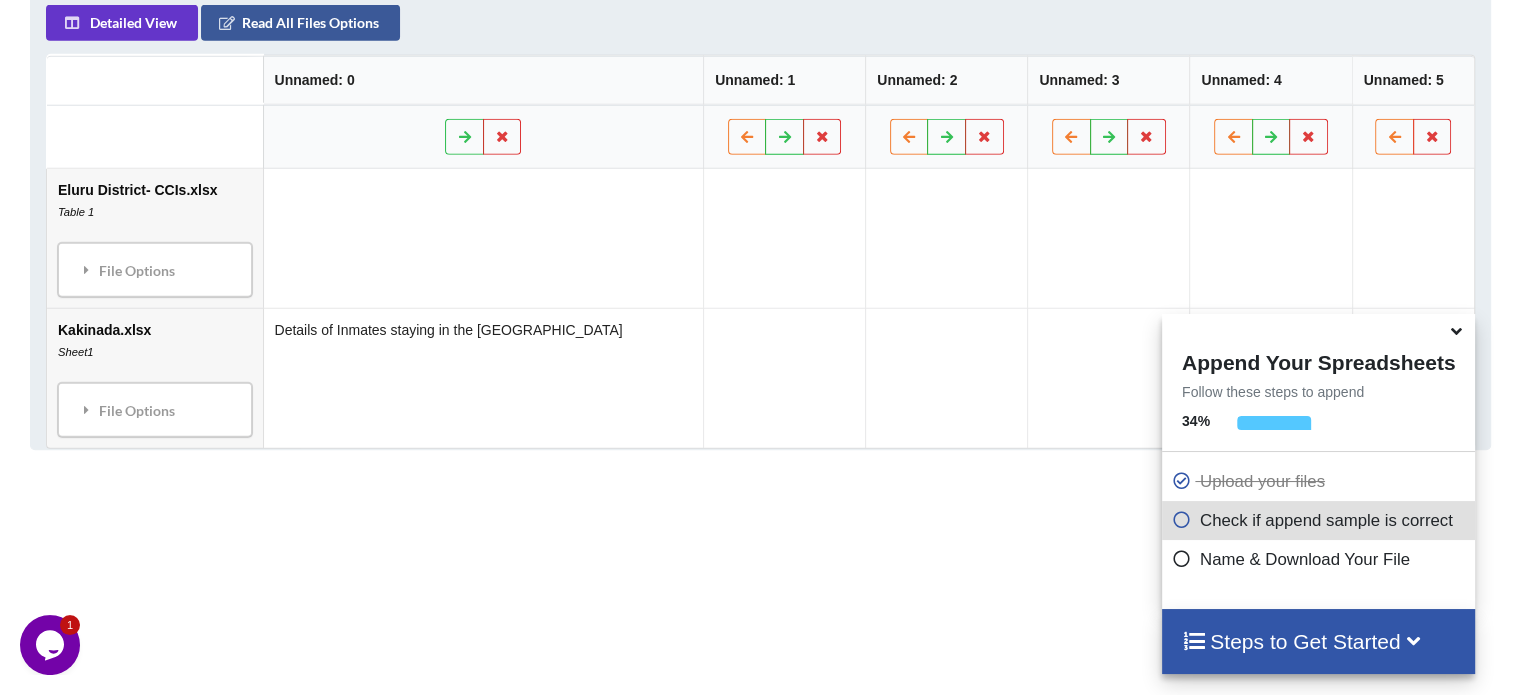 scroll, scrollTop: 989, scrollLeft: 0, axis: vertical 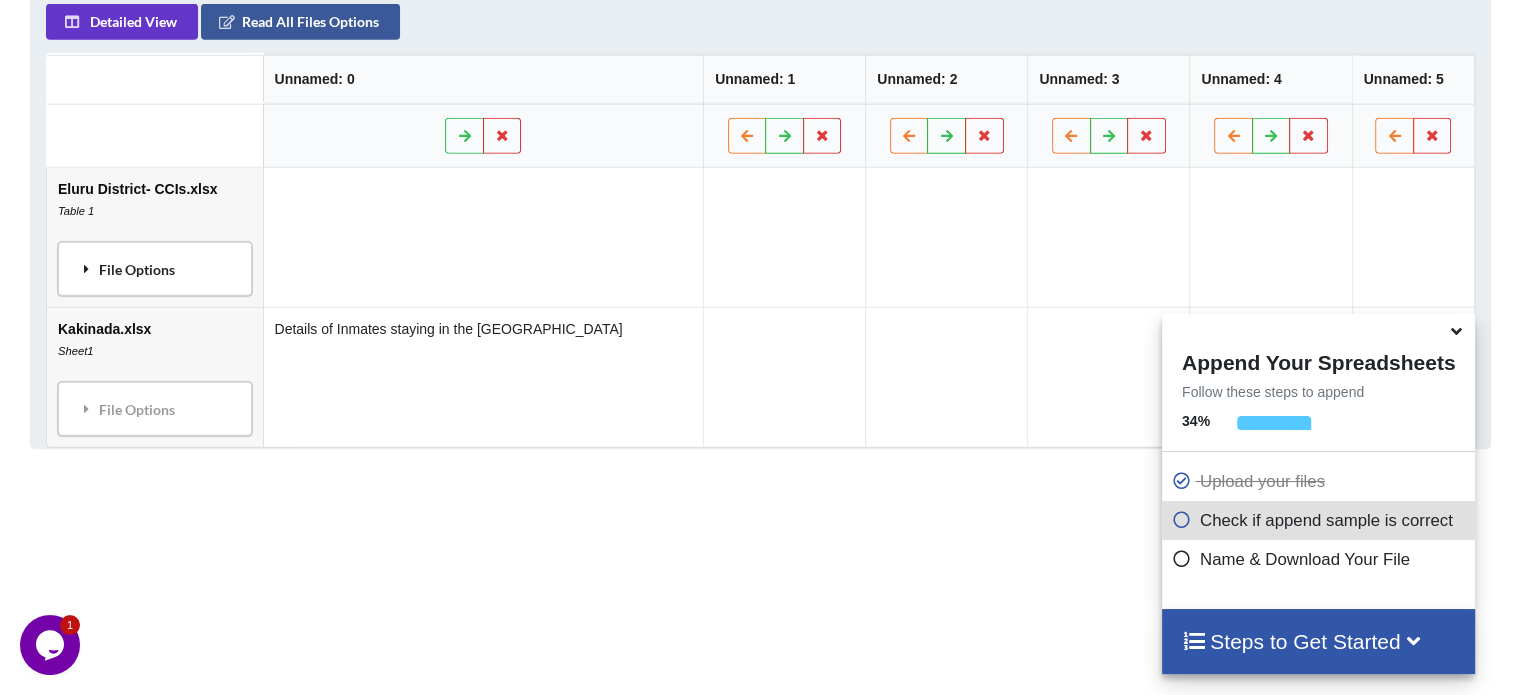 click on "File Options" at bounding box center [155, 269] 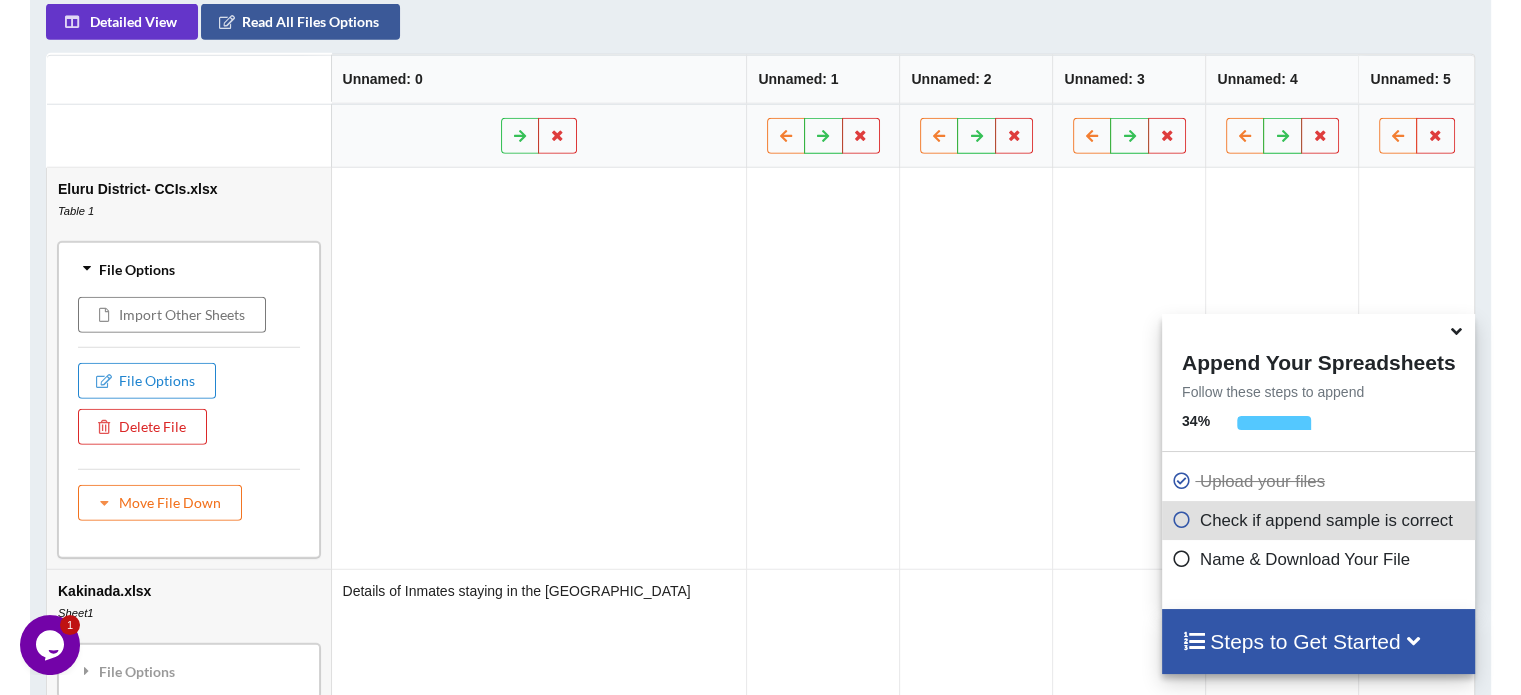 click on "File Options" at bounding box center [189, 269] 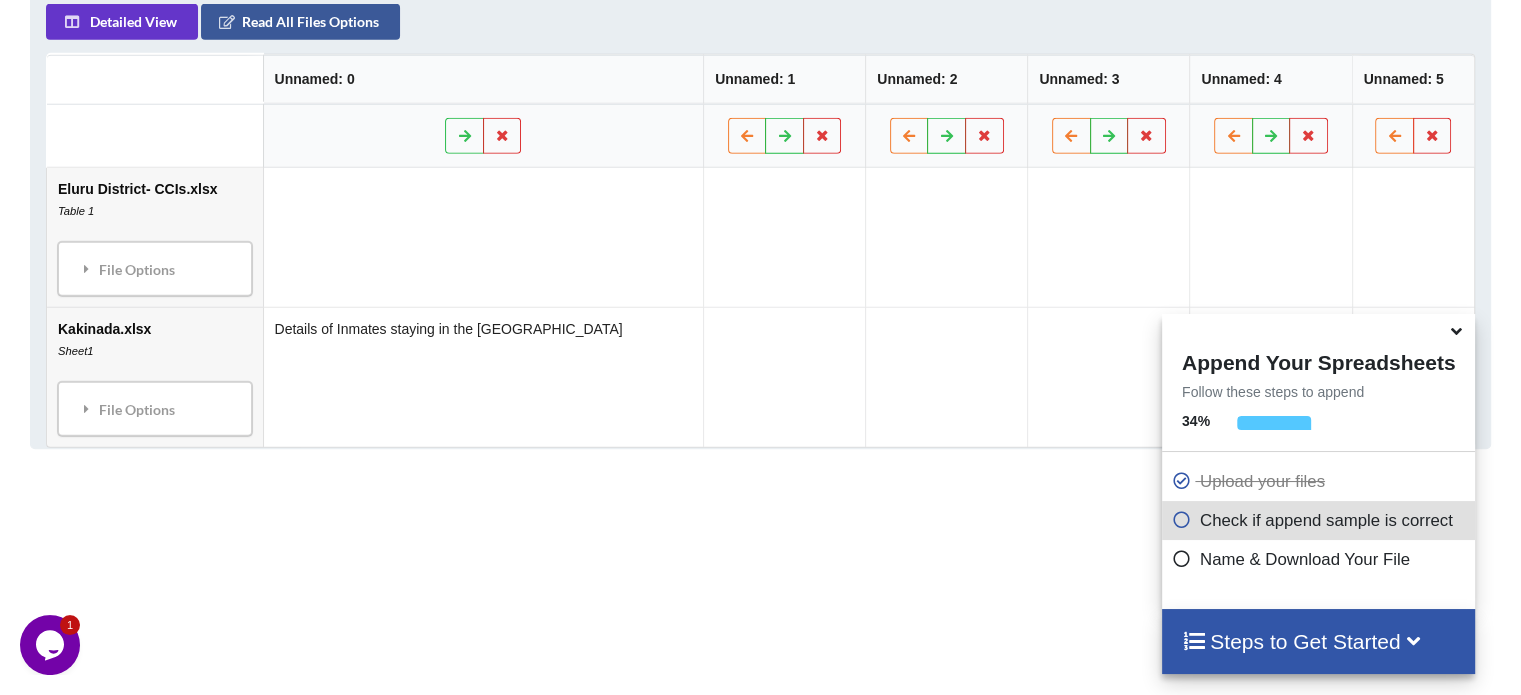 click at bounding box center [1456, 328] 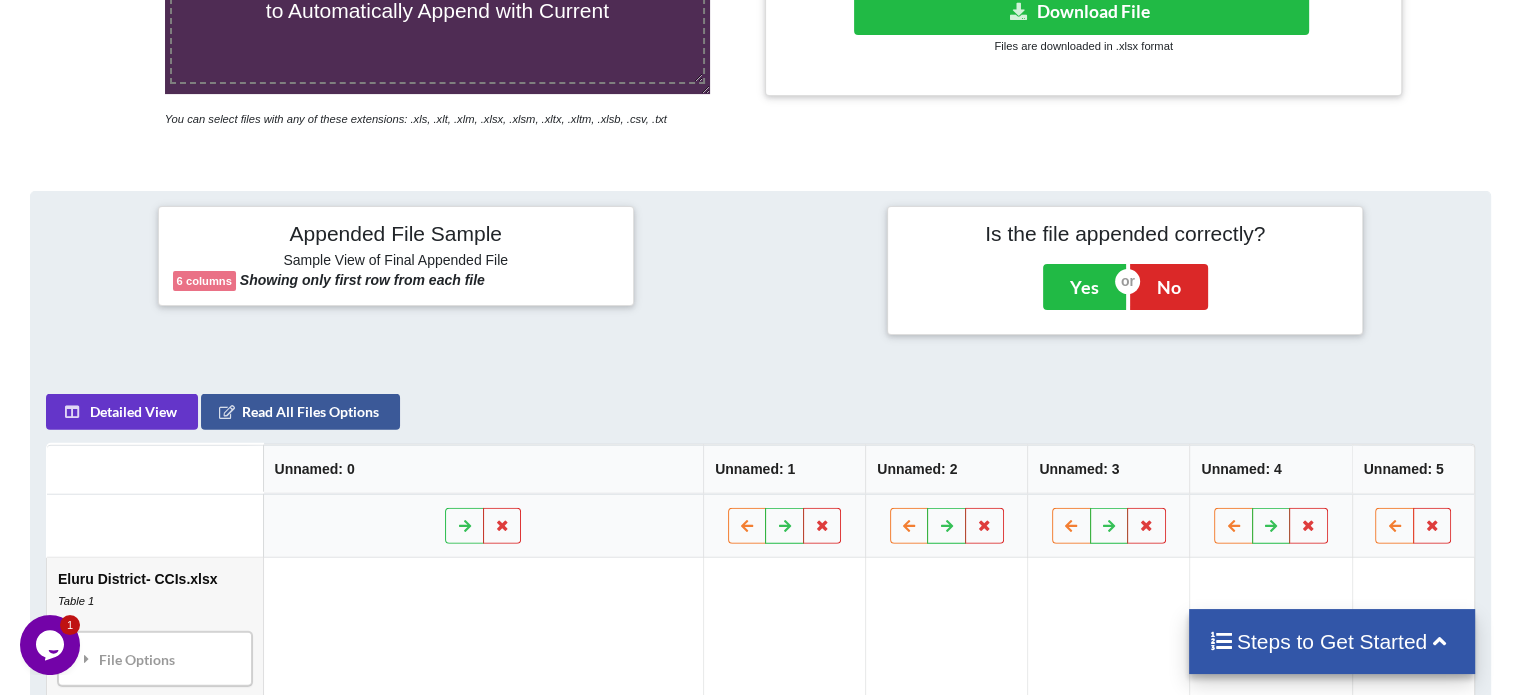 scroll, scrollTop: 600, scrollLeft: 0, axis: vertical 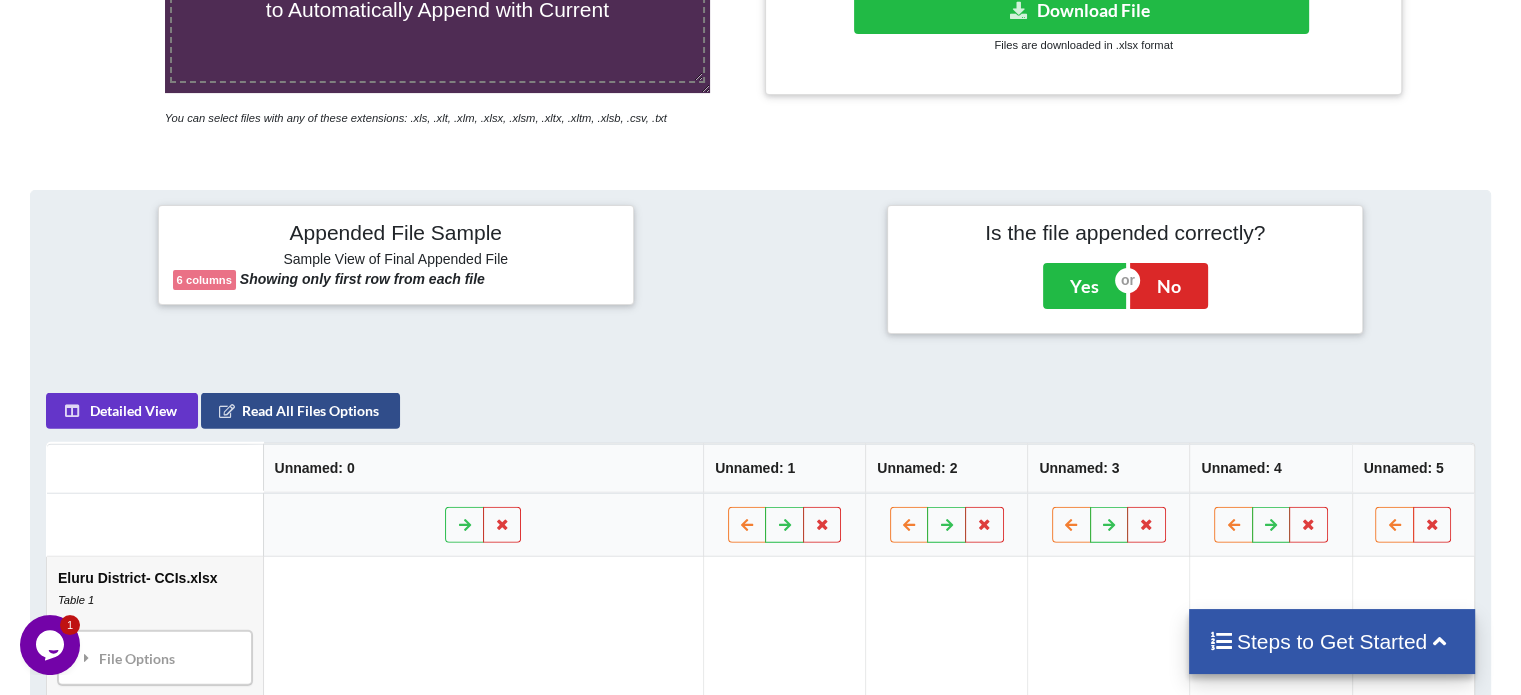 click on "Read All Files Options" at bounding box center [300, 411] 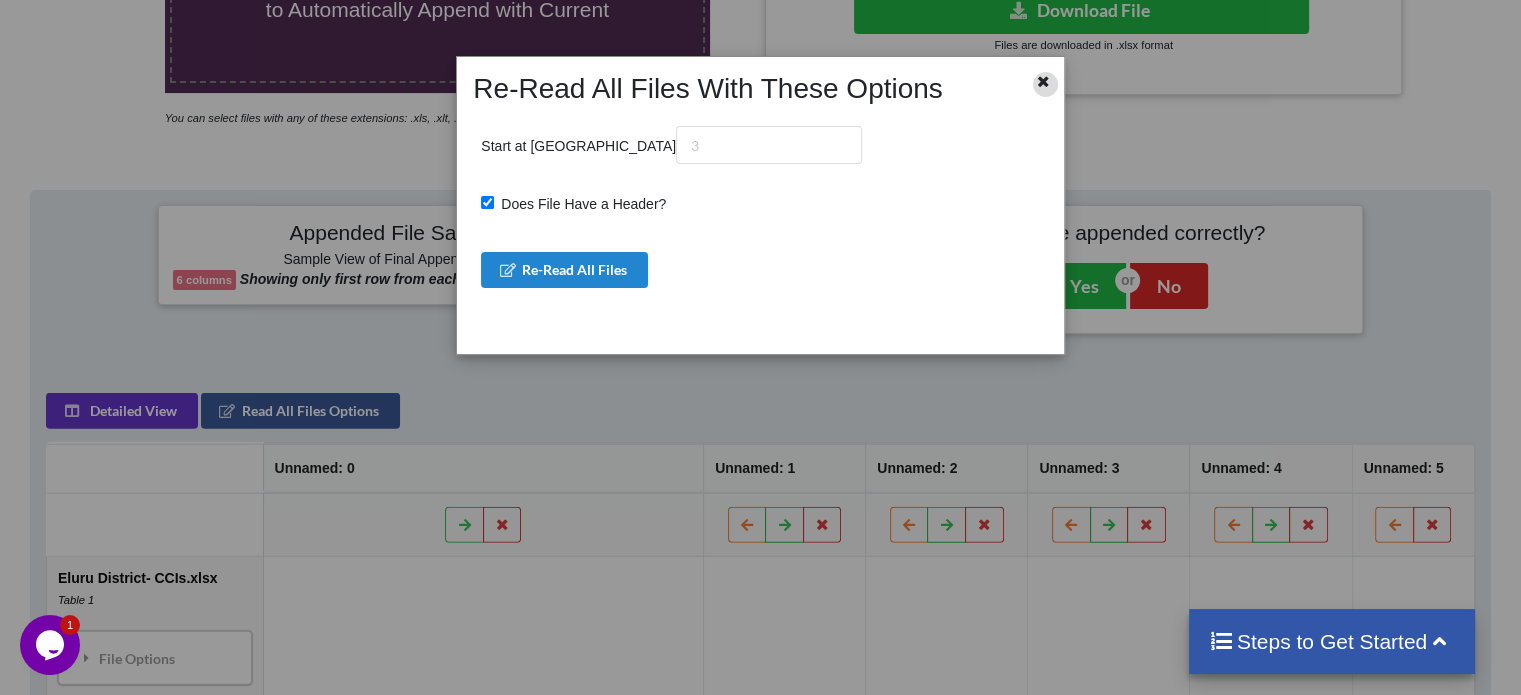 click at bounding box center [1043, 79] 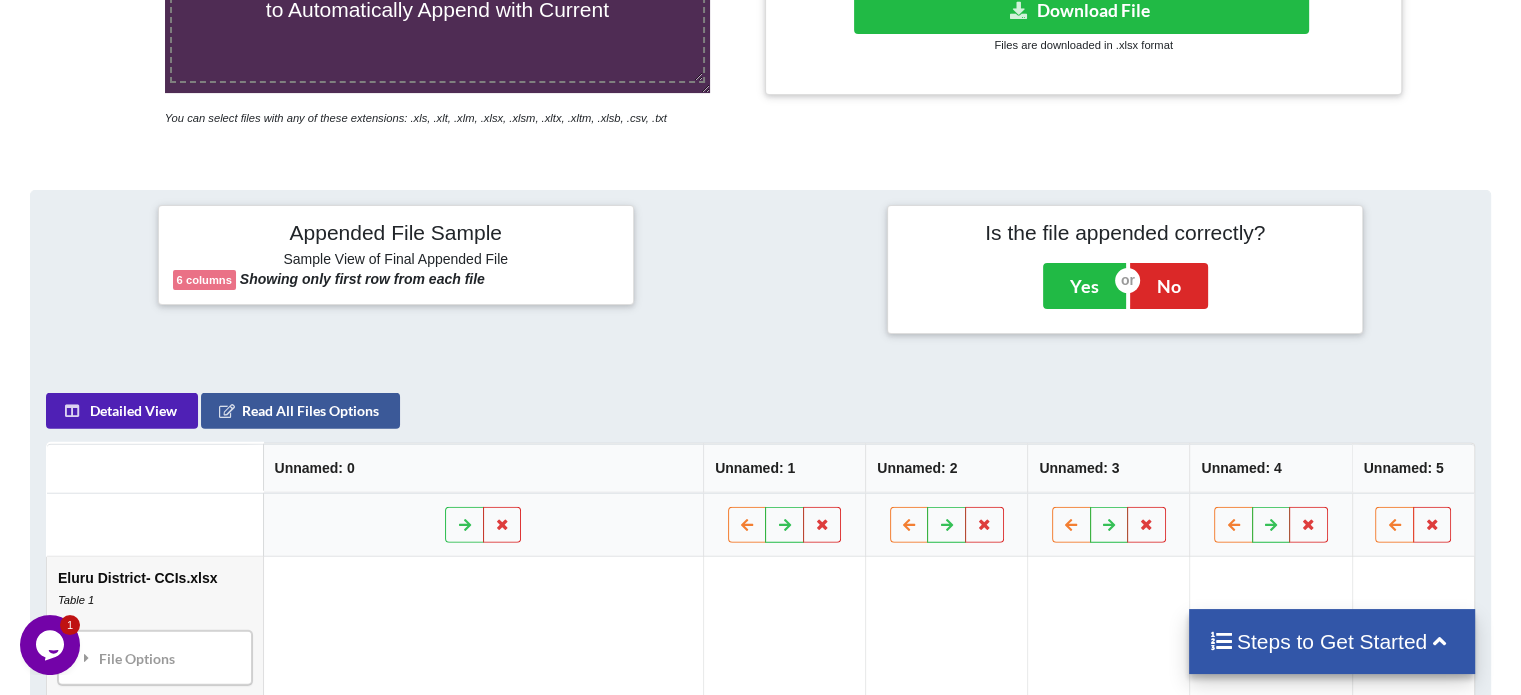 click on "Detailed View" at bounding box center (122, 411) 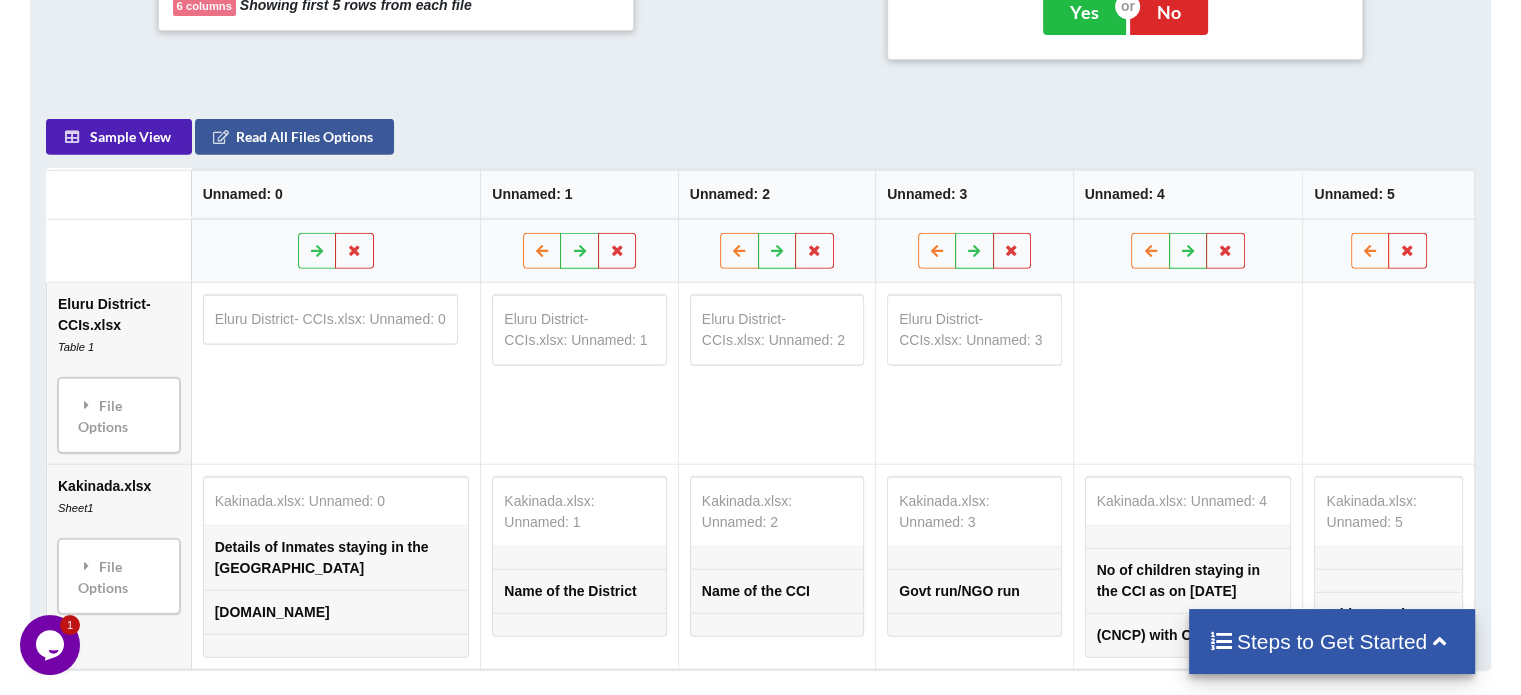 scroll, scrollTop: 900, scrollLeft: 0, axis: vertical 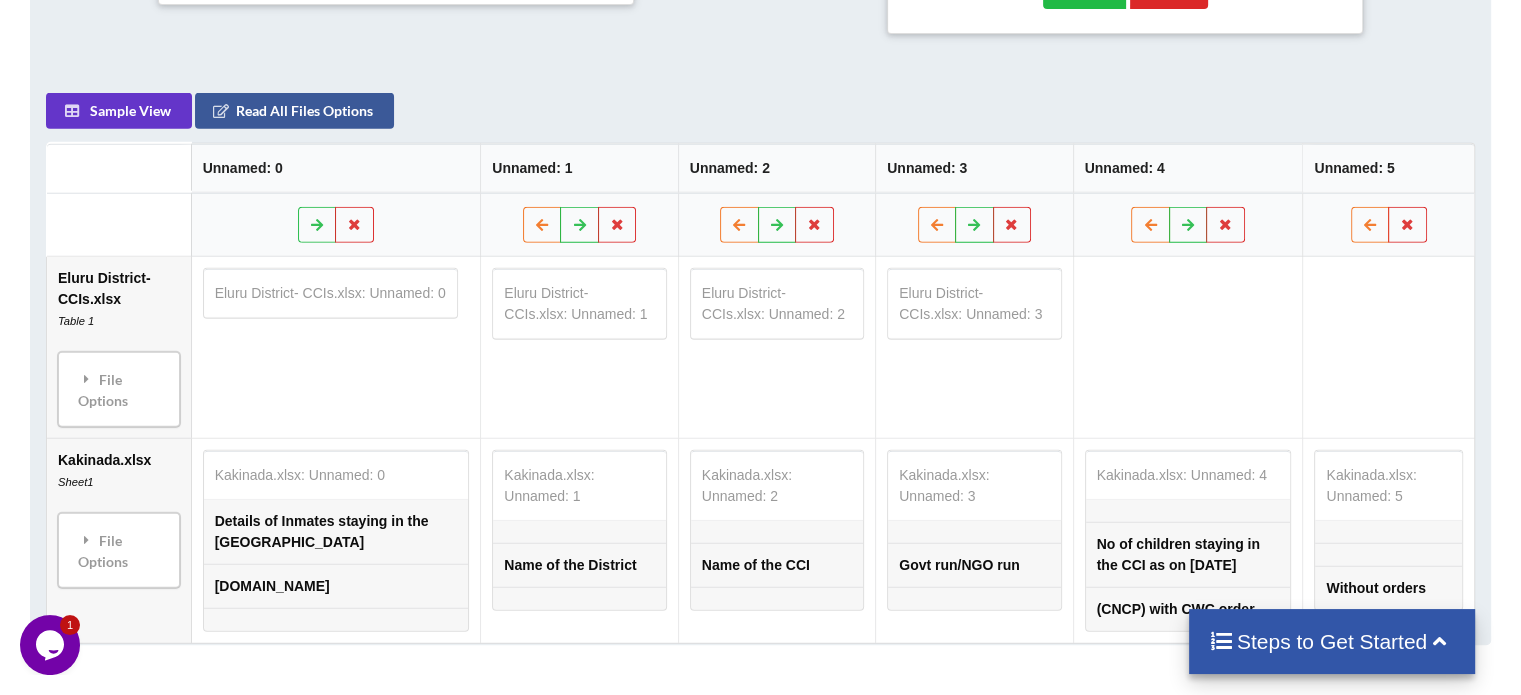 click on "Eluru District- CCIs.xlsx: Unnamed: 1" at bounding box center [579, 304] 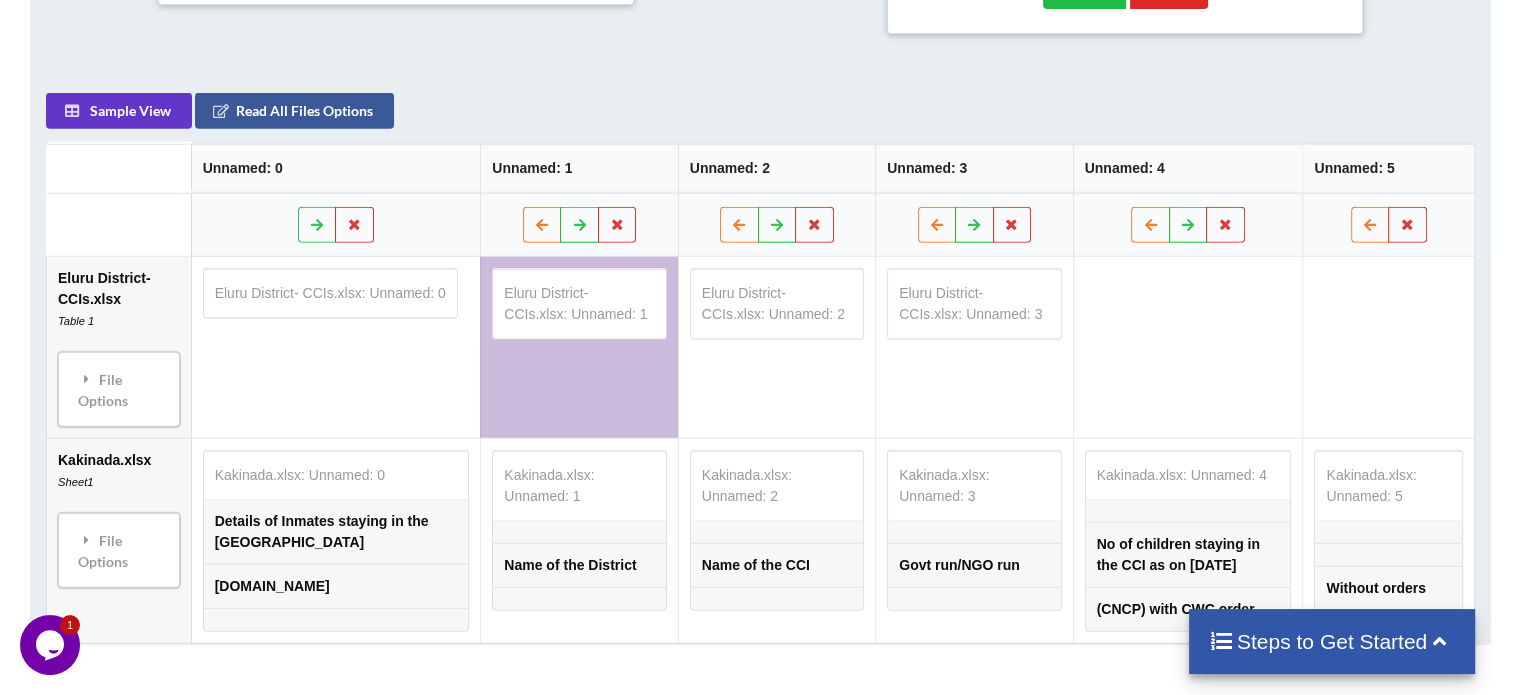 click on "Details of Inmates staying in the [GEOGRAPHIC_DATA]" at bounding box center (336, 532) 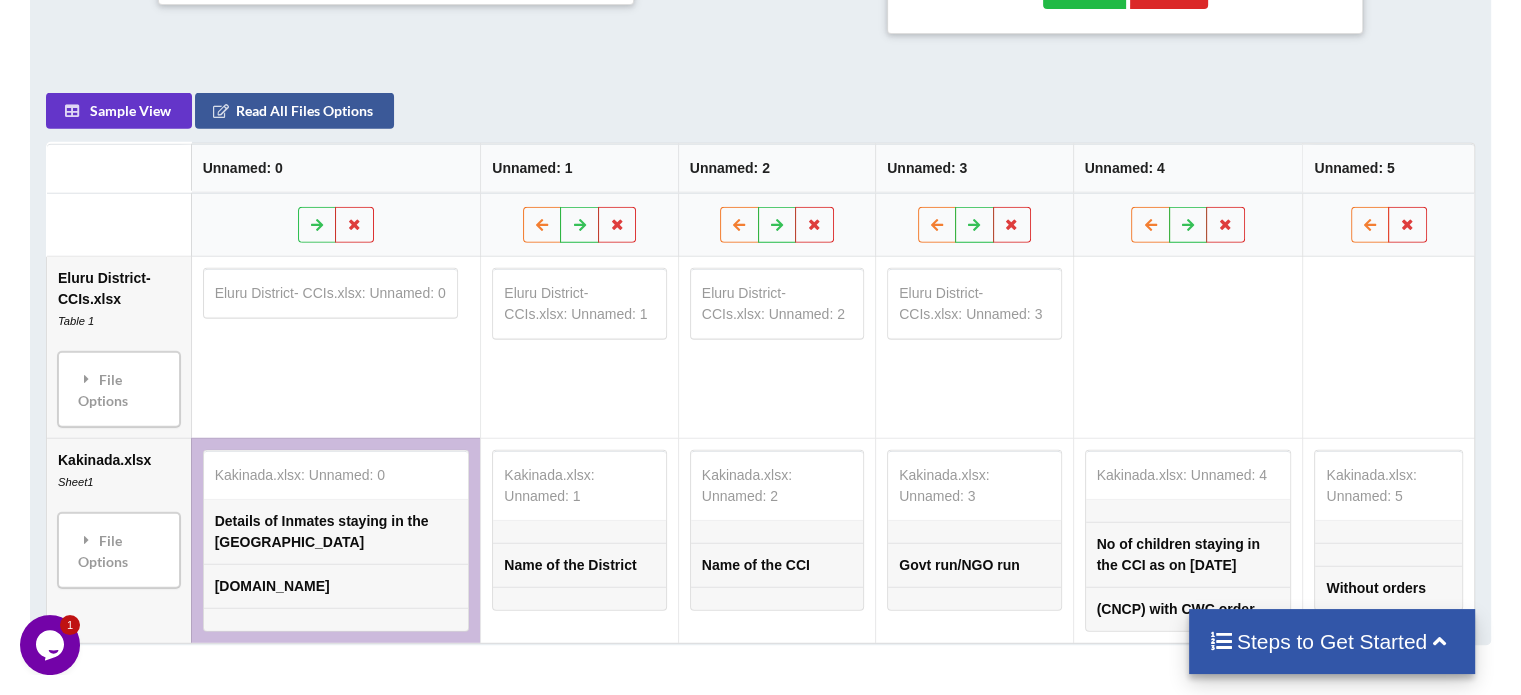 click on "Eluru District- CCIs.xlsx: Unnamed: 0" at bounding box center [336, 347] 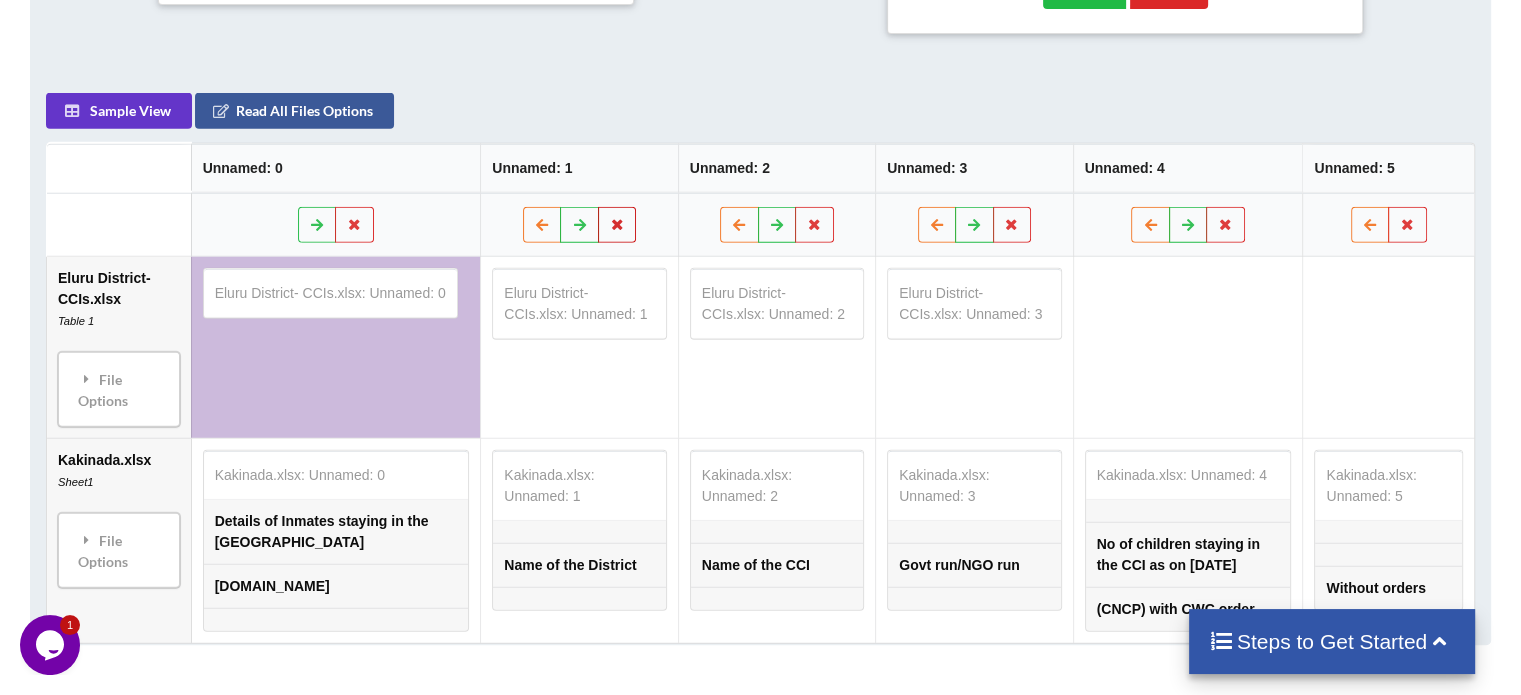 click at bounding box center [617, 224] 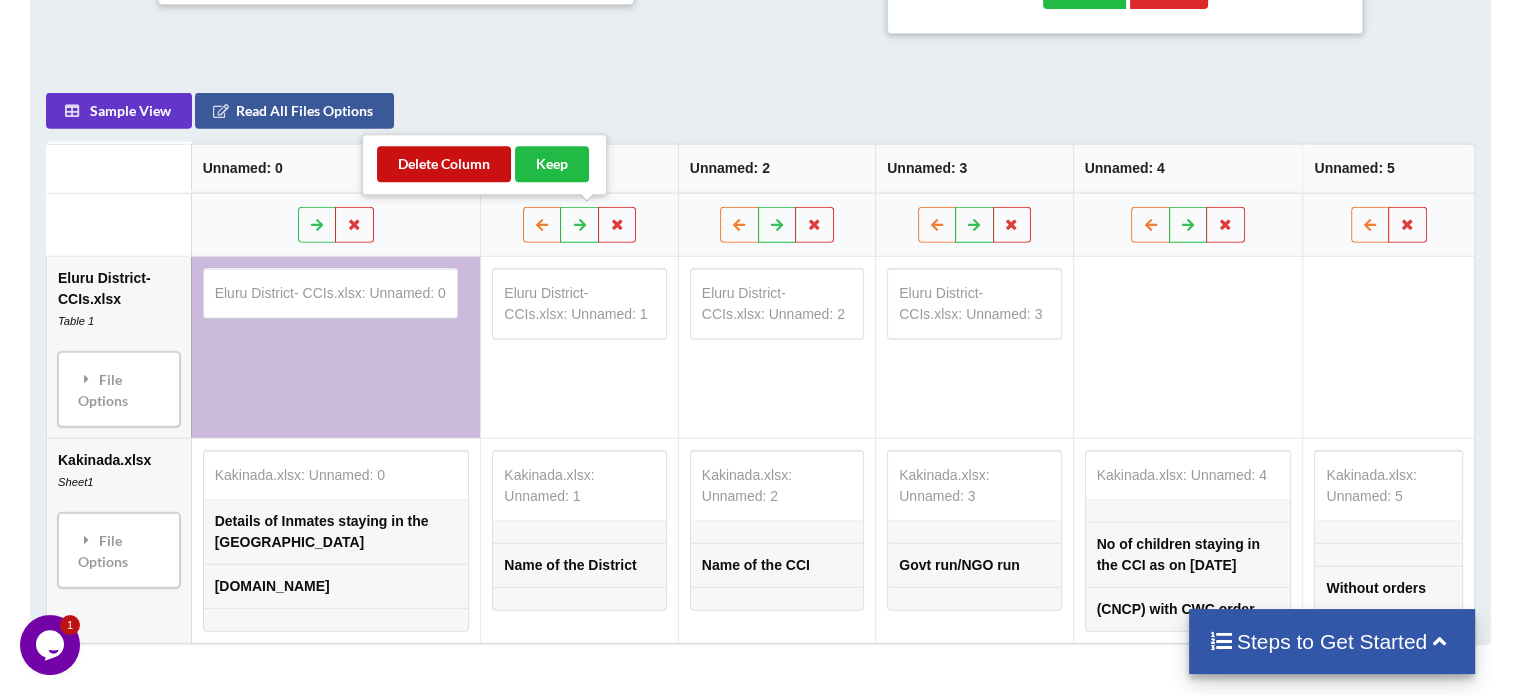 click on "Delete Column" at bounding box center (444, 164) 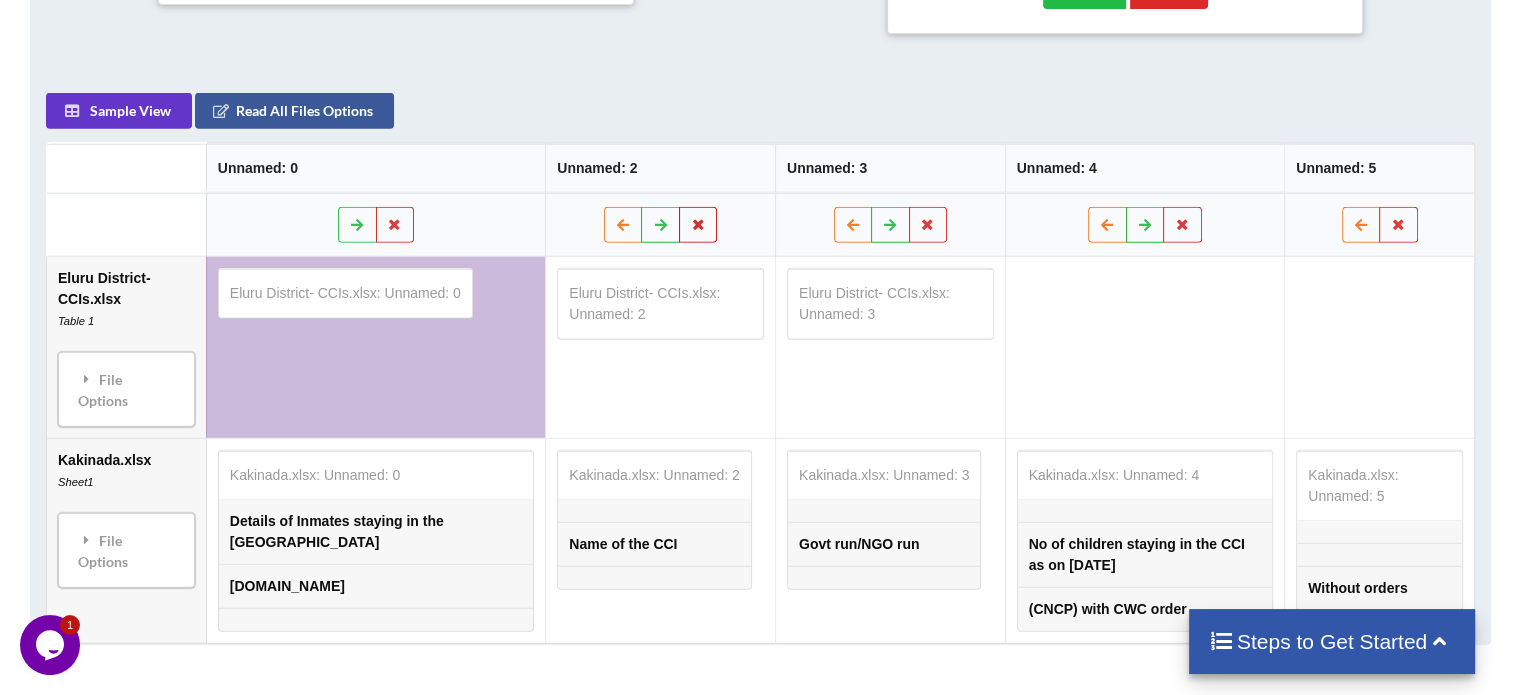 click at bounding box center (698, 224) 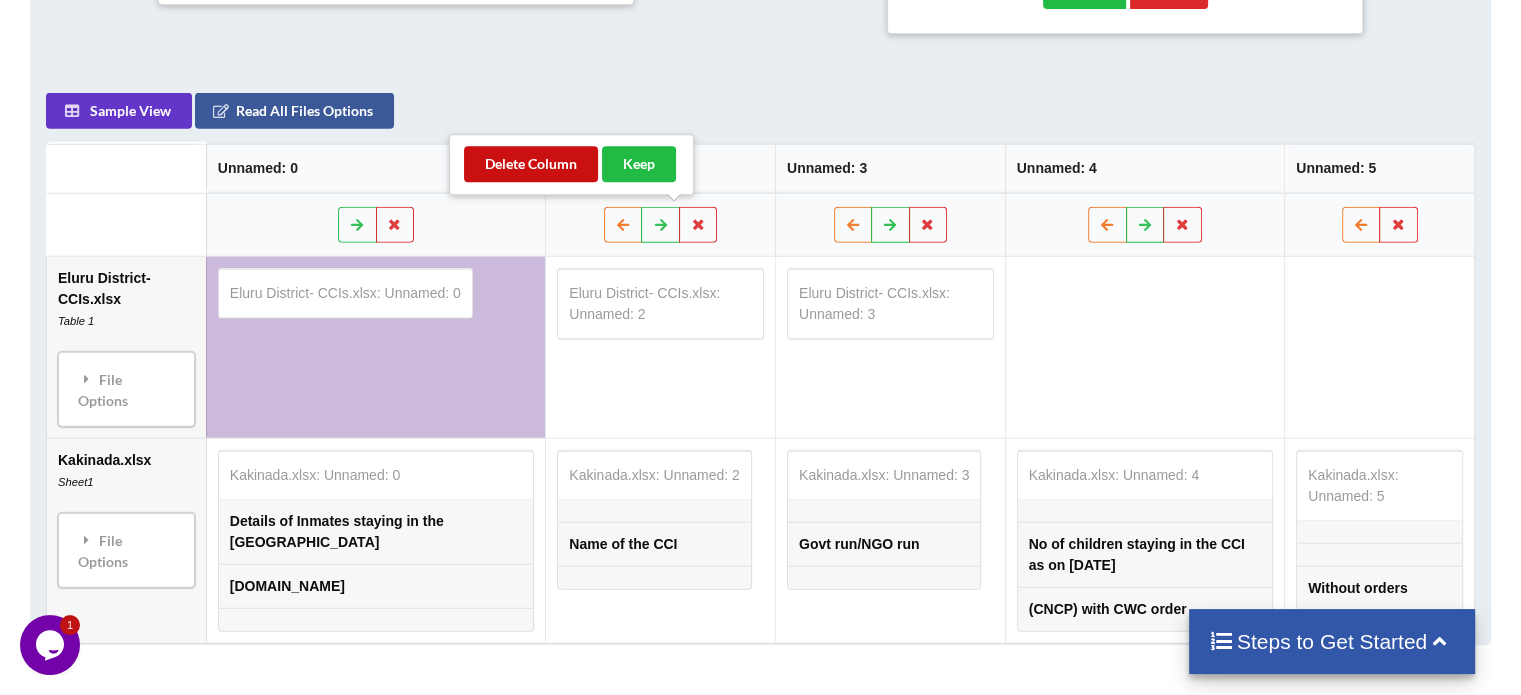 click on "Delete Column" at bounding box center (531, 164) 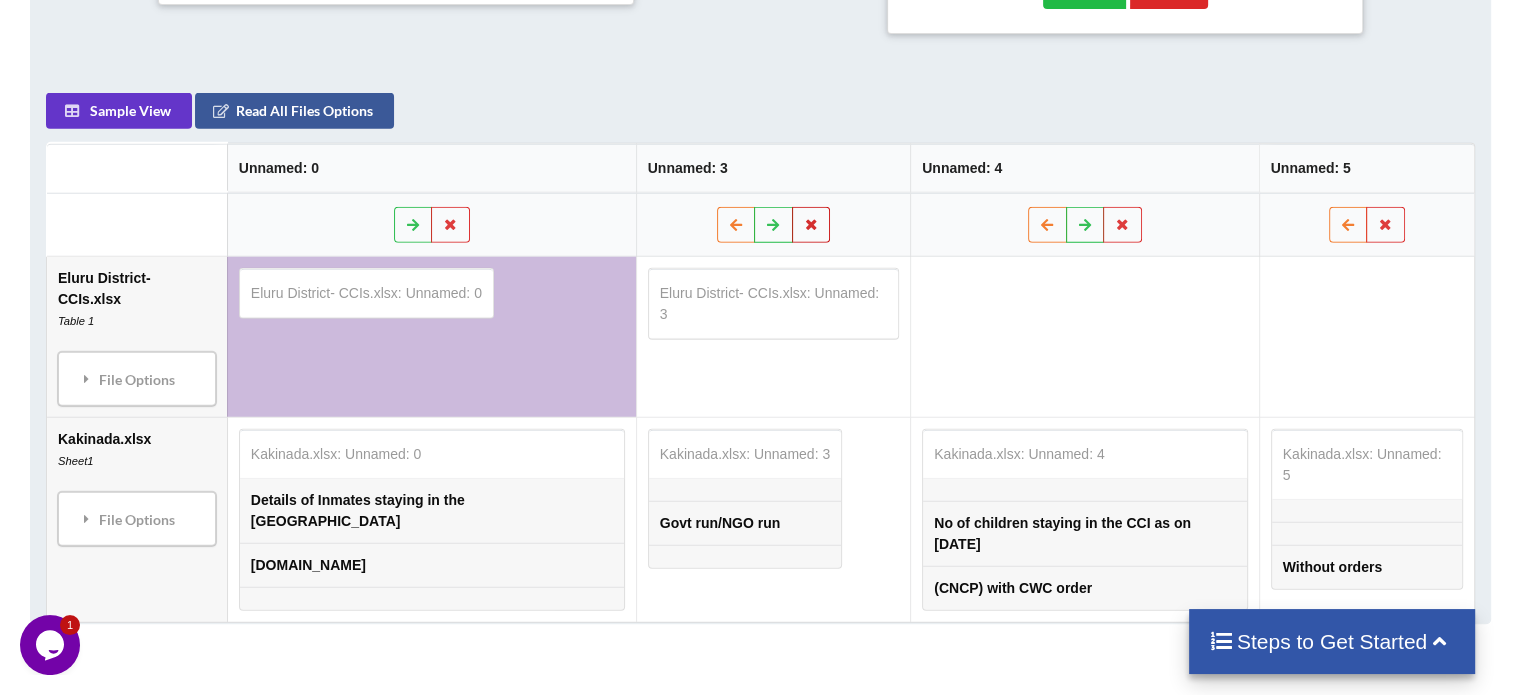 click at bounding box center [811, 225] 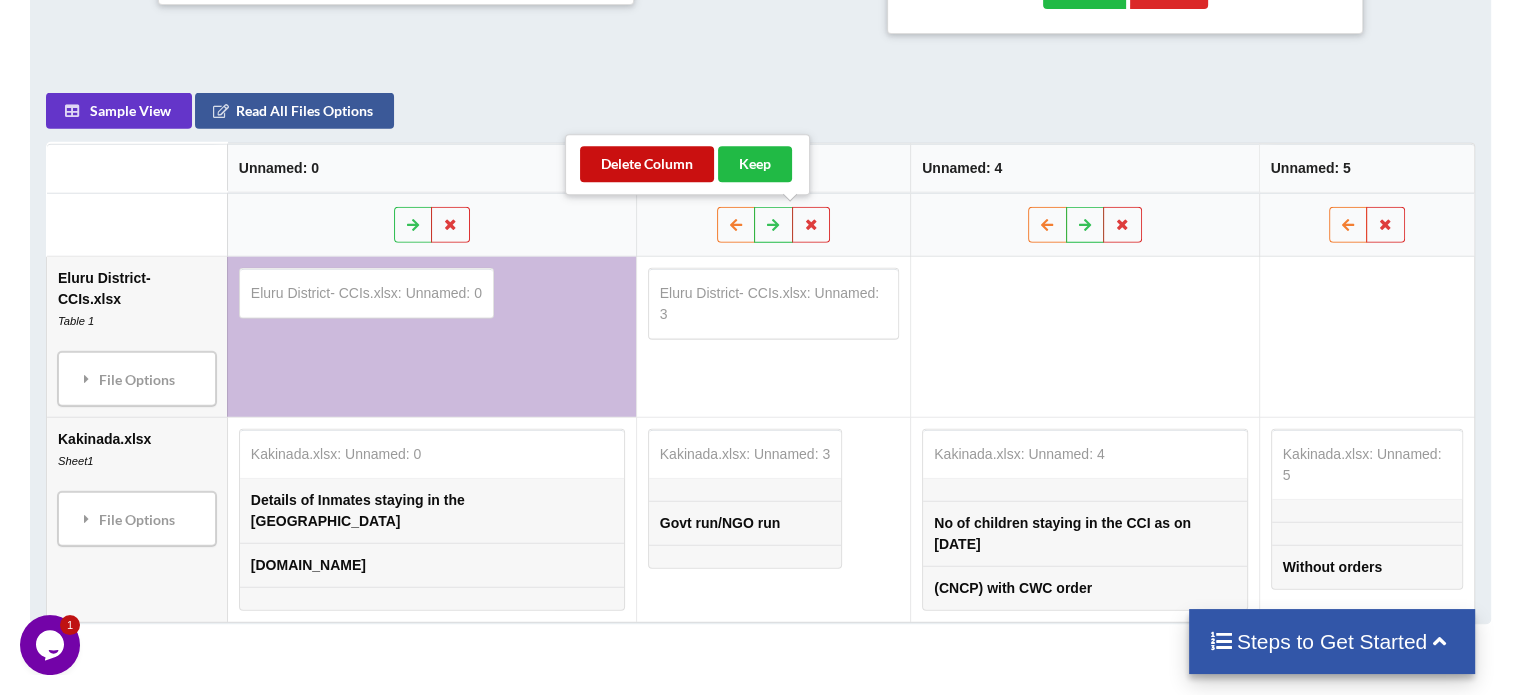 click on "Delete Column" at bounding box center (647, 164) 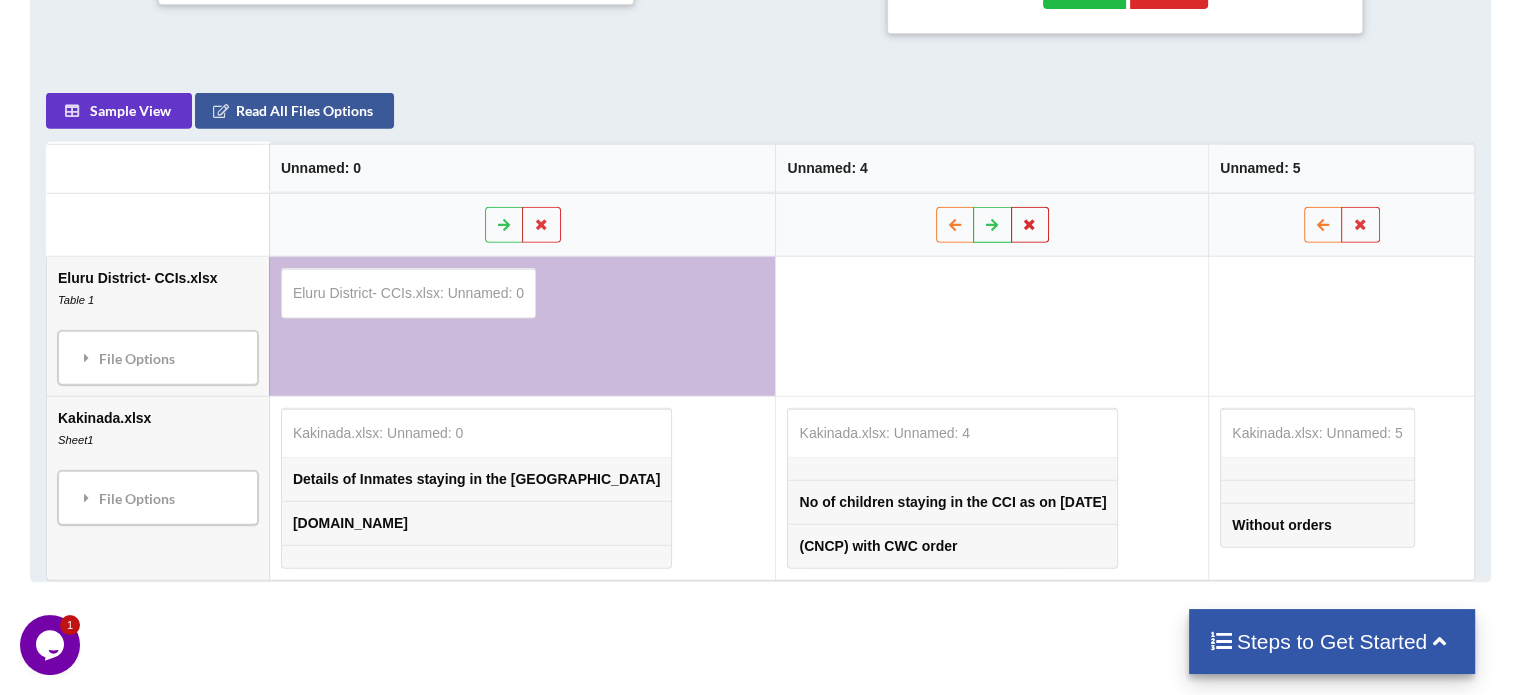 click at bounding box center [1030, 225] 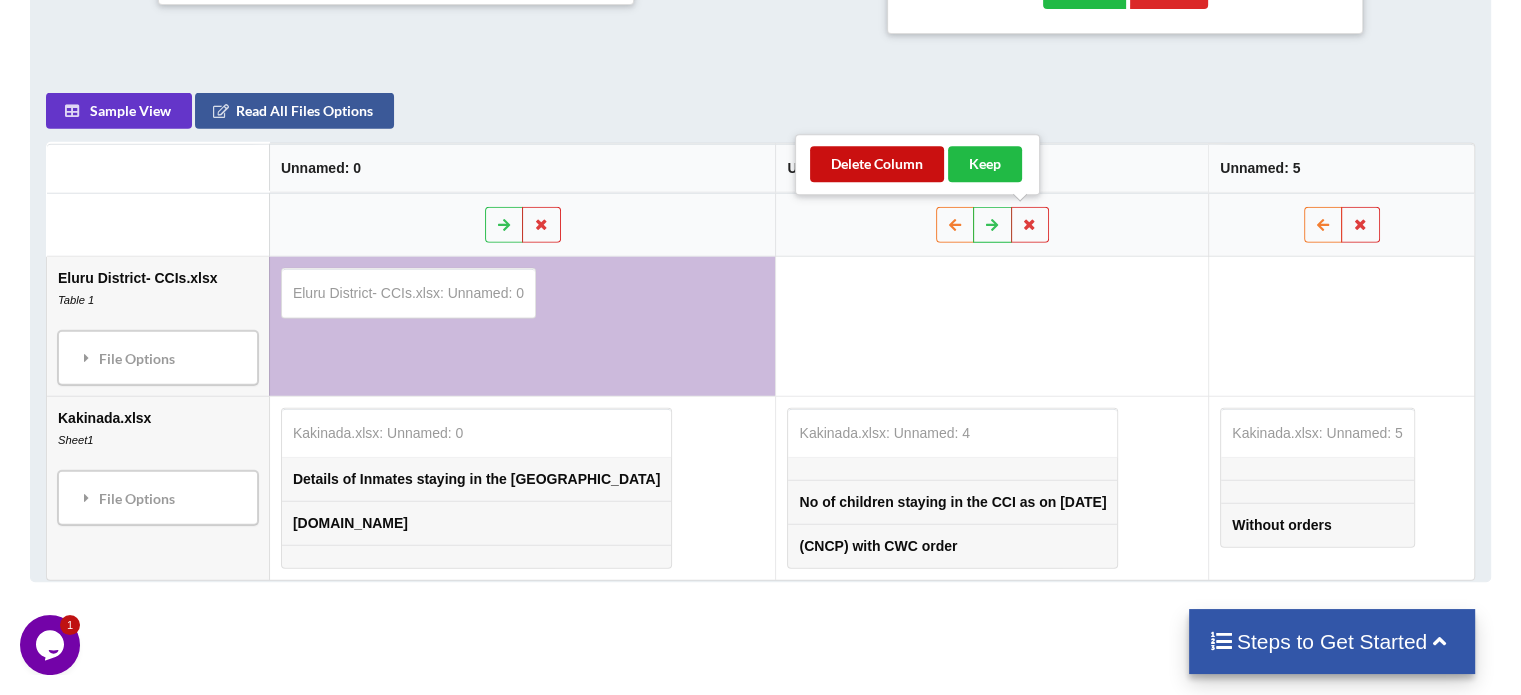 click on "Delete Column" at bounding box center (877, 164) 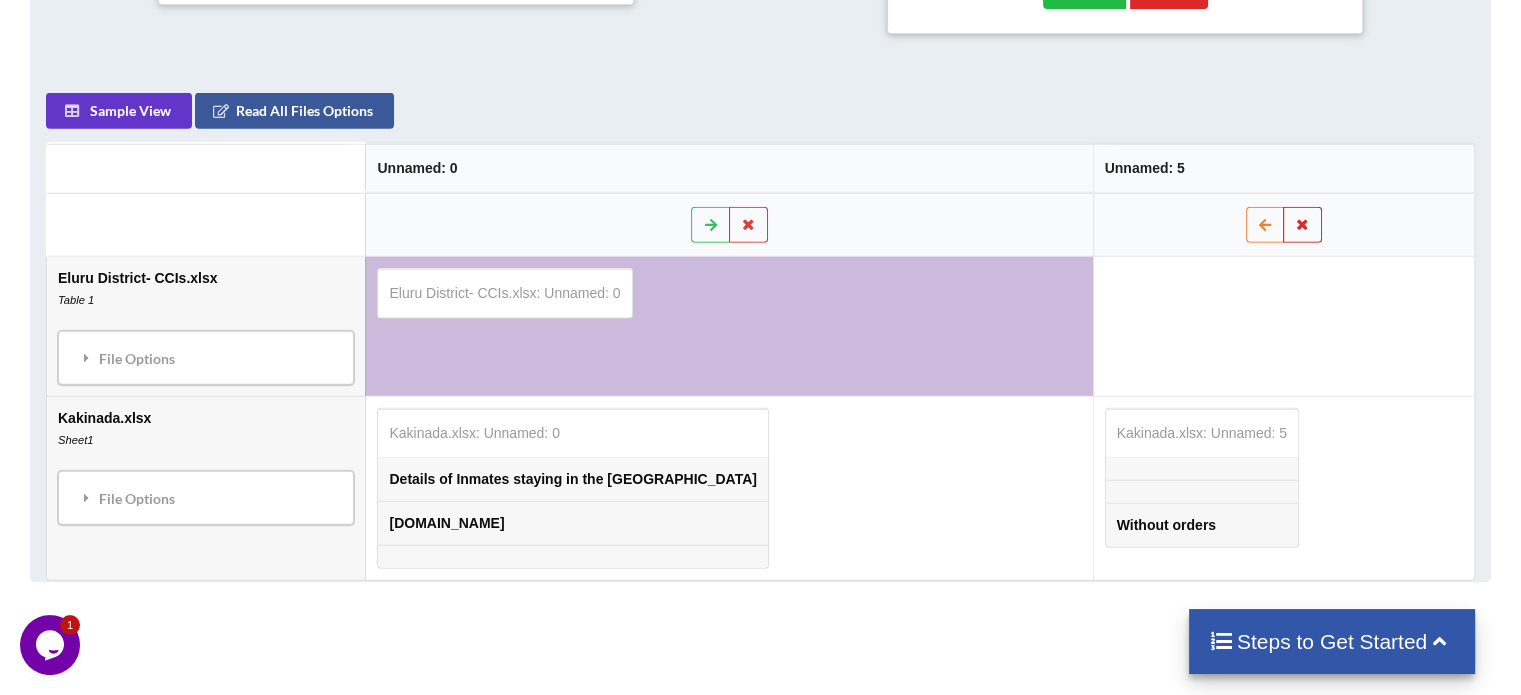 click at bounding box center [1302, 224] 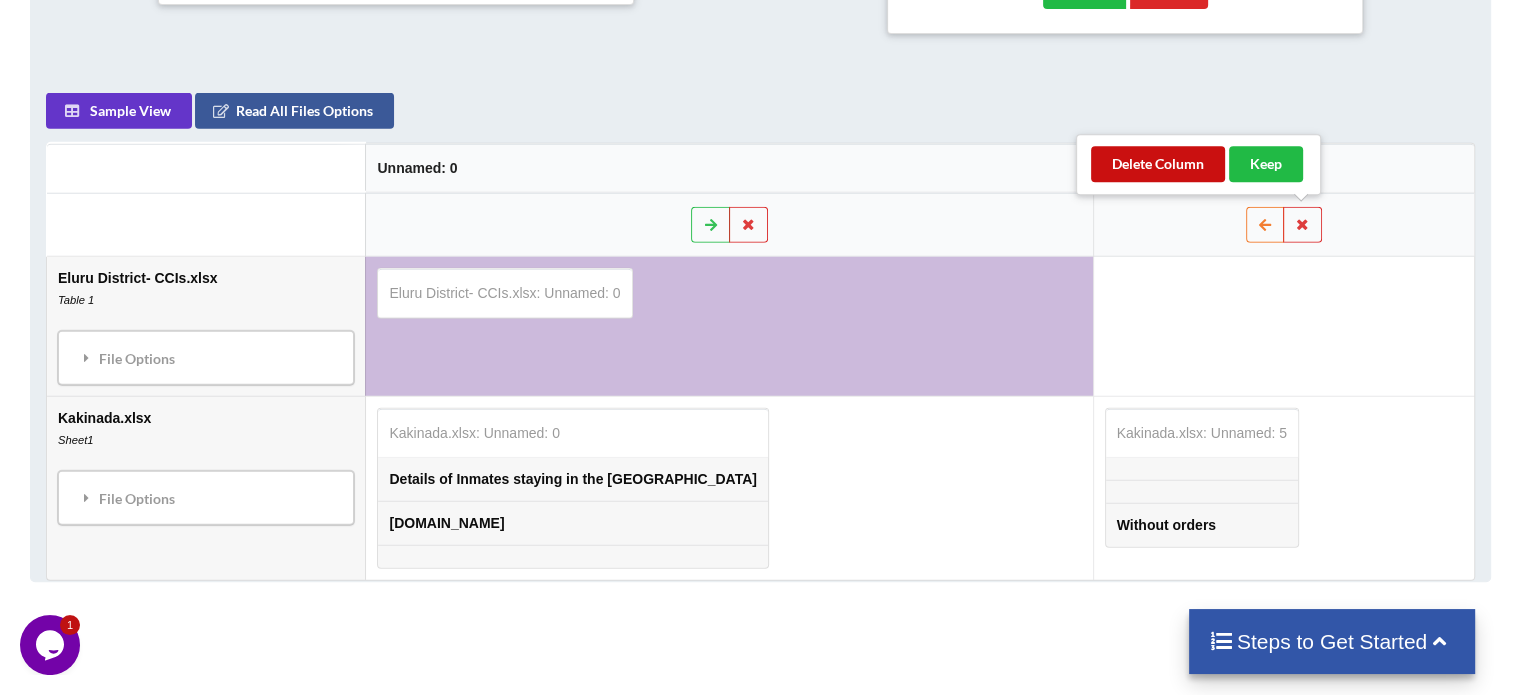 click on "Delete Column" at bounding box center (1158, 164) 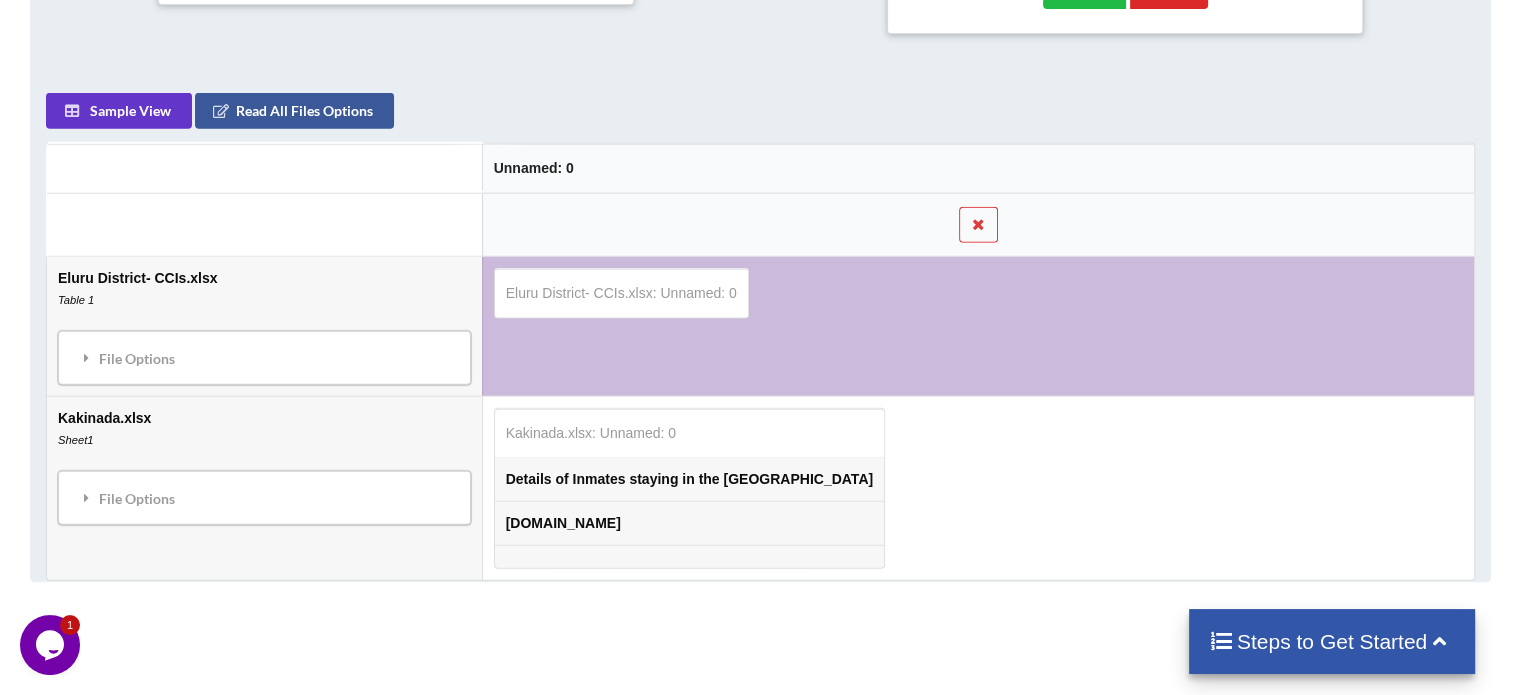 click on "Kakinada.xlsx: Unnamed: 0 Details of Inmates staying in the Child Care Institutes S.No" at bounding box center [978, 488] 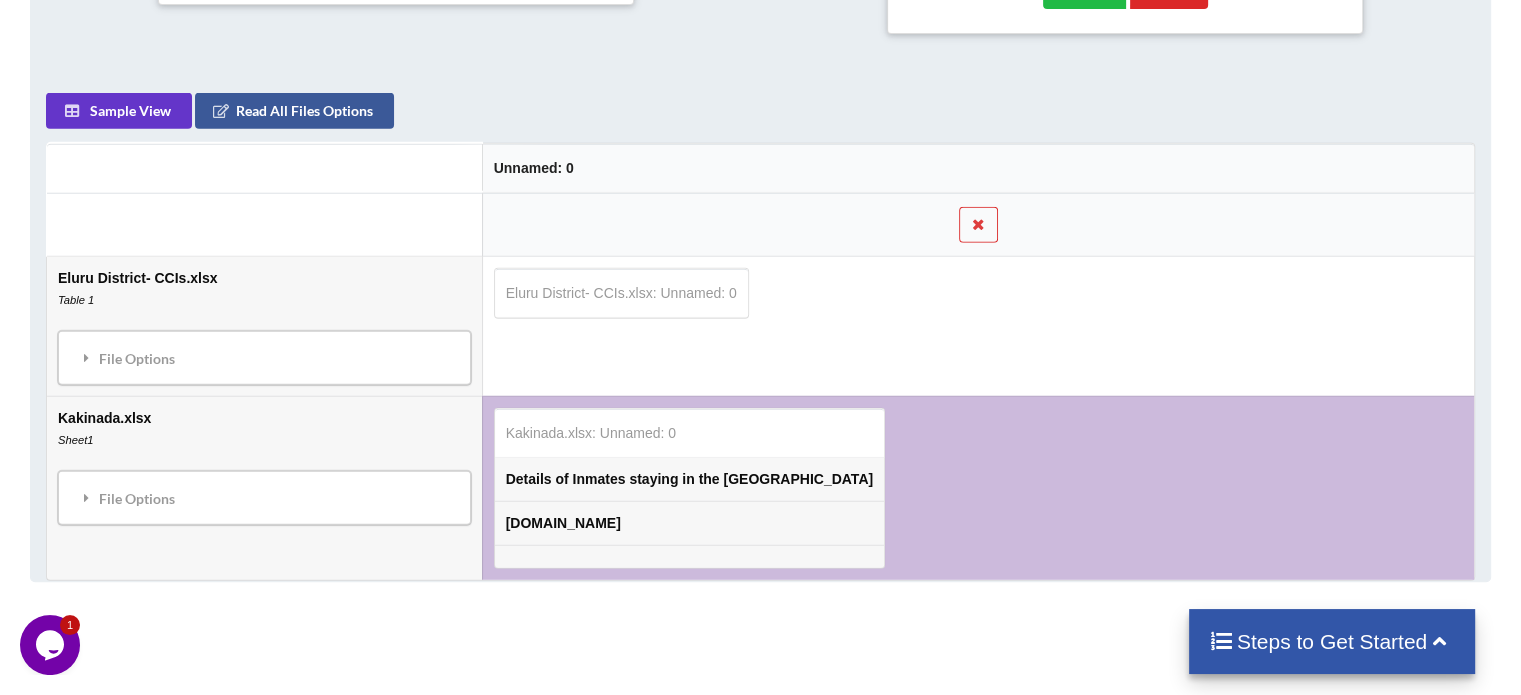 click on "Add More Files   to Automatically Append with Current  You can select files with any of these extensions: .xls, .xlt, .xlm, .xlsx, .xlsm, .xltx, .xltm, .xlsb, .csv, .txt Append Your Spreadsheets Follow these steps to append 34 %     Upload your files     Check if append sample is correct     Name & Download Your File  Steps to Get Started  Download File Merged File Name Remove Duplicates Add Source File Names Download hidden Download File Files are downloaded in .xlsx format  Appended File Sample Detailed View - Move Columns Around 1 column    Showing first 5 rows from each file  Is the file appended correctly? Yes No    Sample View Read All Files Options Unnamed: 0 Eluru District- CCIs.xlsx Table 1 File Options Import Other Sheets File Options Delete File Move File Down Eluru District- CCIs.xlsx: Unnamed: 0 Kakinada.xlsx Sheet1 File Options Import Other Sheets File Options Delete File Move File Up Kakinada.xlsx: Unnamed: 0 Details of Inmates staying in the Child Care Institutes S.No" at bounding box center [760, 192] 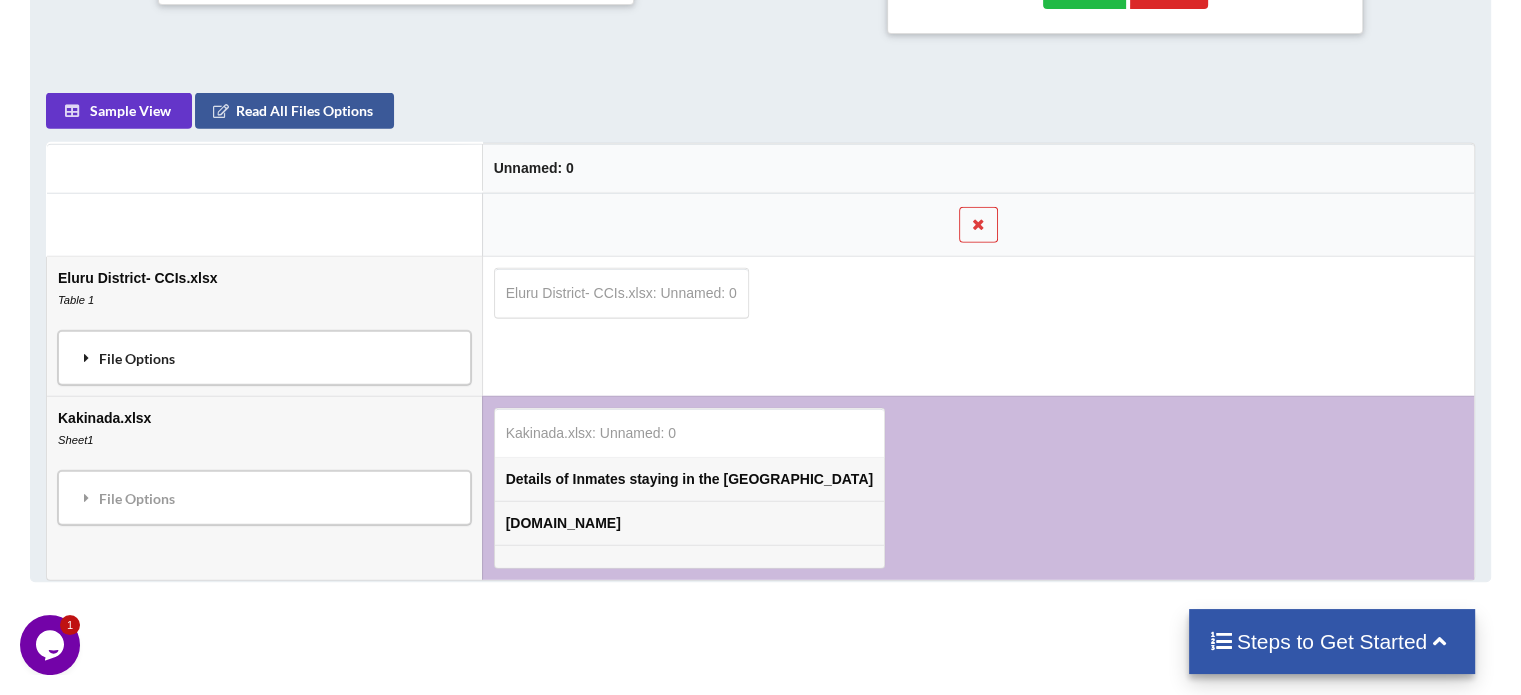 click on "File Options" at bounding box center [264, 358] 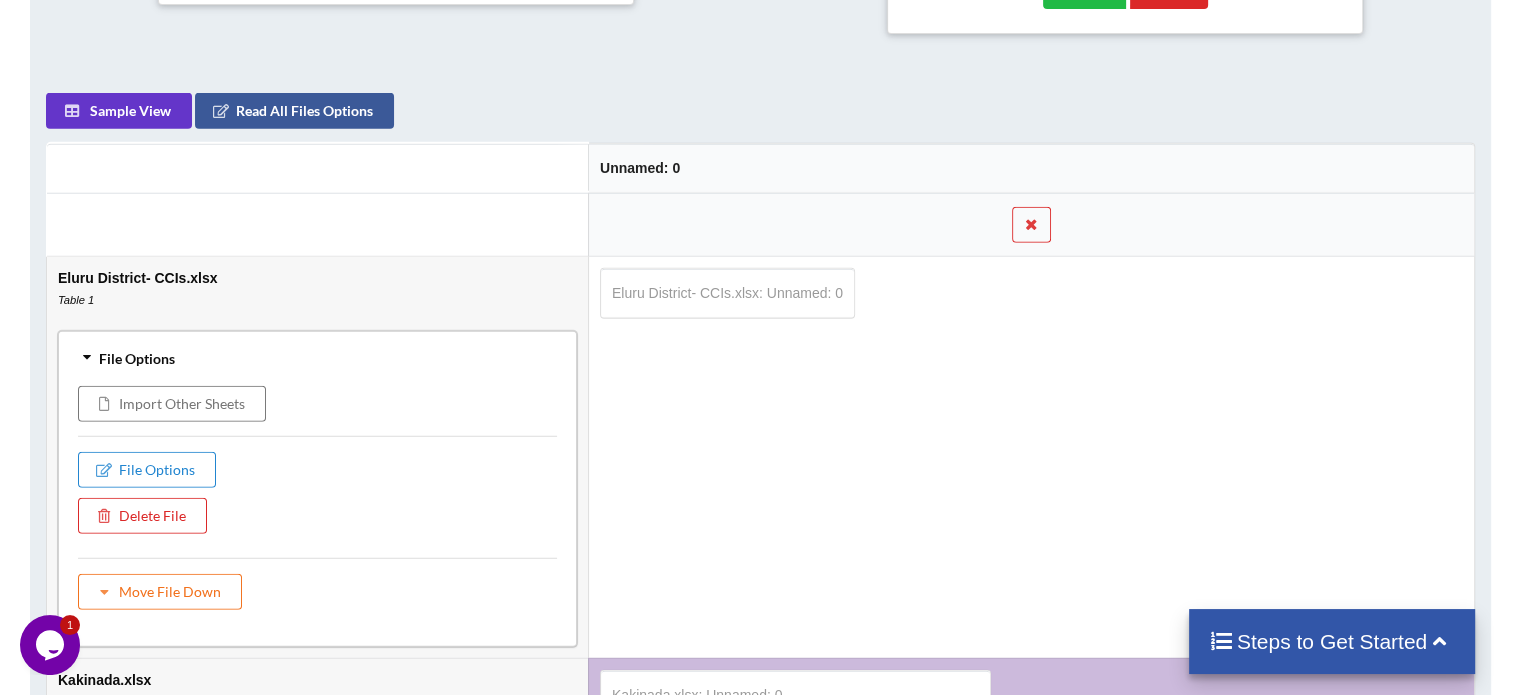 click on "File Options" at bounding box center [317, 358] 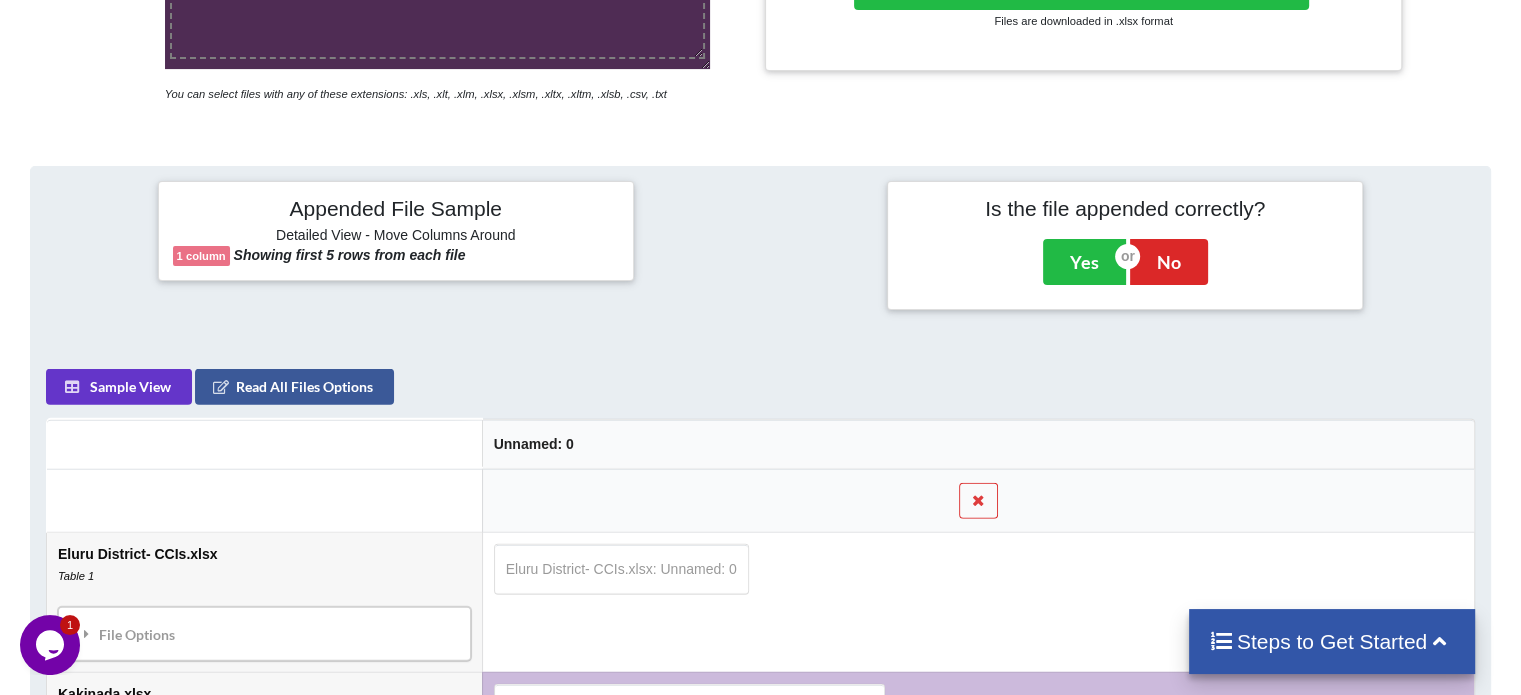 scroll, scrollTop: 924, scrollLeft: 0, axis: vertical 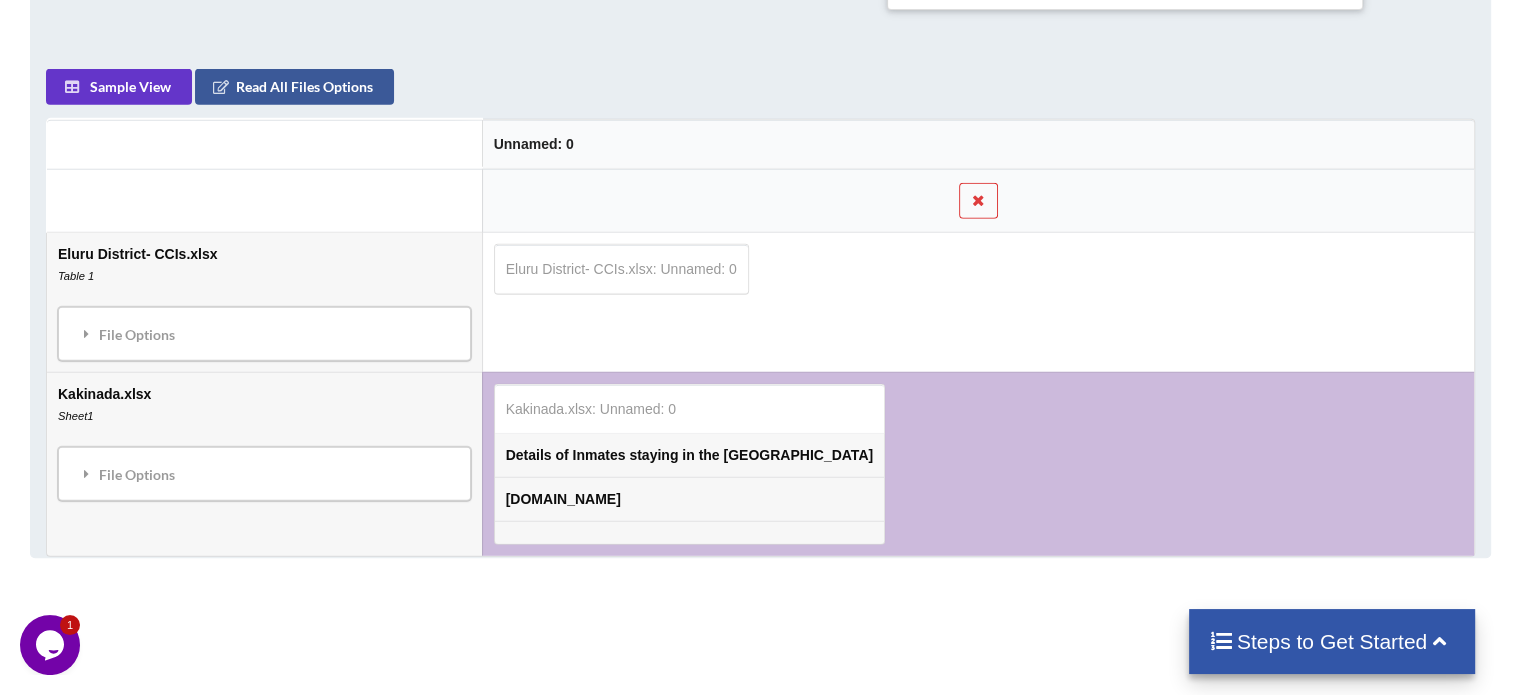 click on "Eluru District- CCIs.xlsx: Unnamed: 0" at bounding box center [978, 302] 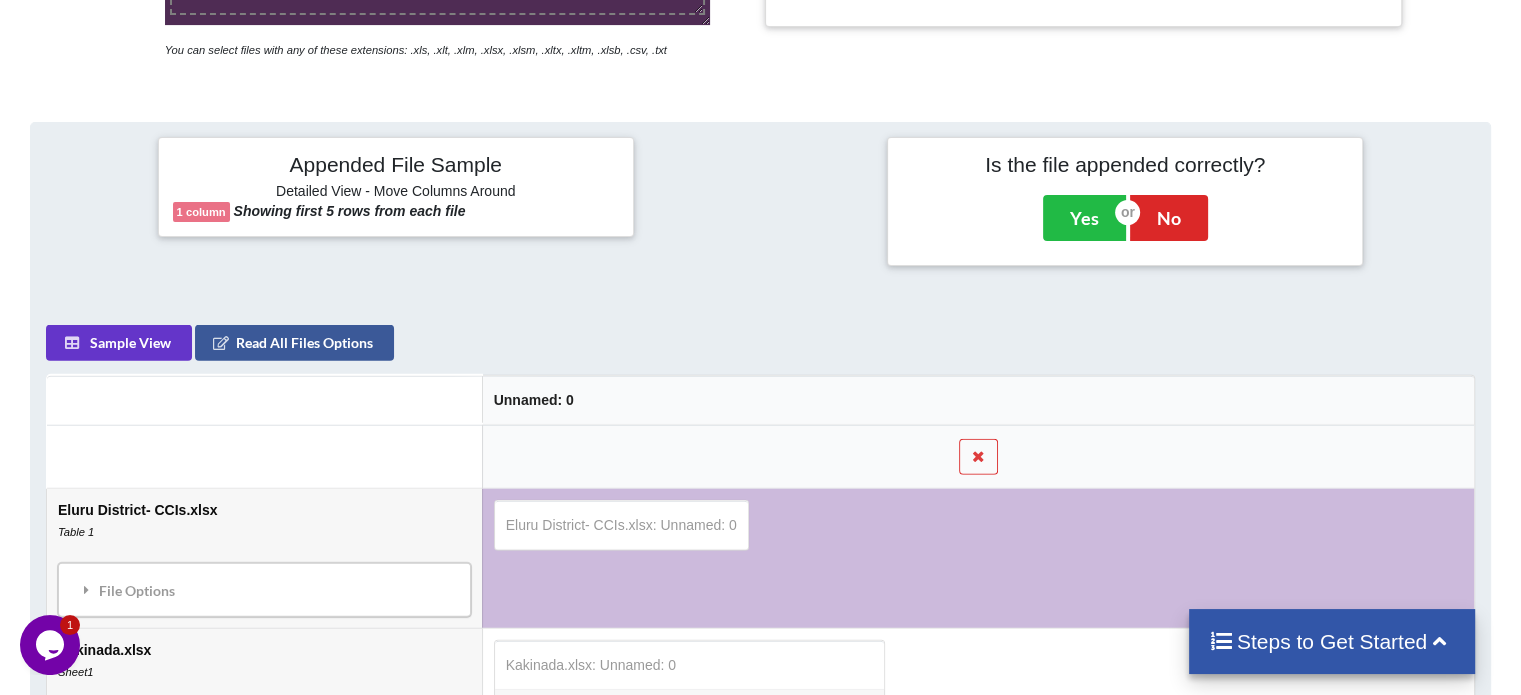 scroll, scrollTop: 324, scrollLeft: 0, axis: vertical 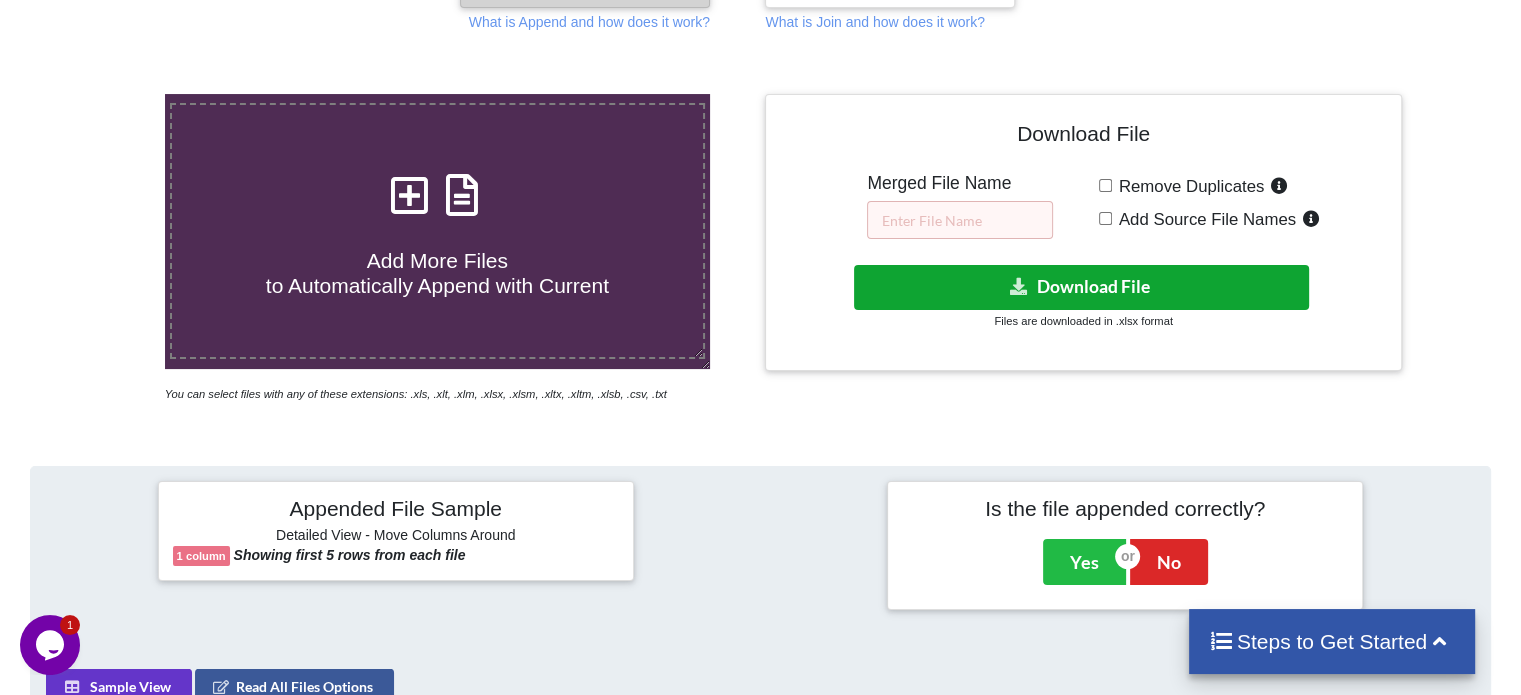 click on "Download File" at bounding box center (1081, 287) 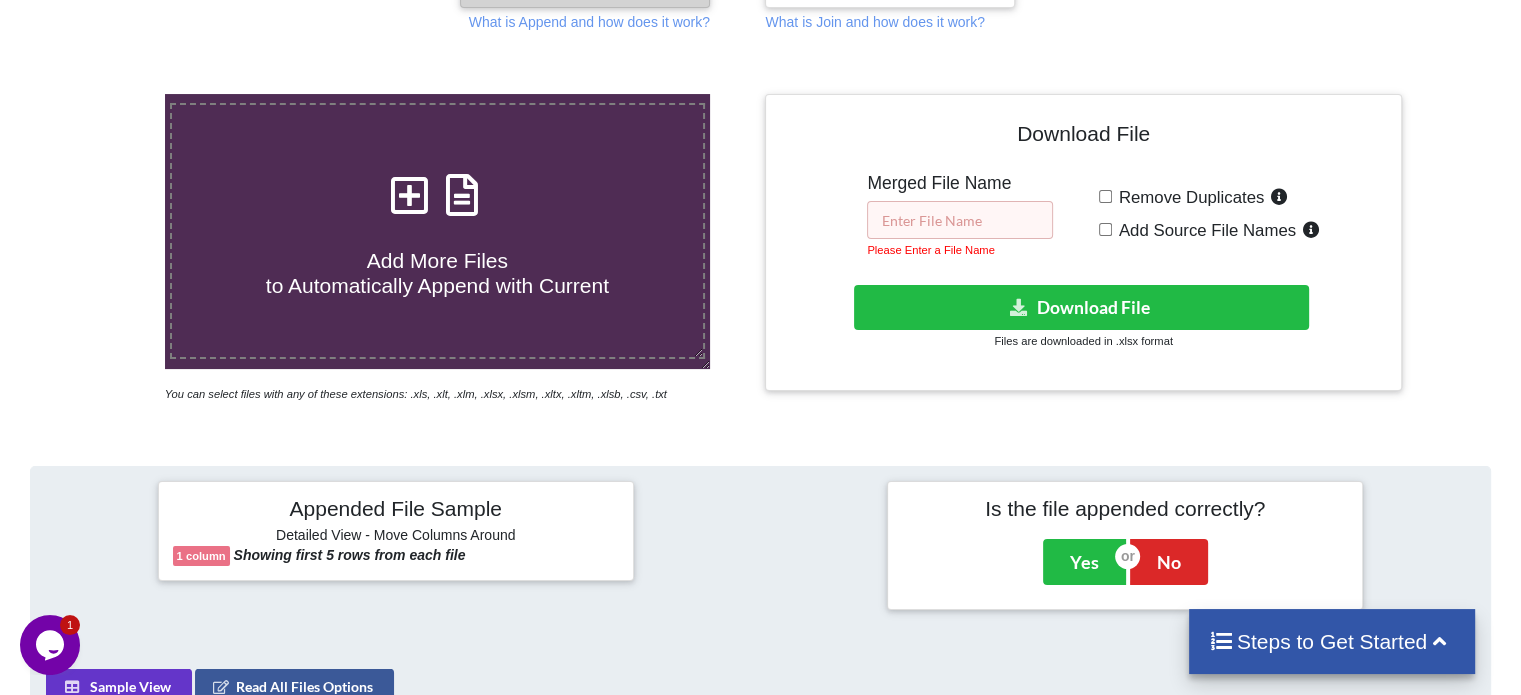 click at bounding box center (960, 220) 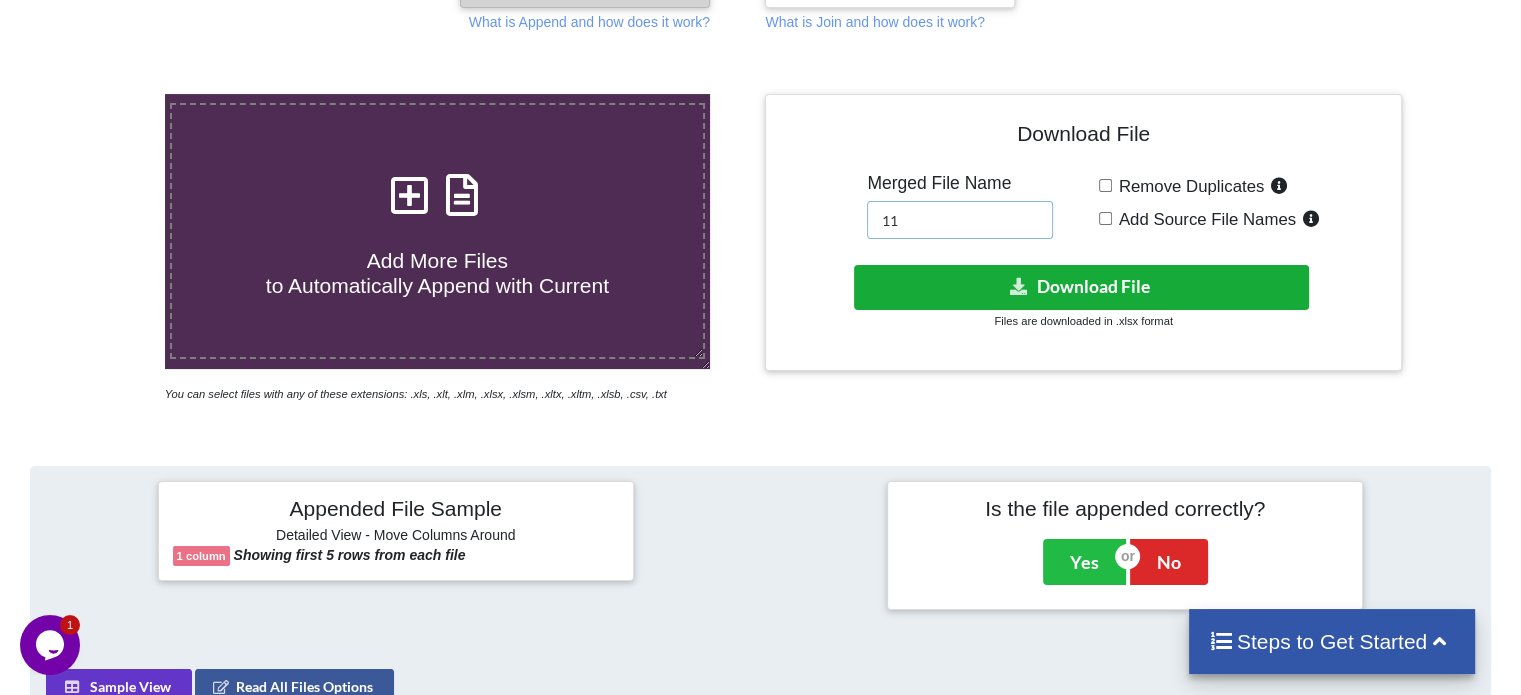 type on "11" 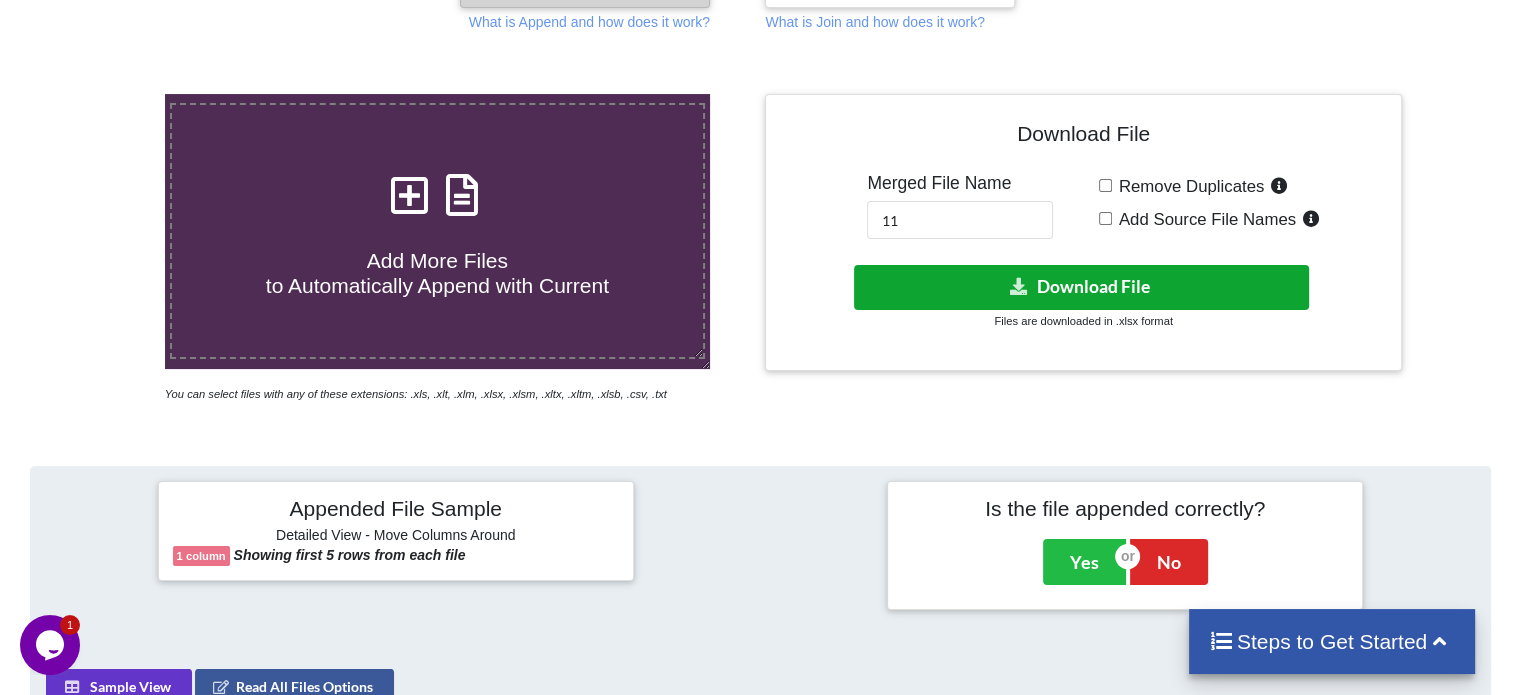 click on "Download File" at bounding box center (1081, 287) 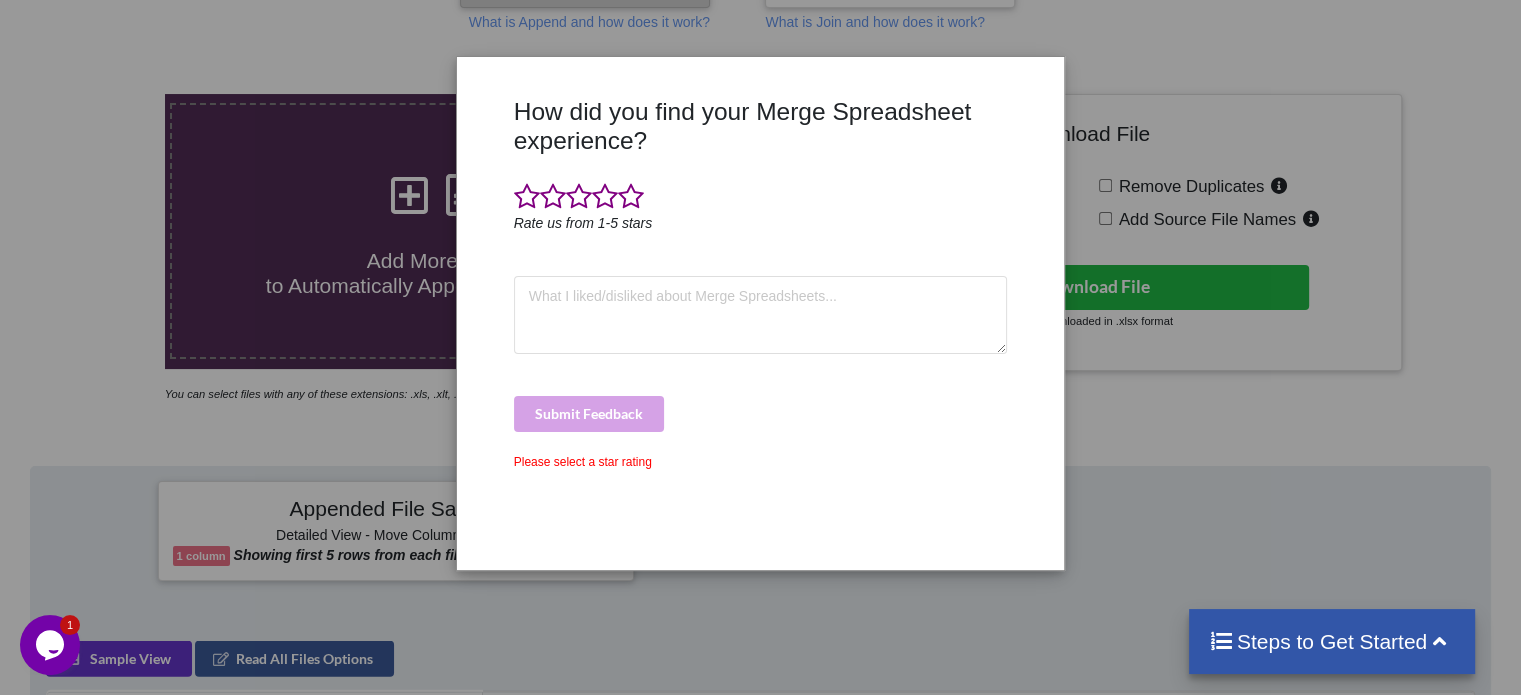 click on "How did you find your Merge Spreadsheet experience? Rate us from 1-5 stars Submit Feedback Please select a star rating" at bounding box center (760, 347) 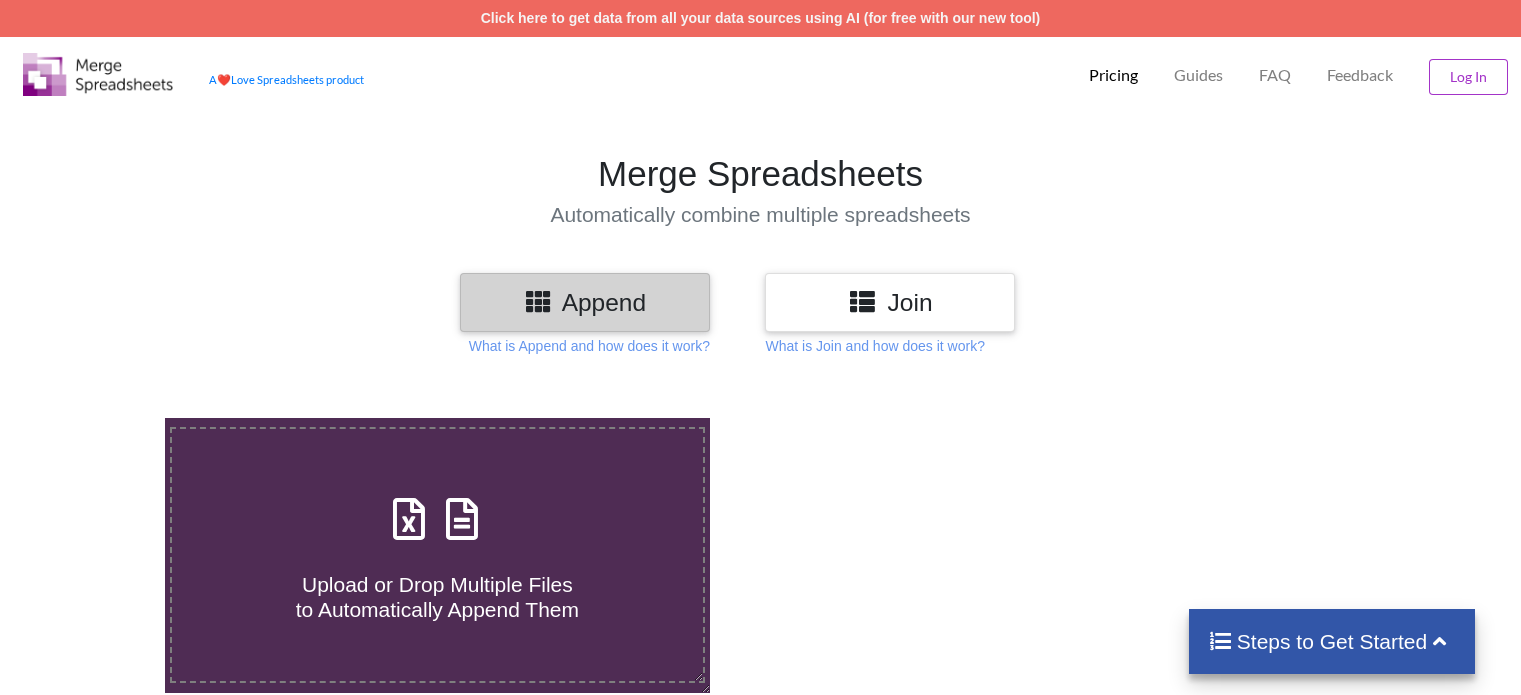 scroll, scrollTop: 0, scrollLeft: 0, axis: both 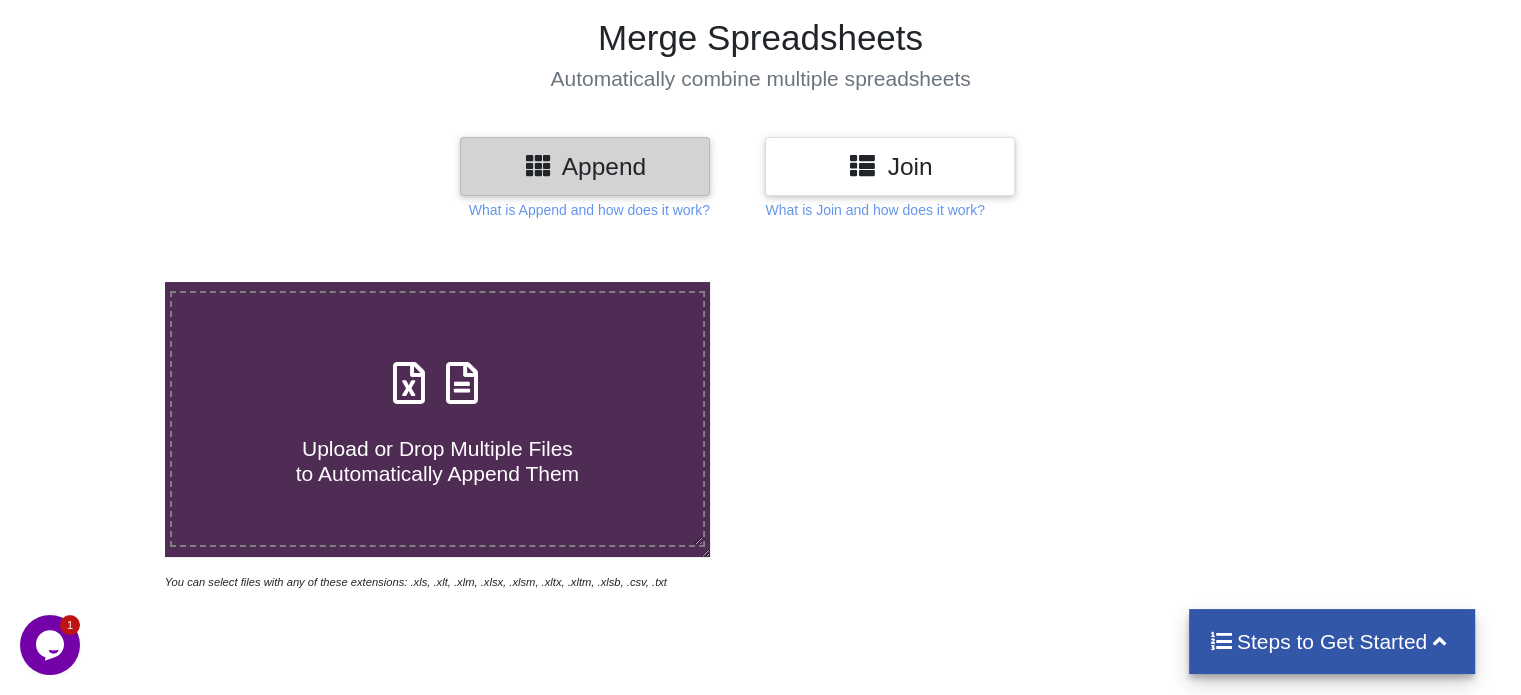 click on "Upload or Drop Multiple Files  to Automatically Append Them" at bounding box center [437, 449] 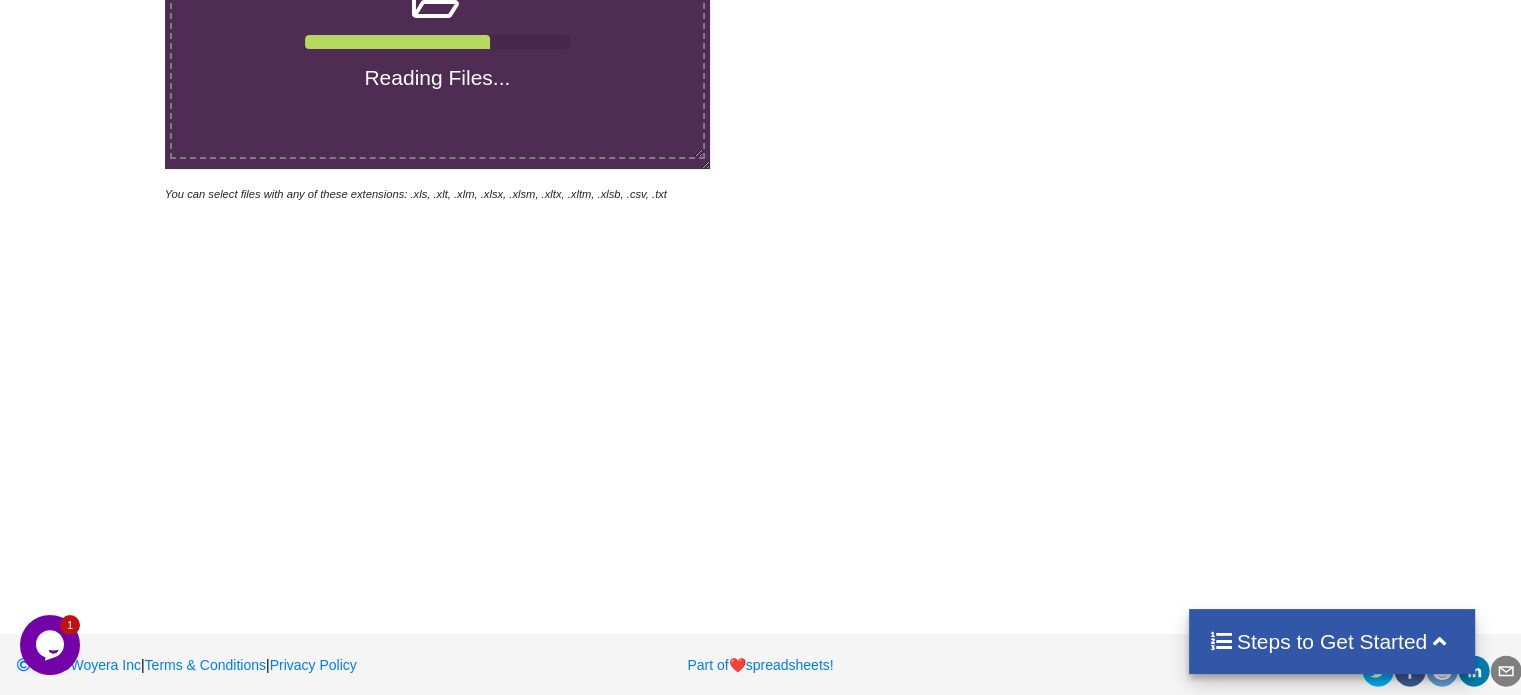scroll, scrollTop: 536, scrollLeft: 0, axis: vertical 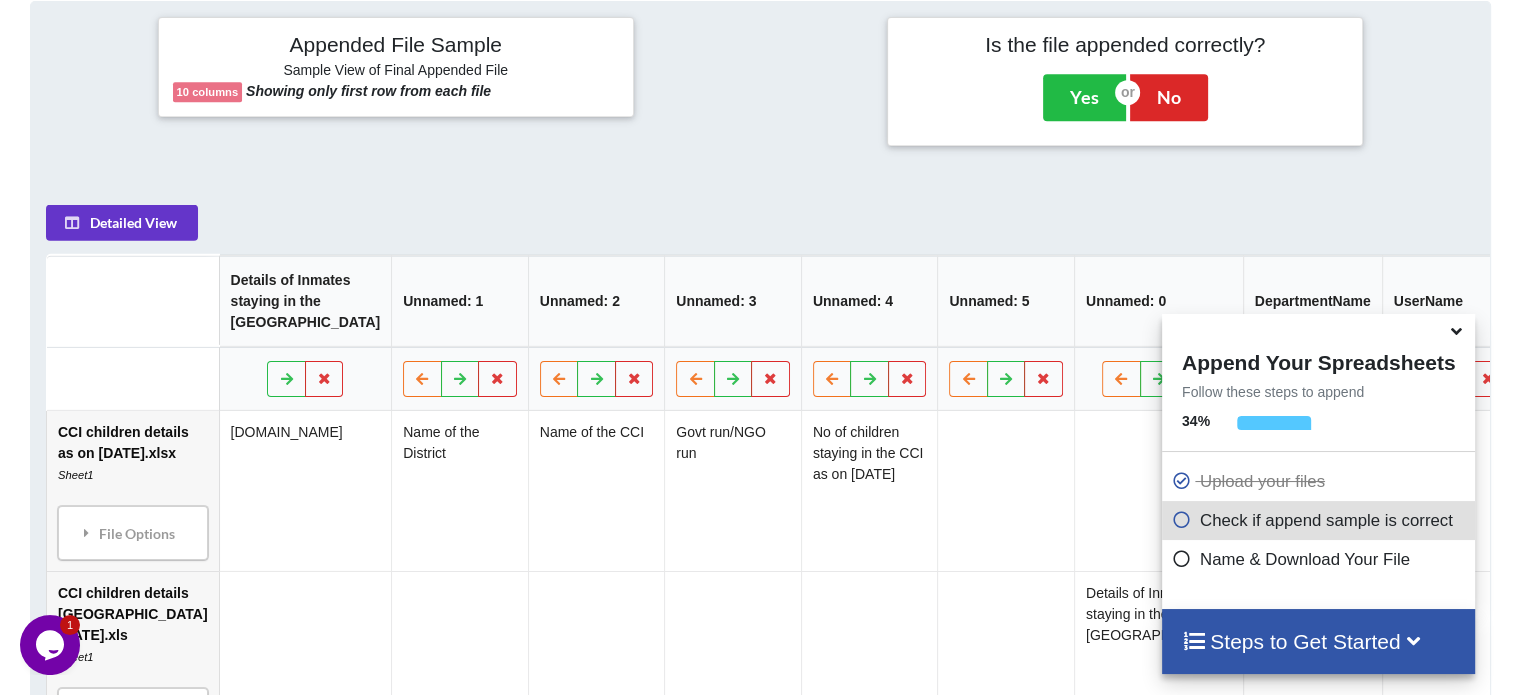 click at bounding box center [1456, 328] 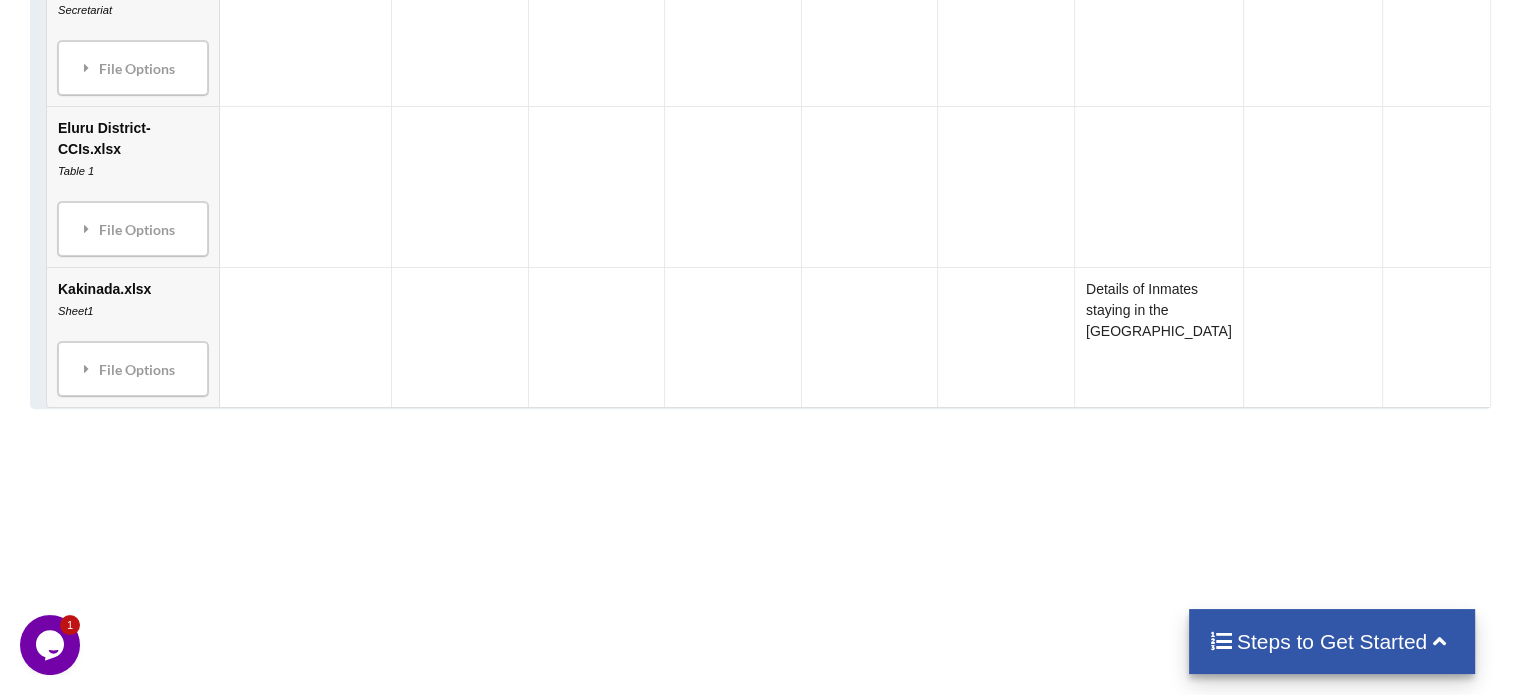 scroll, scrollTop: 2170, scrollLeft: 0, axis: vertical 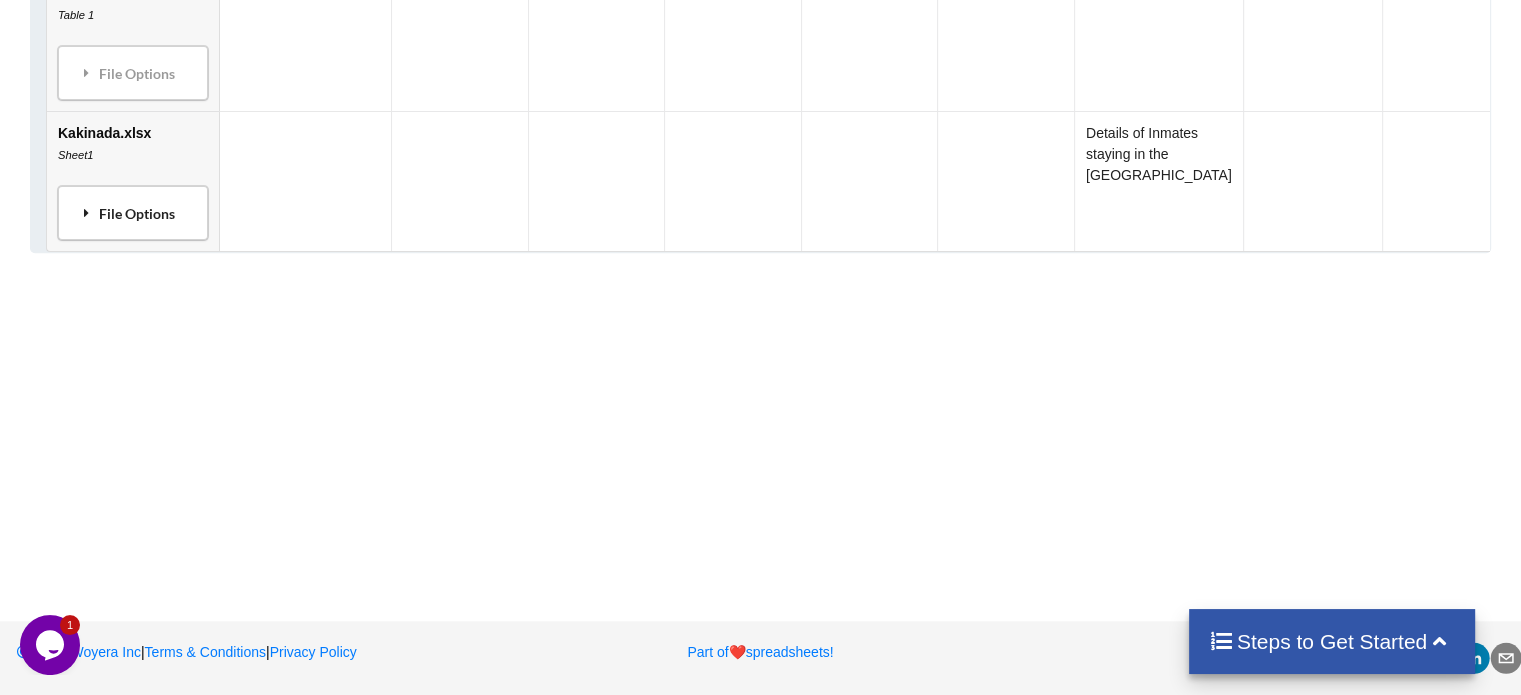 click on "File Options" at bounding box center (133, 213) 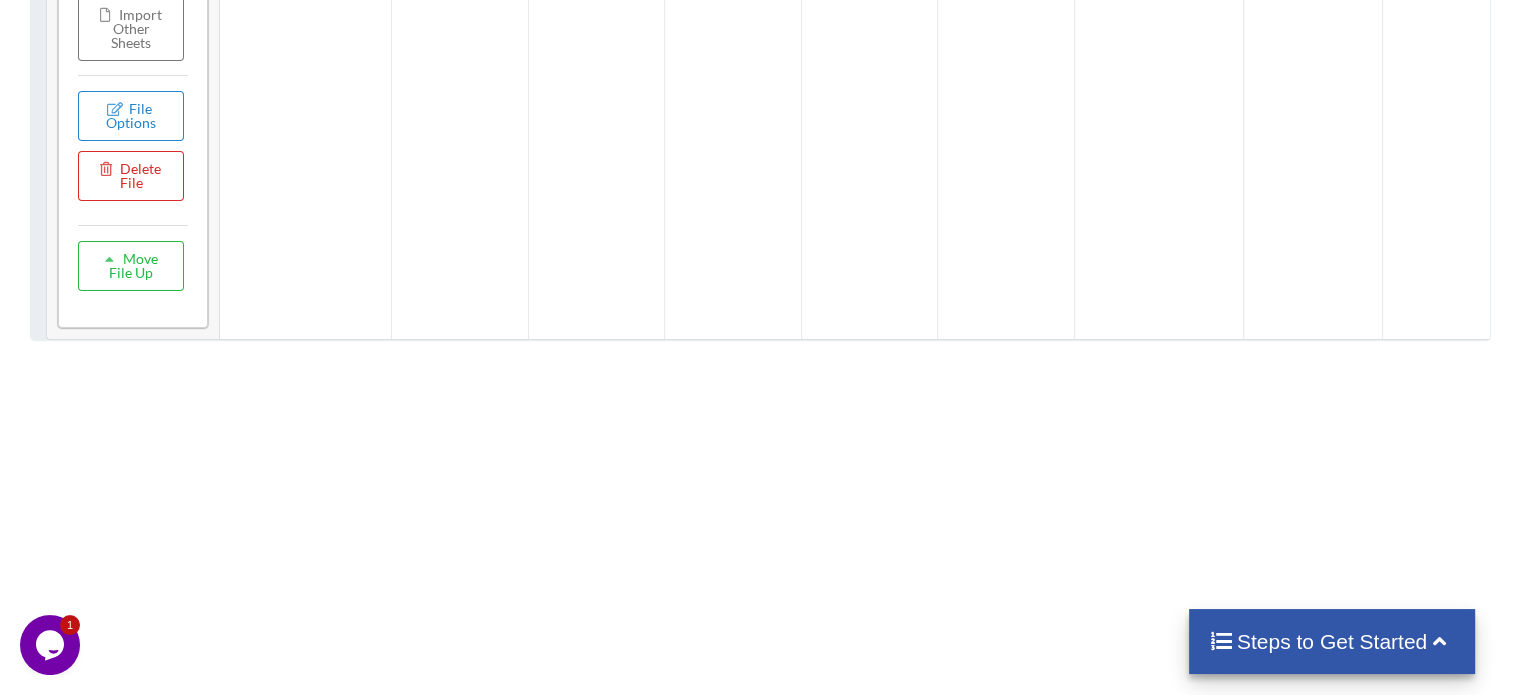 scroll, scrollTop: 2137, scrollLeft: 0, axis: vertical 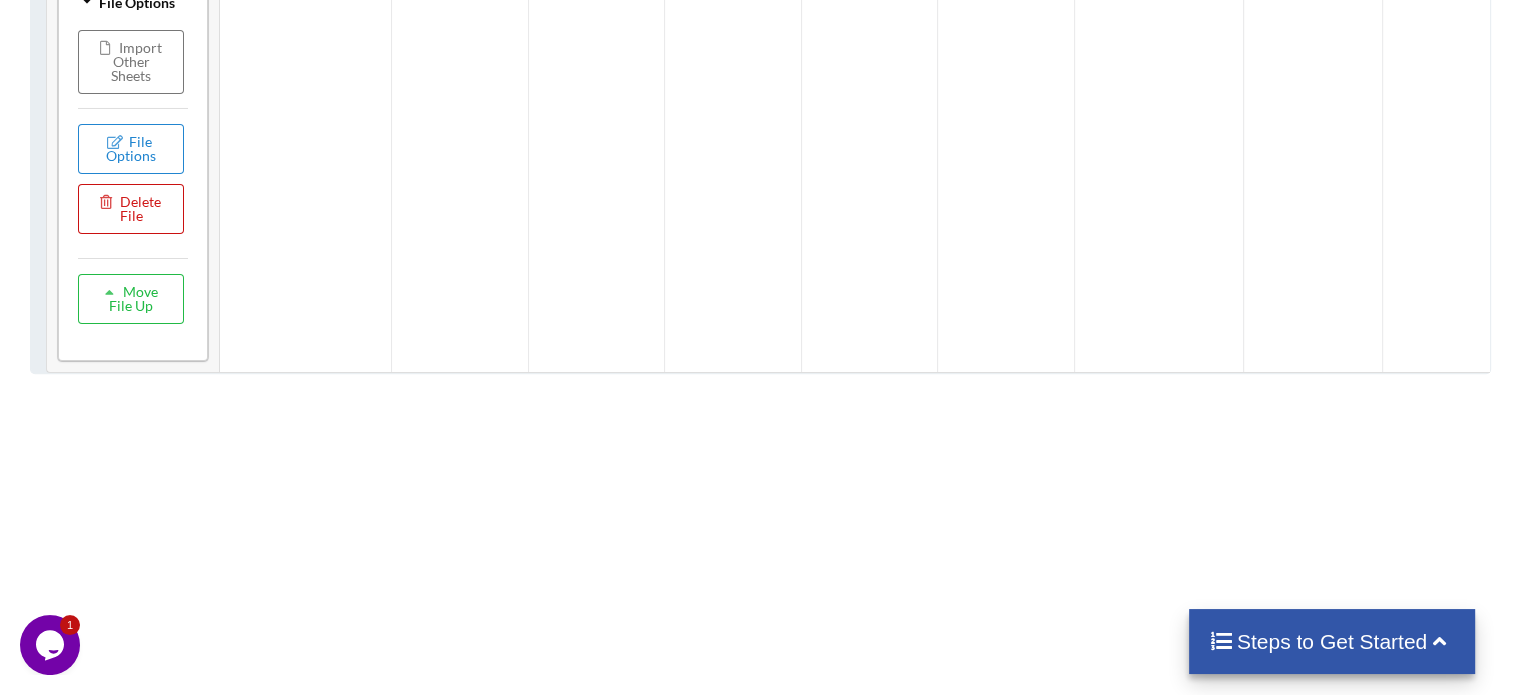 click on "Delete File" at bounding box center [131, 209] 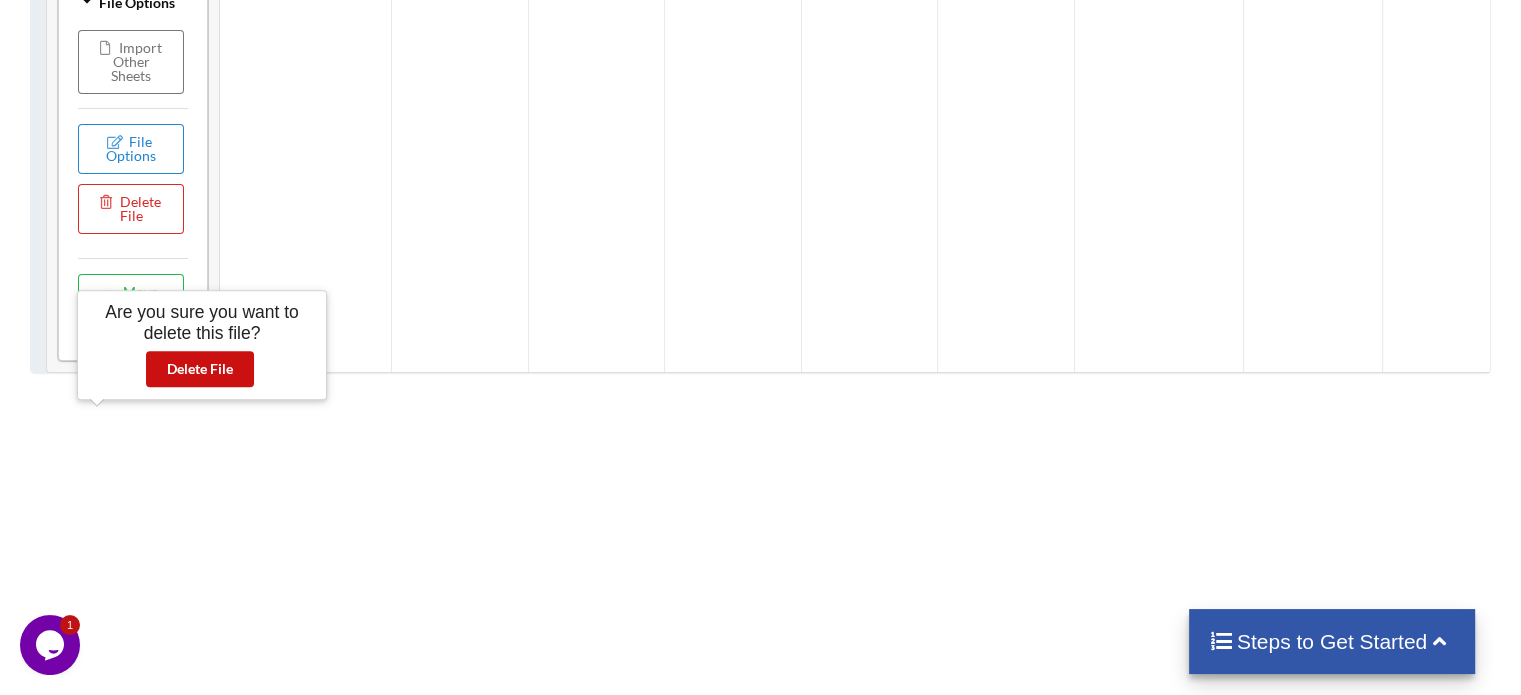 click on "Delete File" at bounding box center [200, 369] 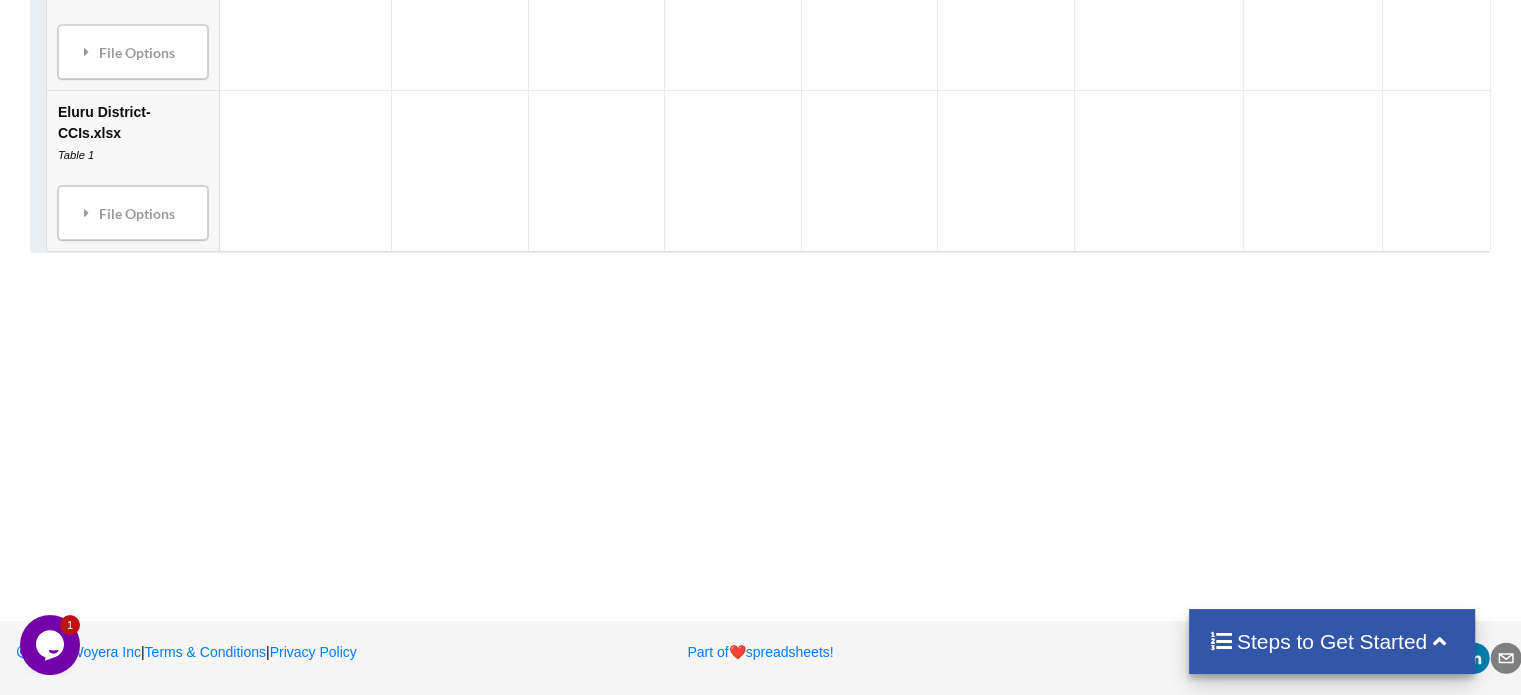 scroll, scrollTop: 2009, scrollLeft: 0, axis: vertical 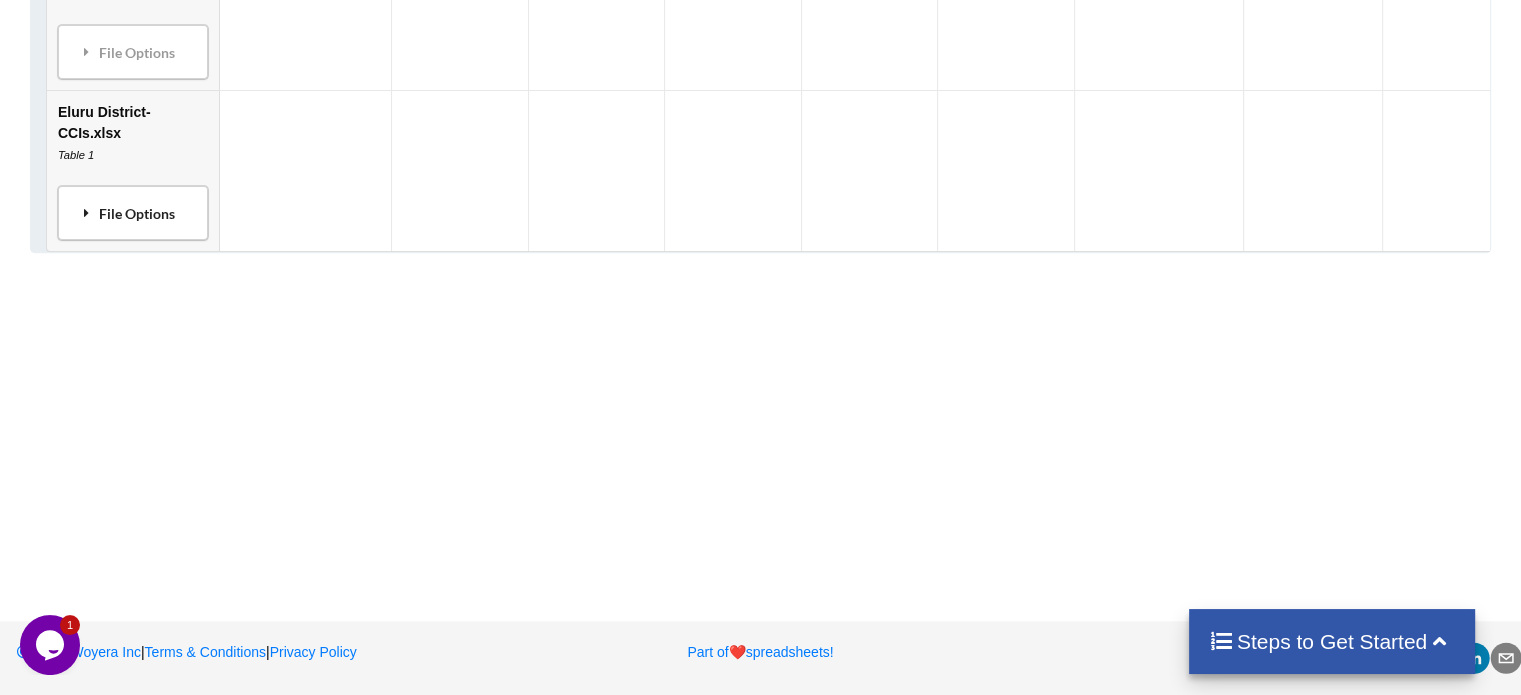 click on "File Options" at bounding box center (133, 213) 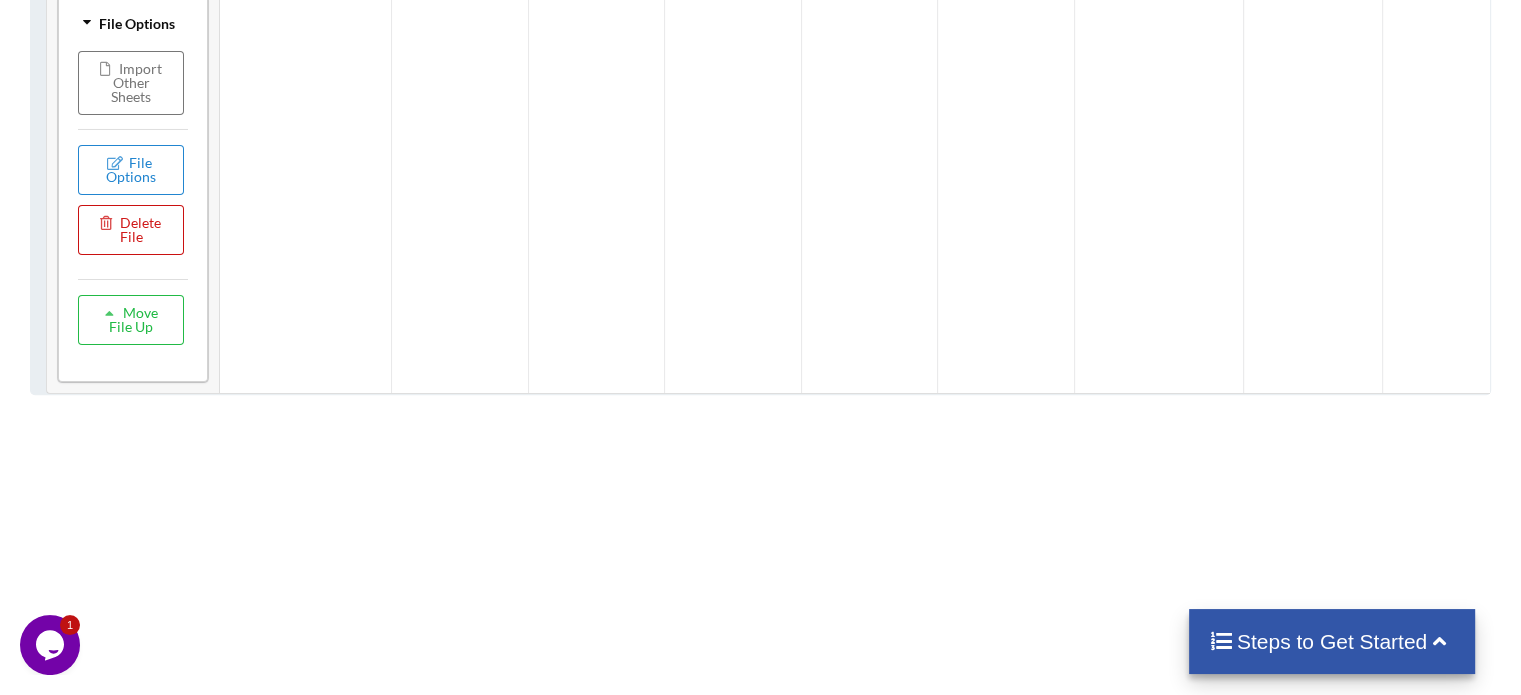 click on "Delete File" at bounding box center (131, 230) 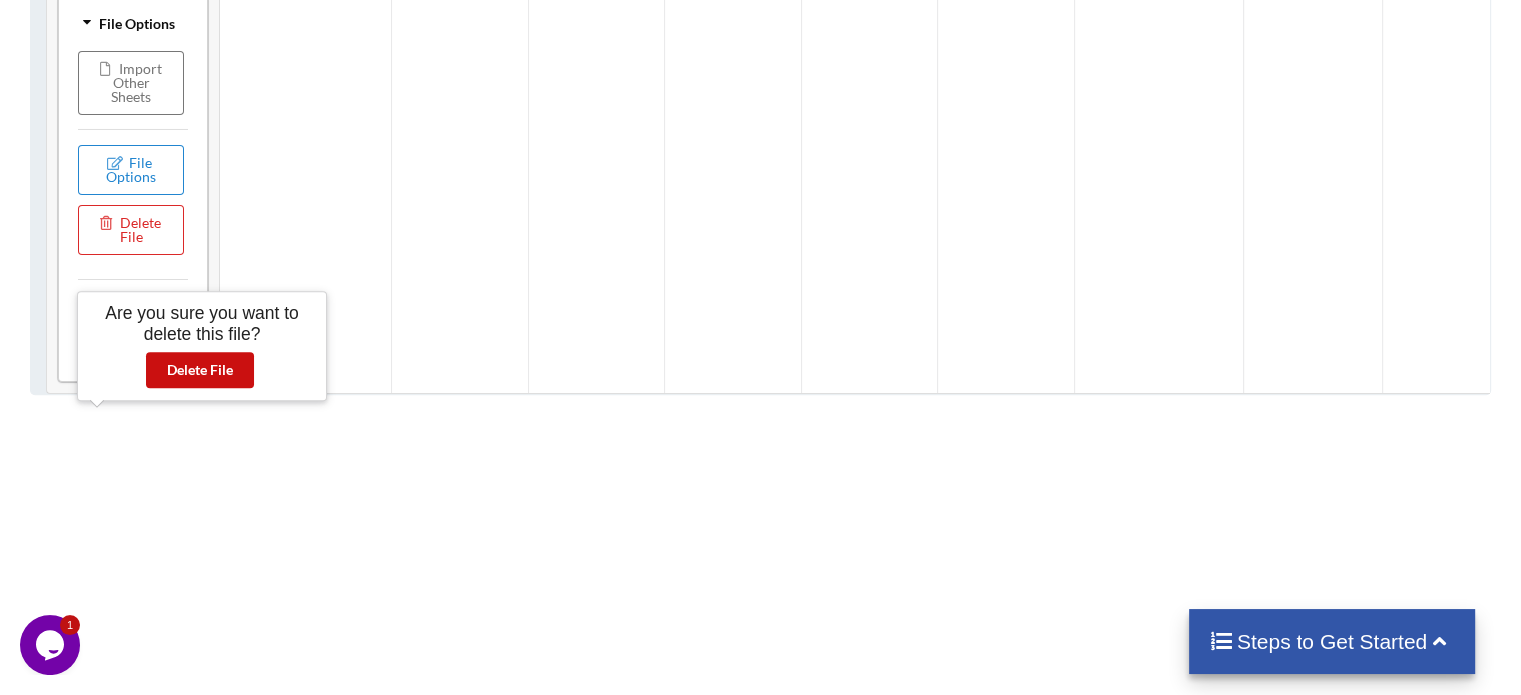 click on "Delete File" at bounding box center (200, 370) 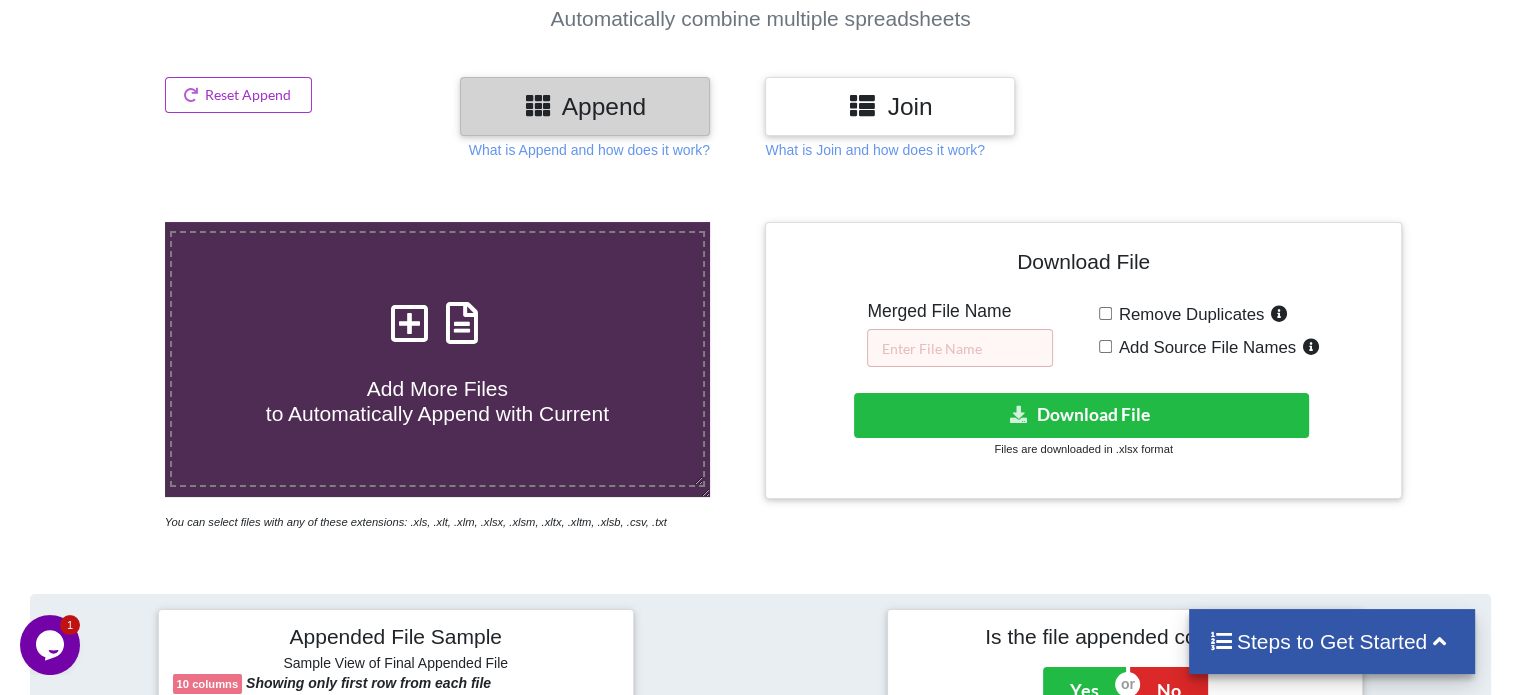 scroll, scrollTop: 200, scrollLeft: 0, axis: vertical 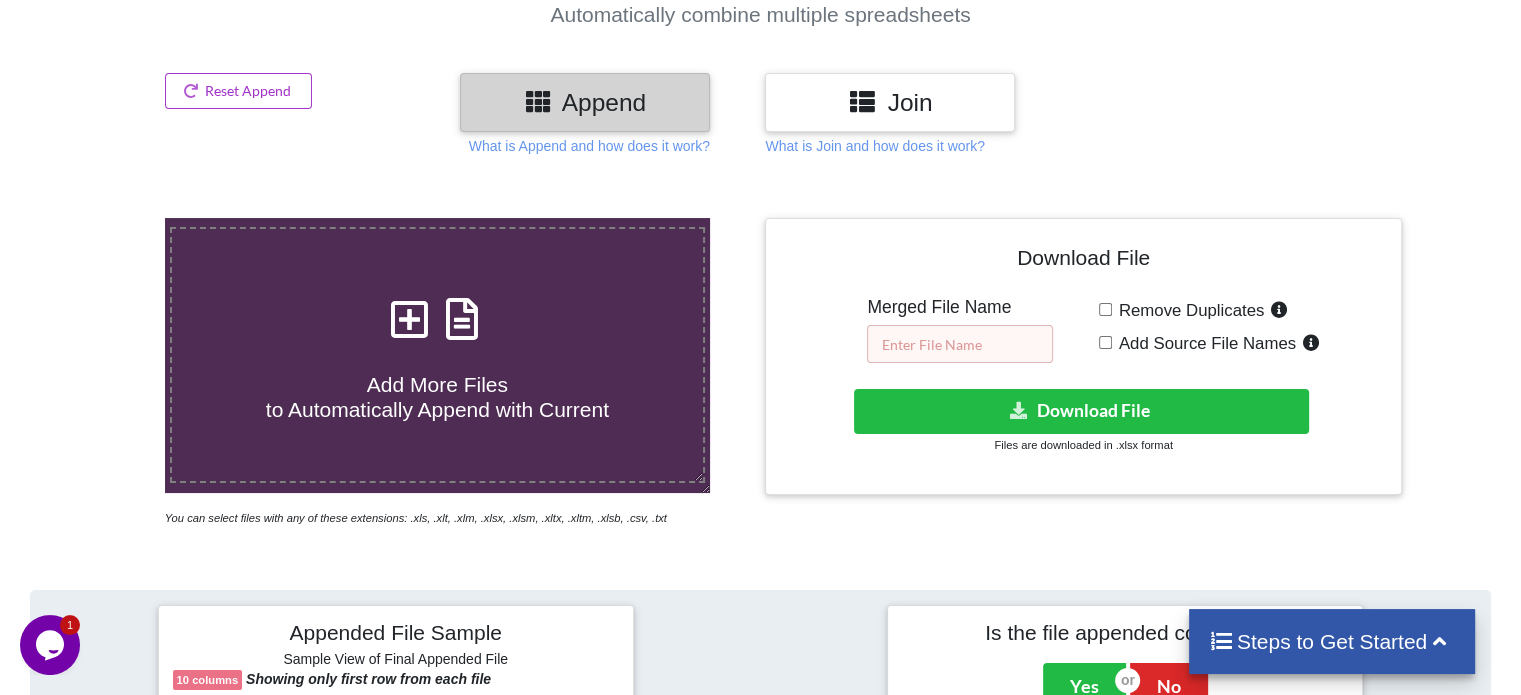 click at bounding box center (960, 344) 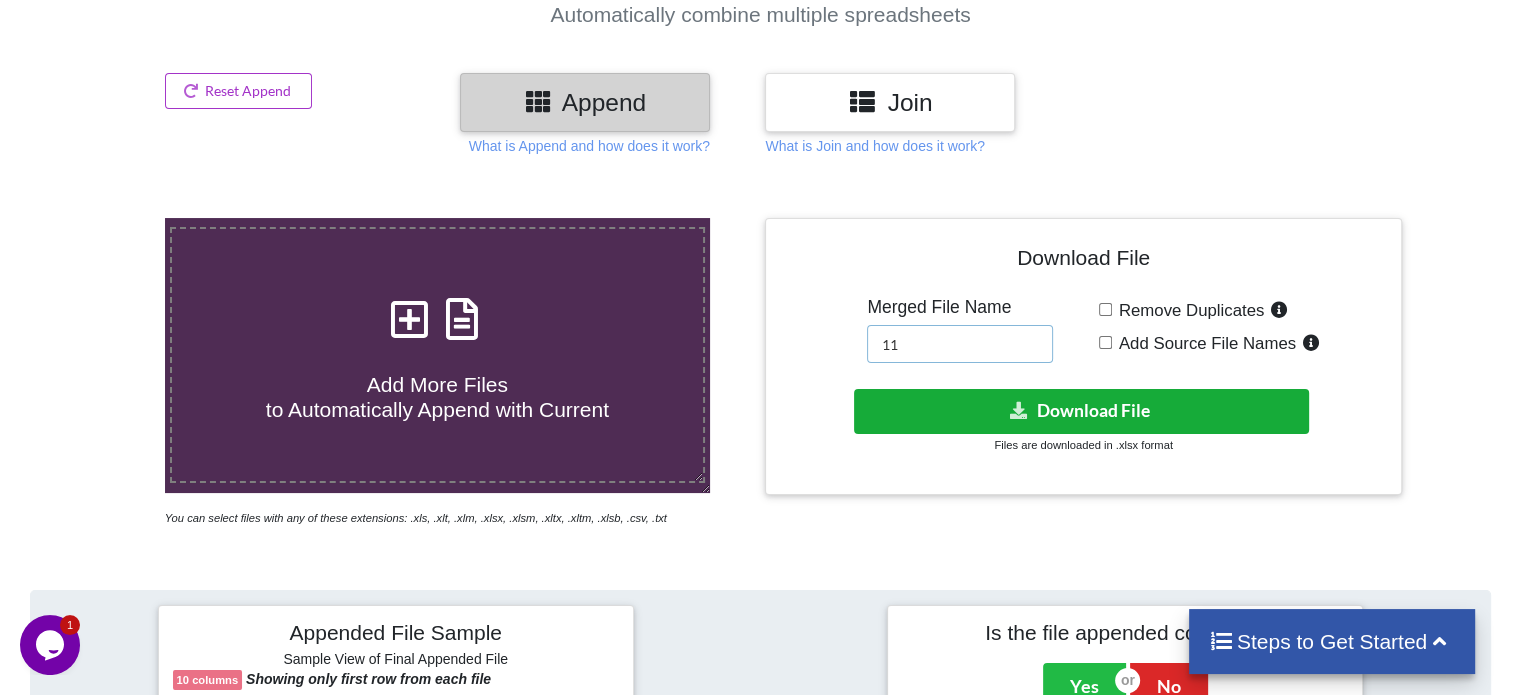 type on "11" 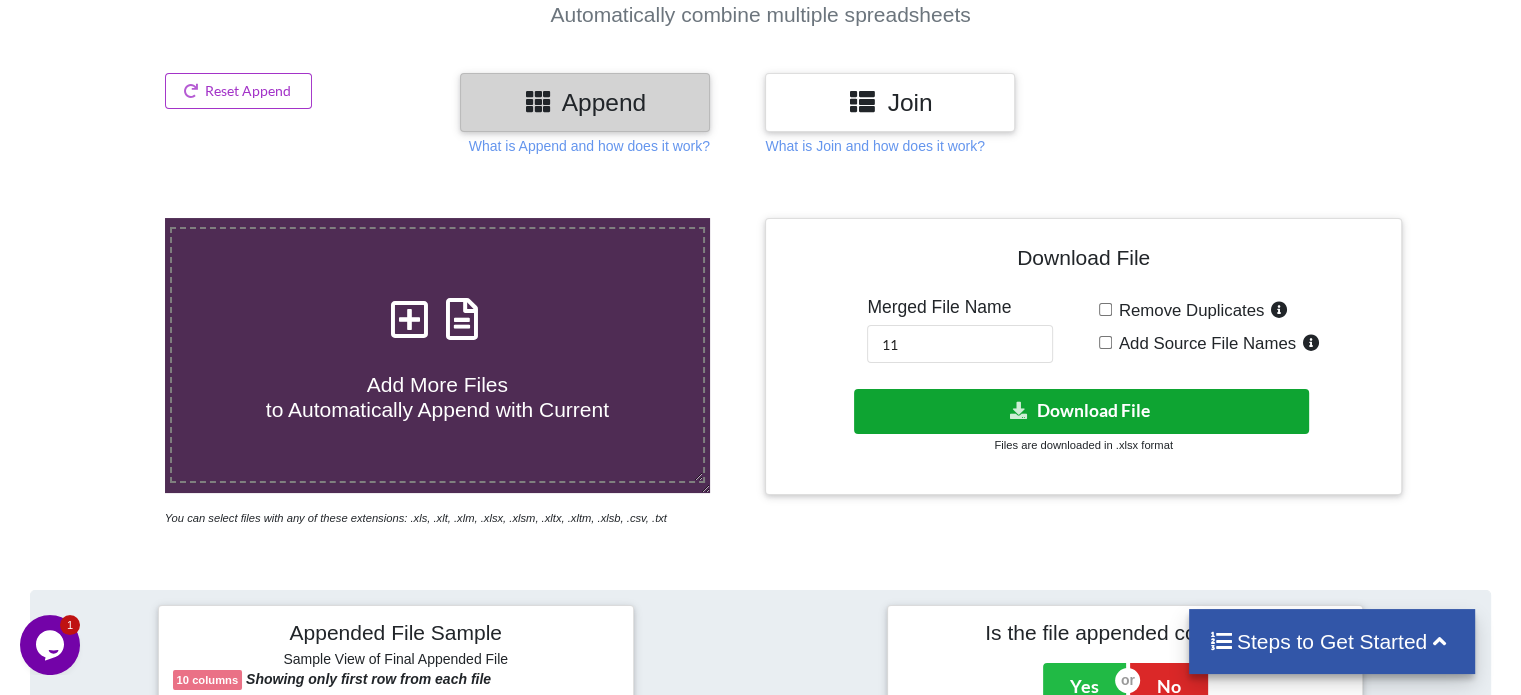 click on "Download File" at bounding box center [1081, 411] 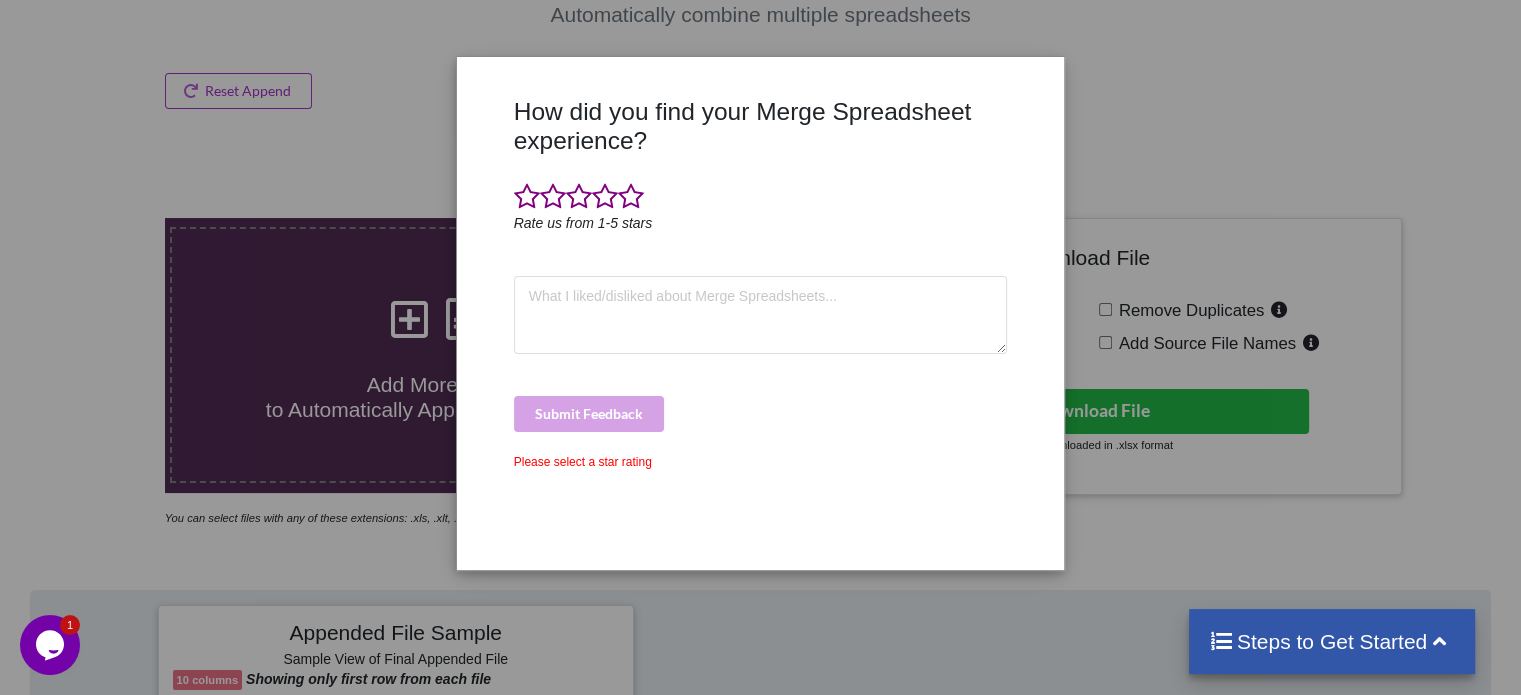 click on "How did you find your Merge Spreadsheet experience? Rate us from 1-5 stars Submit Feedback Please select a star rating" at bounding box center [760, 347] 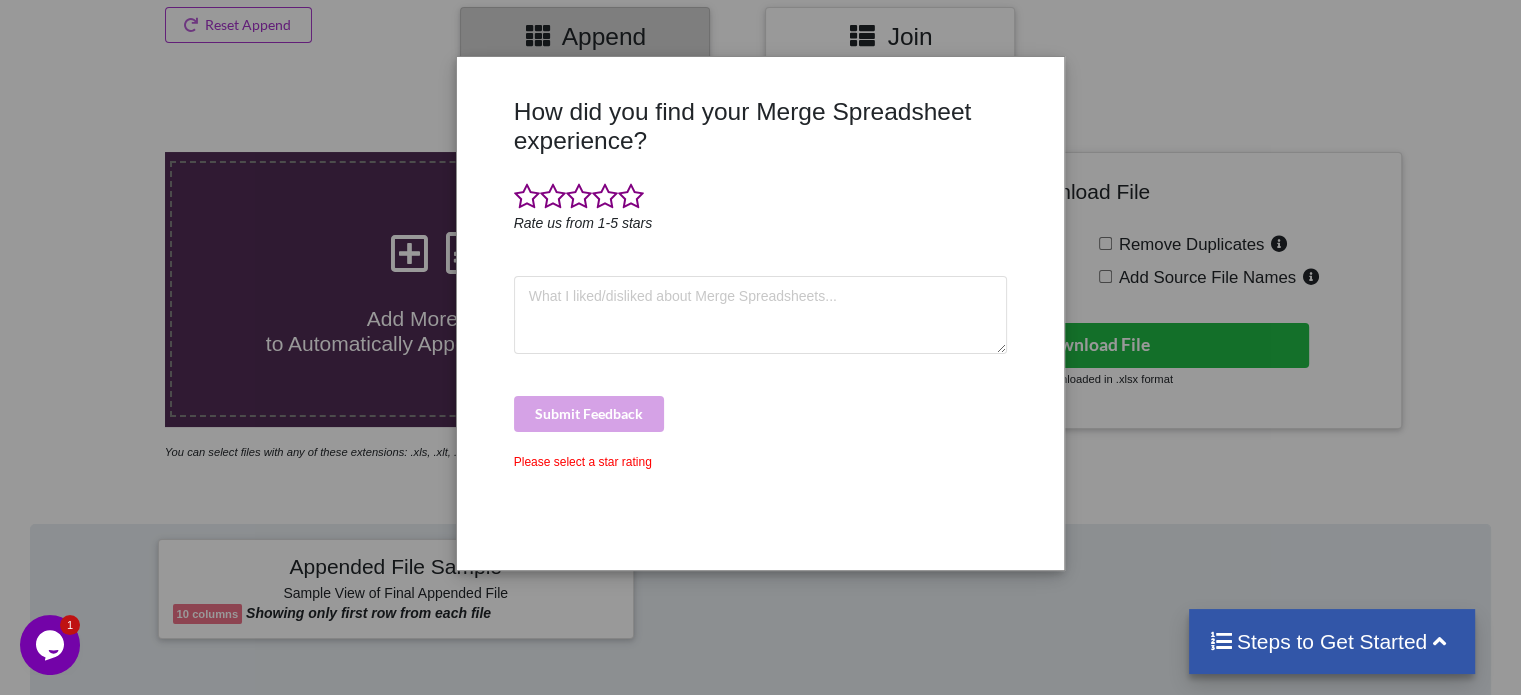 scroll, scrollTop: 500, scrollLeft: 0, axis: vertical 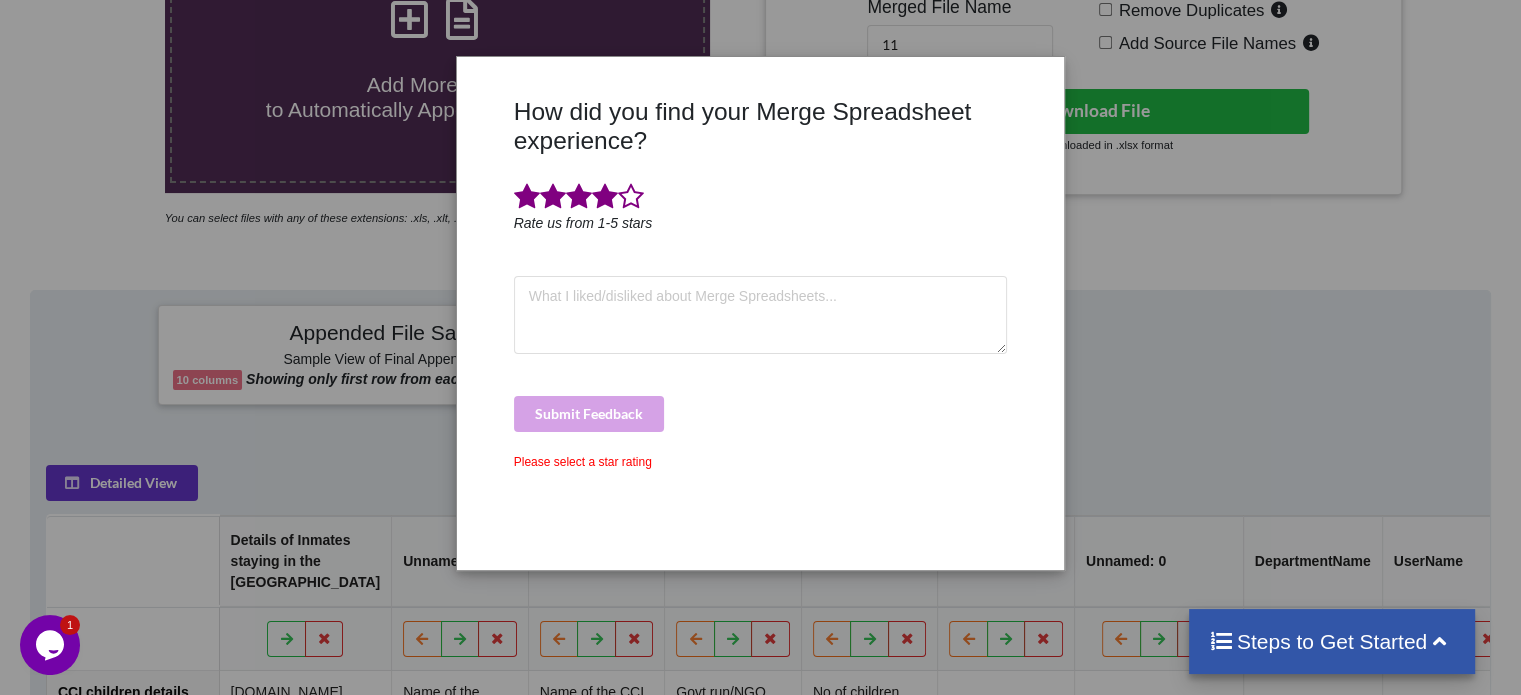 click at bounding box center [605, 197] 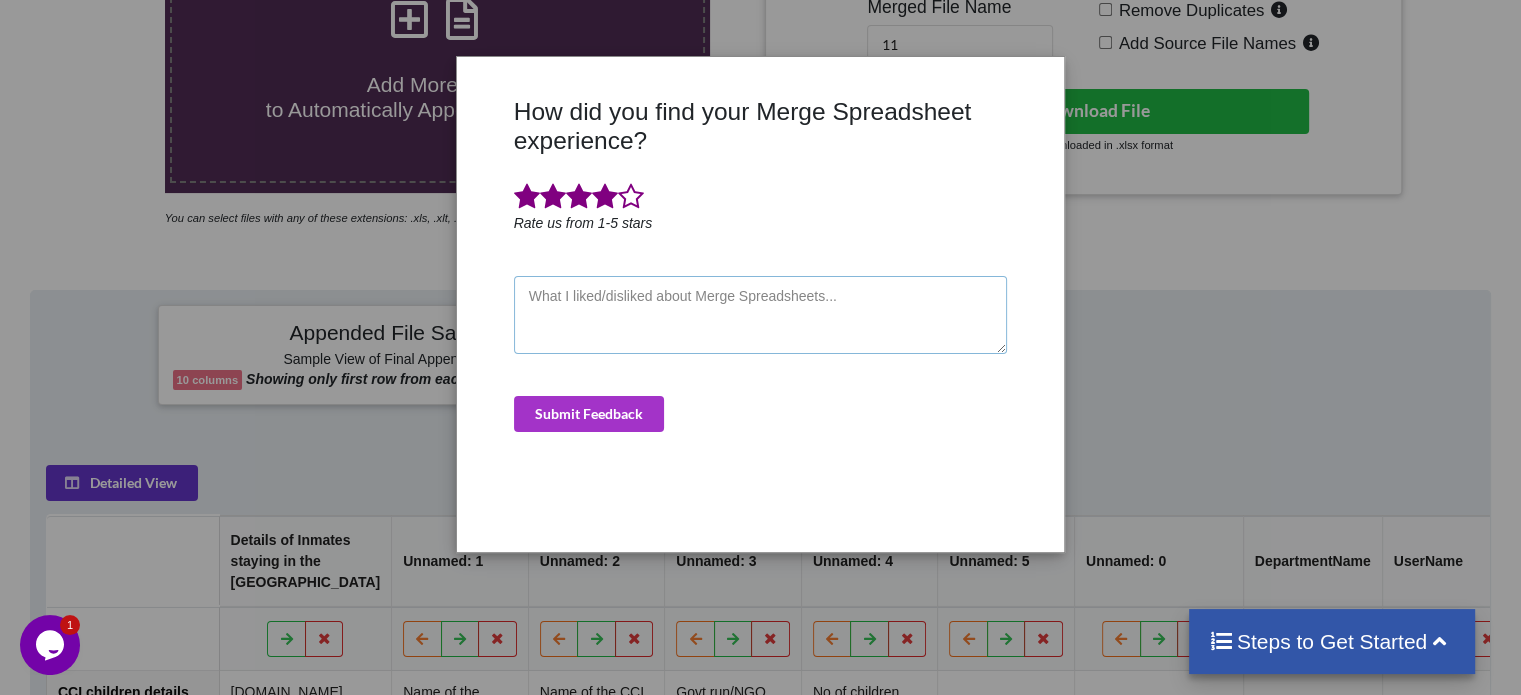 click at bounding box center (761, 315) 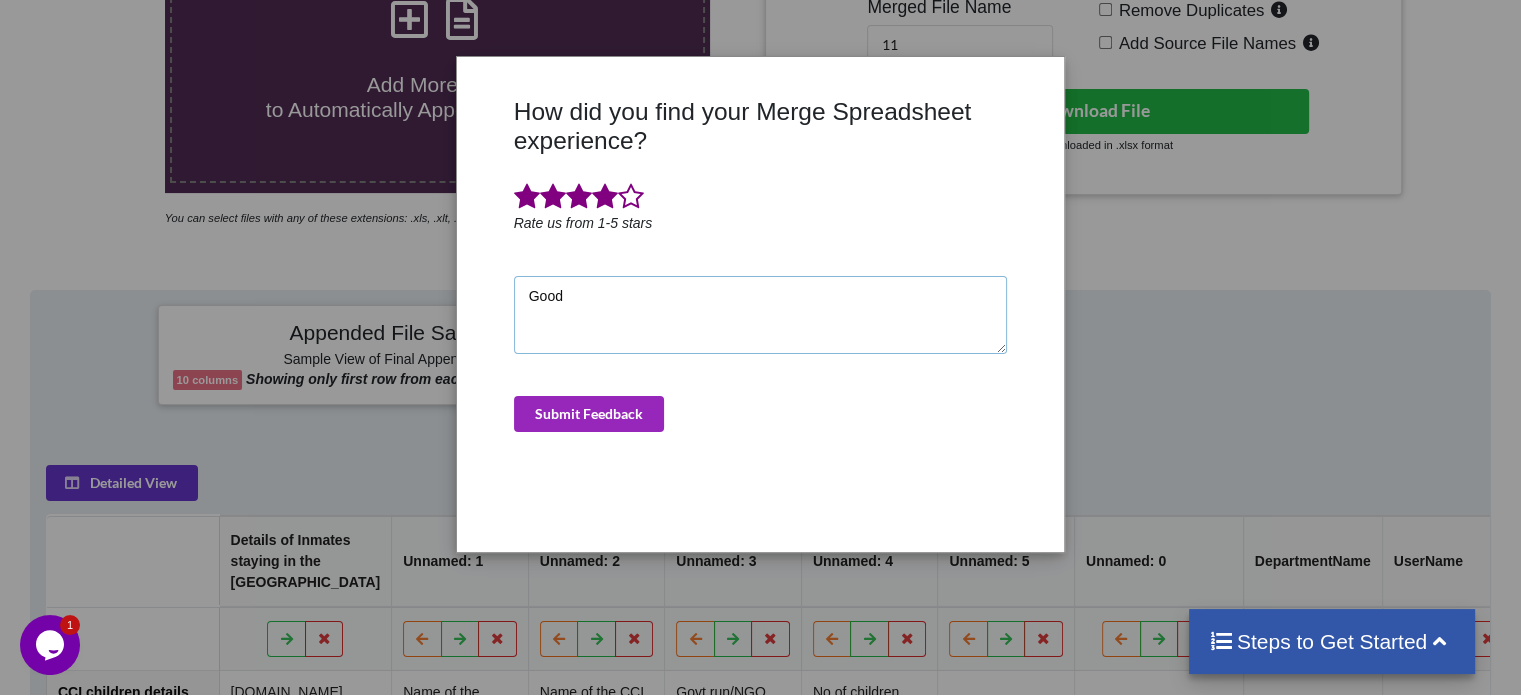 type on "Good" 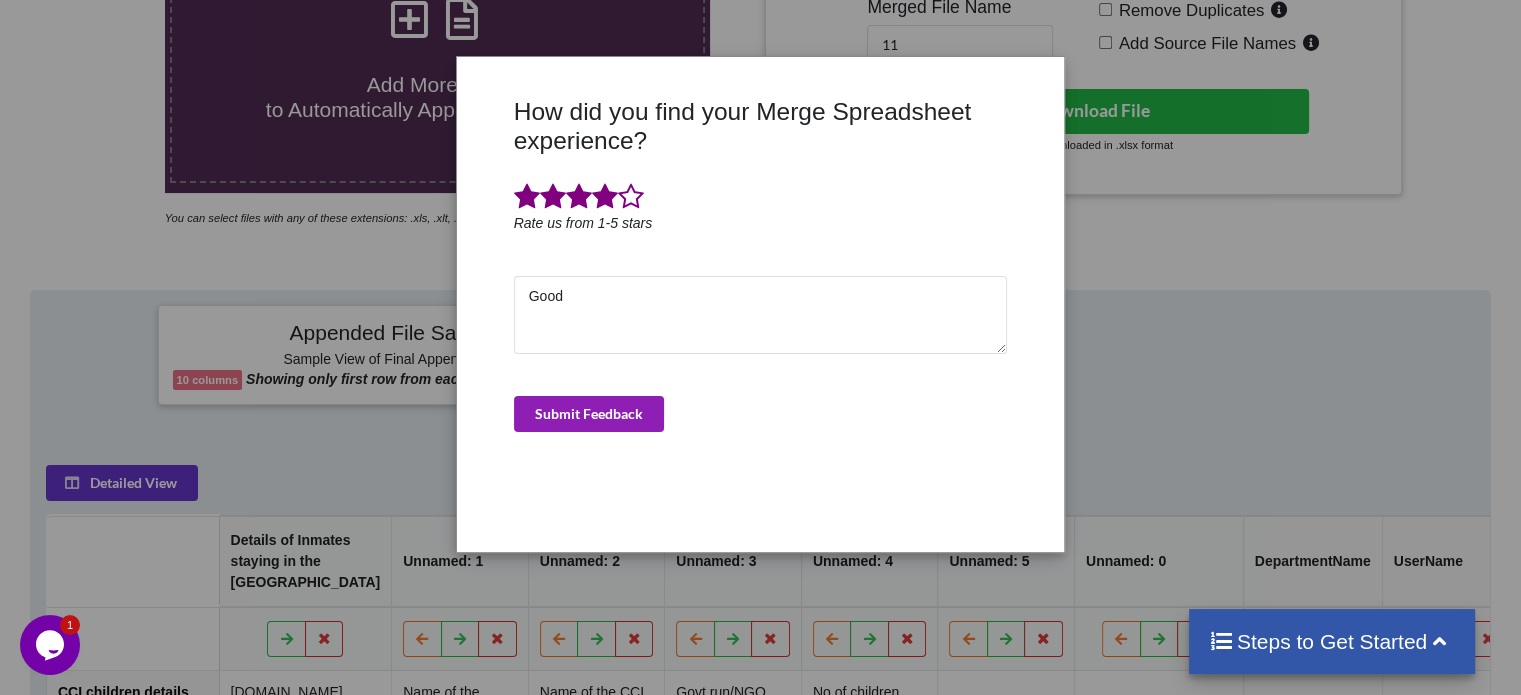 click on "Submit Feedback" at bounding box center (589, 414) 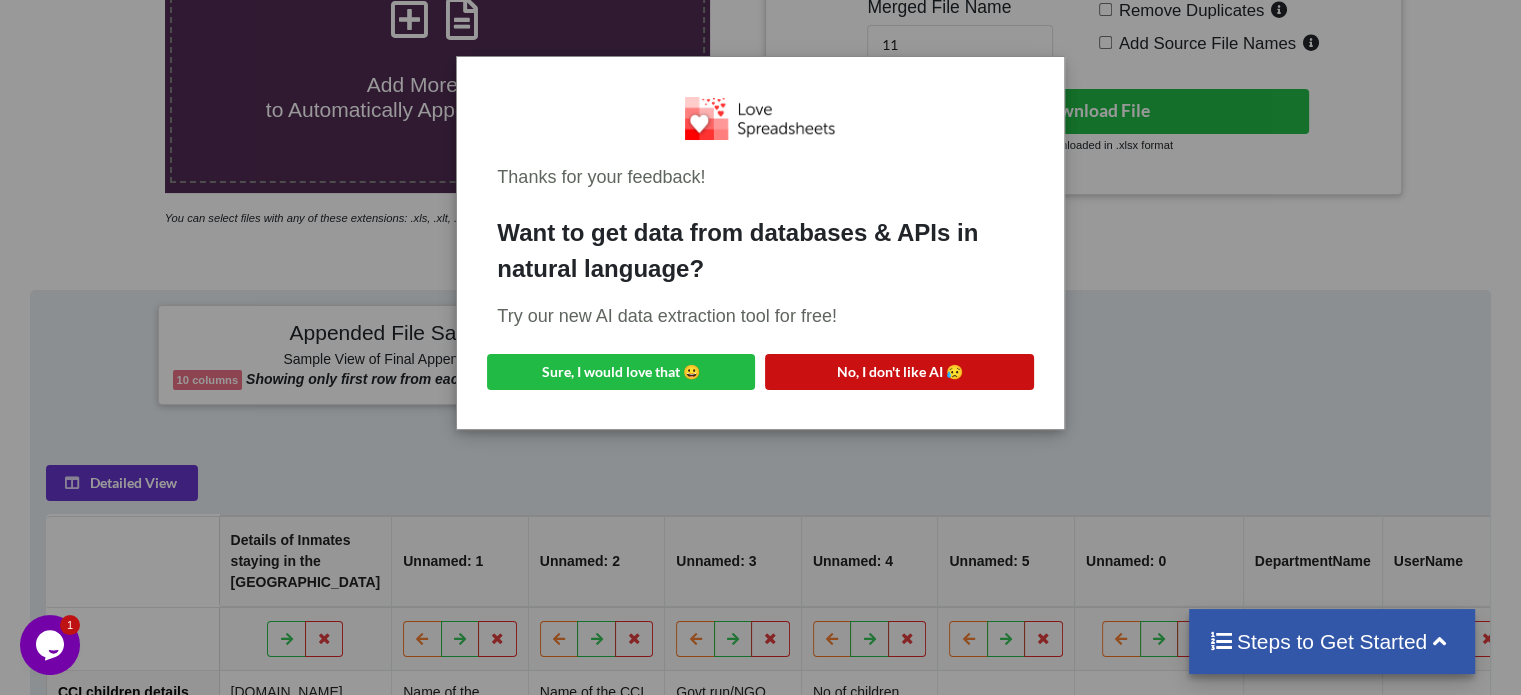 click on "No, I don't like AI 😥" at bounding box center (899, 372) 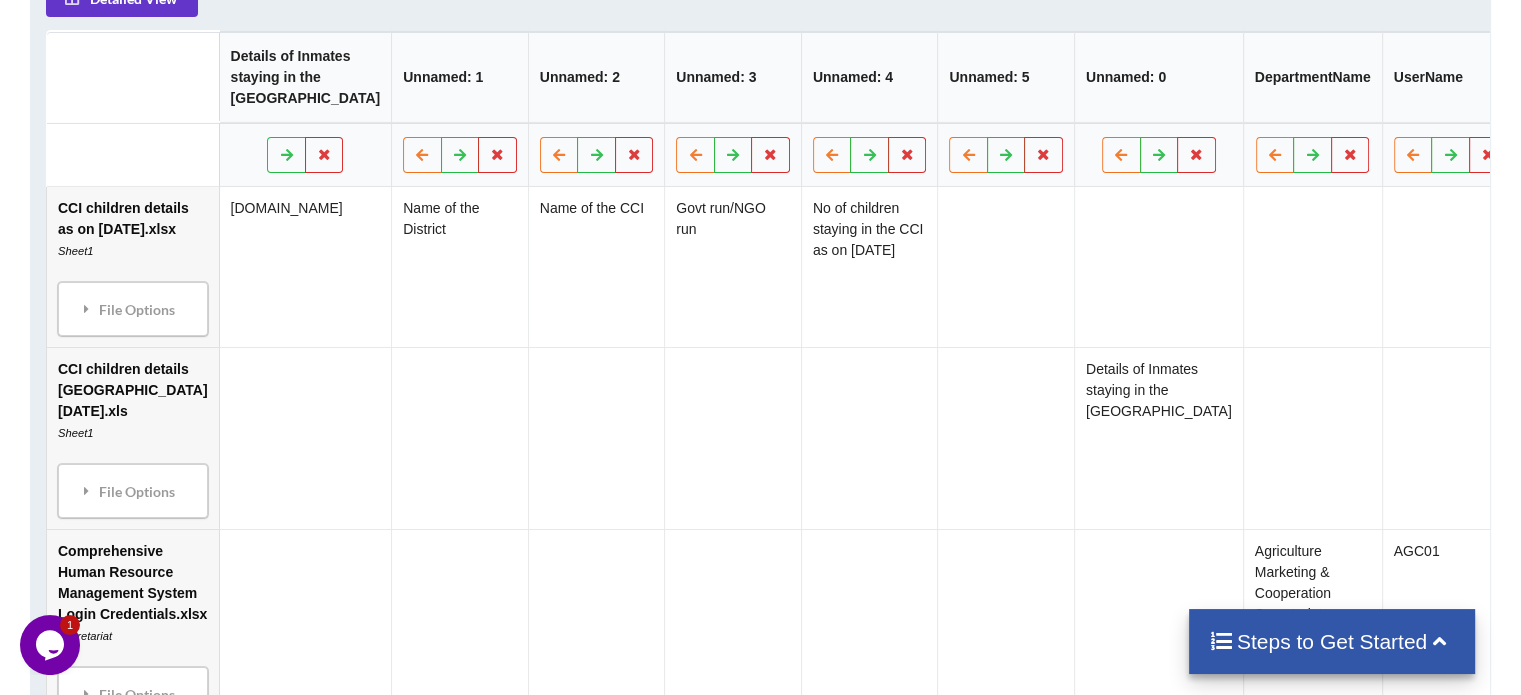 scroll, scrollTop: 971, scrollLeft: 0, axis: vertical 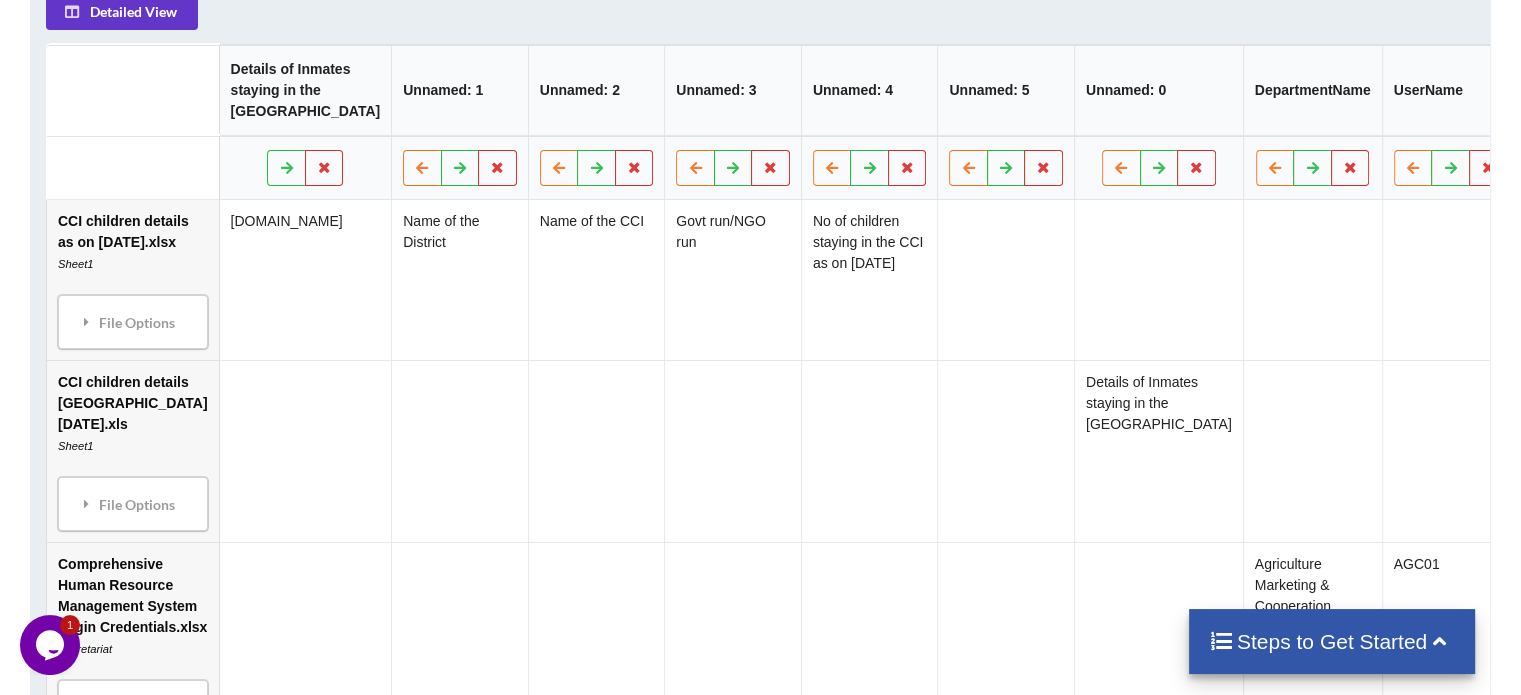 click on "No of children staying in the CCI as on 14.07.2025" at bounding box center [869, 279] 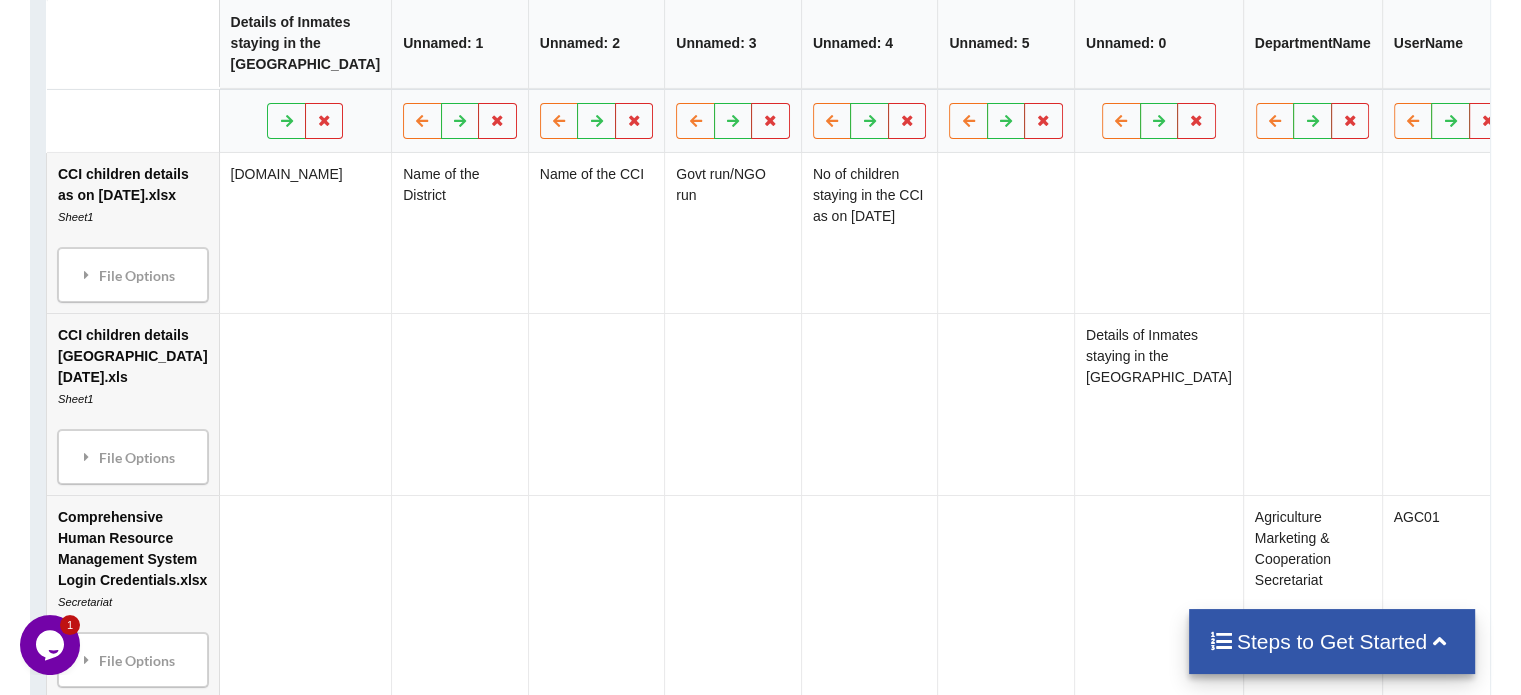 scroll, scrollTop: 1271, scrollLeft: 0, axis: vertical 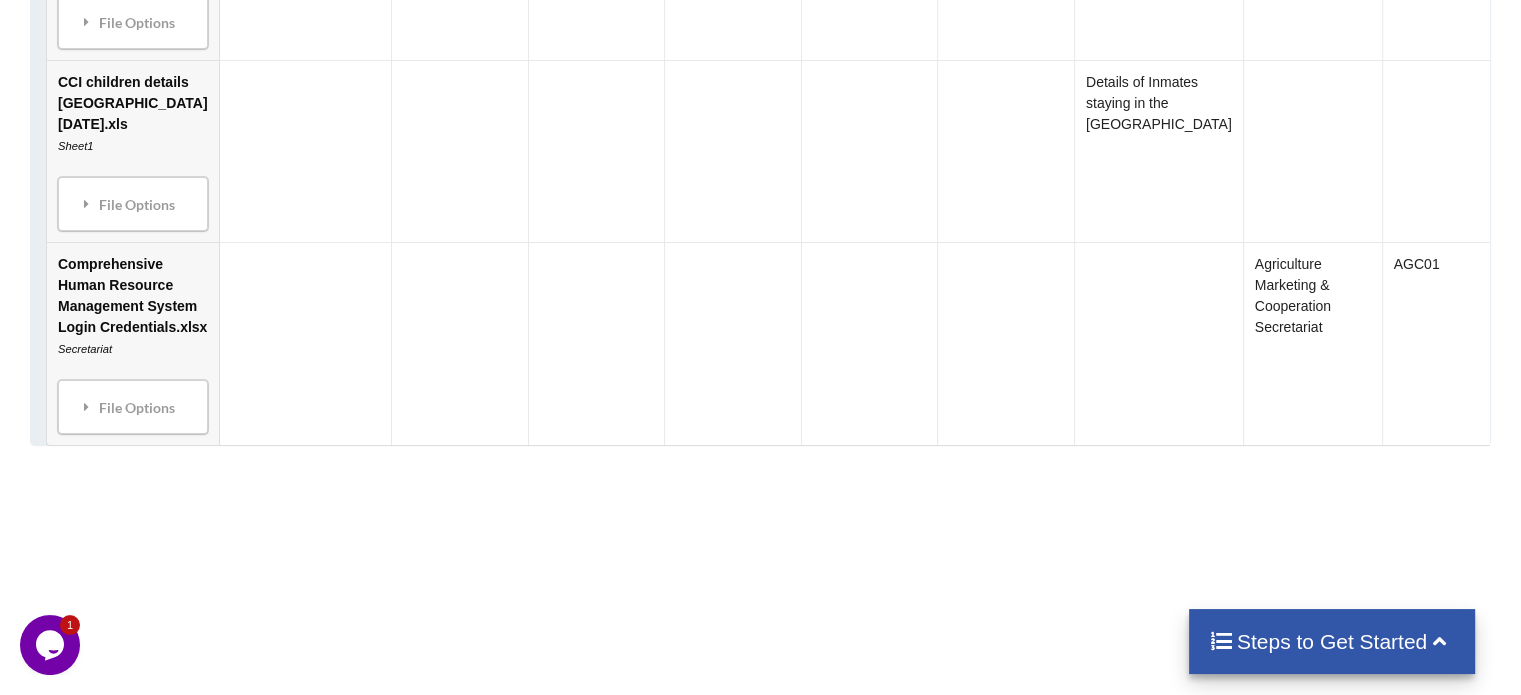 click on "CCI children details Tirupati District 14-7-2025.xls Sheet1 File Options Import Other Sheets File Options Delete File Move File Up Move File Down" at bounding box center (133, 150) 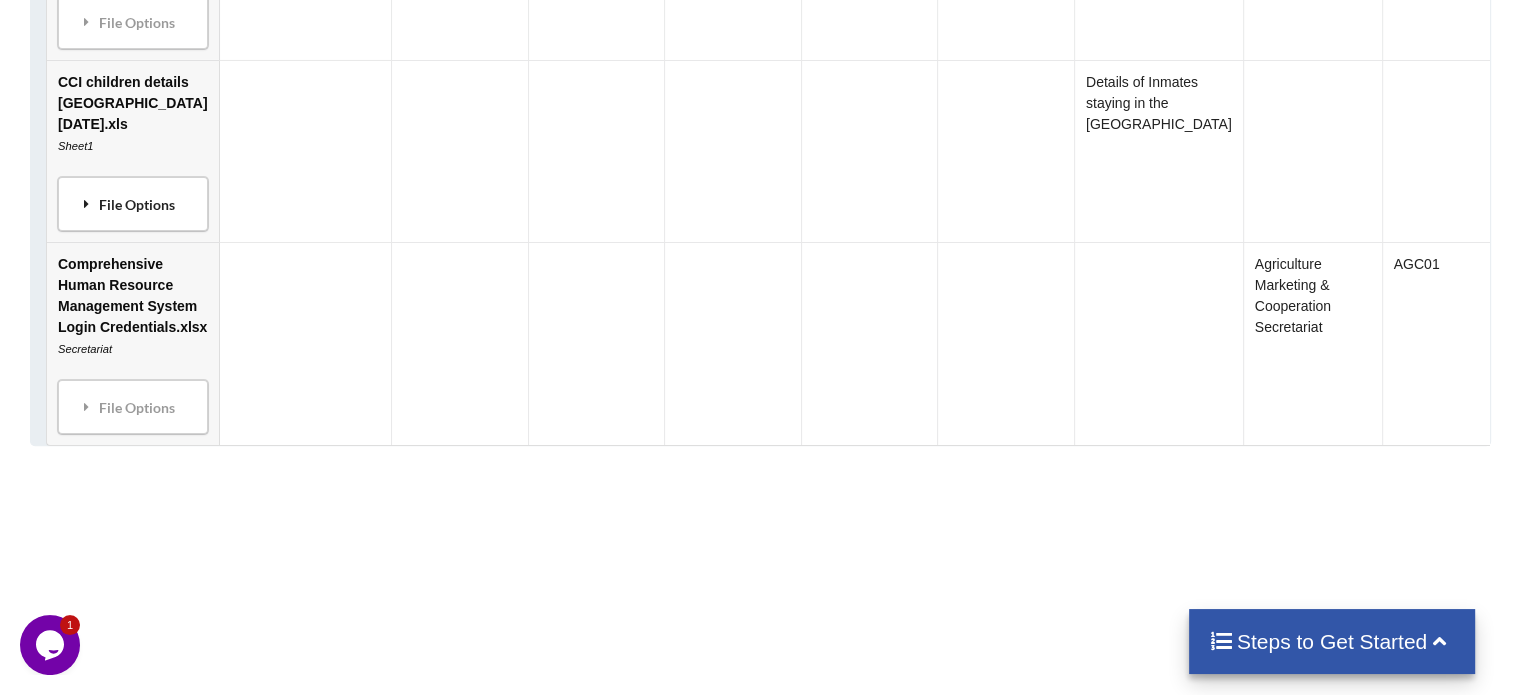 click on "File Options" at bounding box center (133, 203) 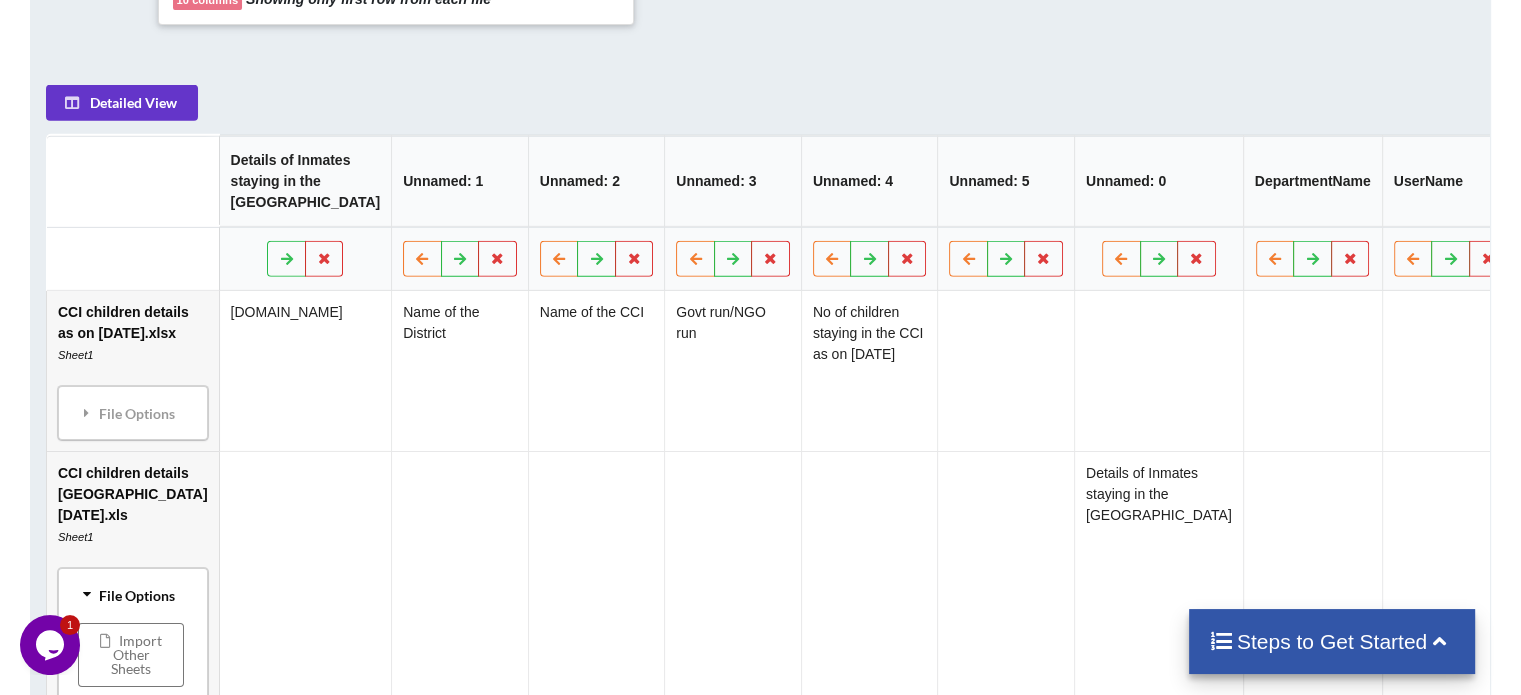 scroll, scrollTop: 780, scrollLeft: 0, axis: vertical 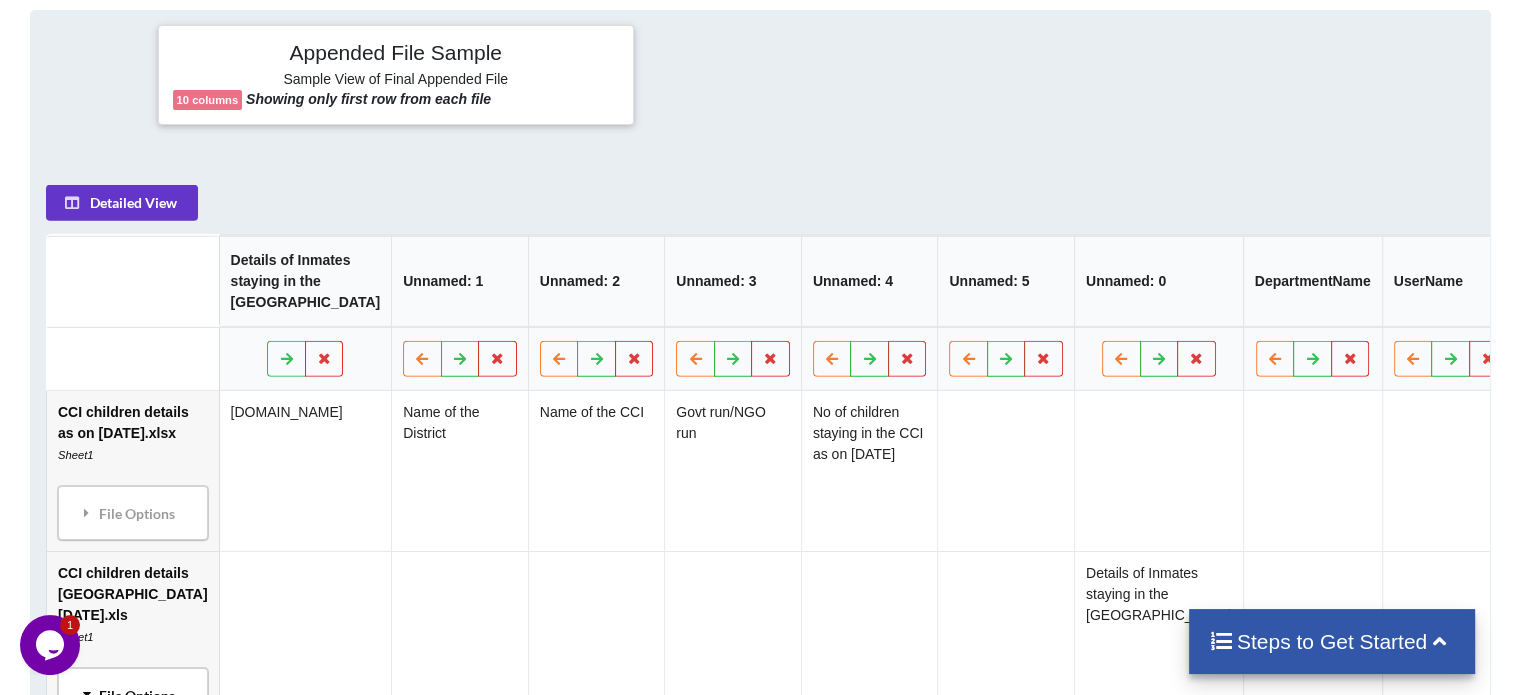 click on "Govt run/NGO run" at bounding box center (732, 470) 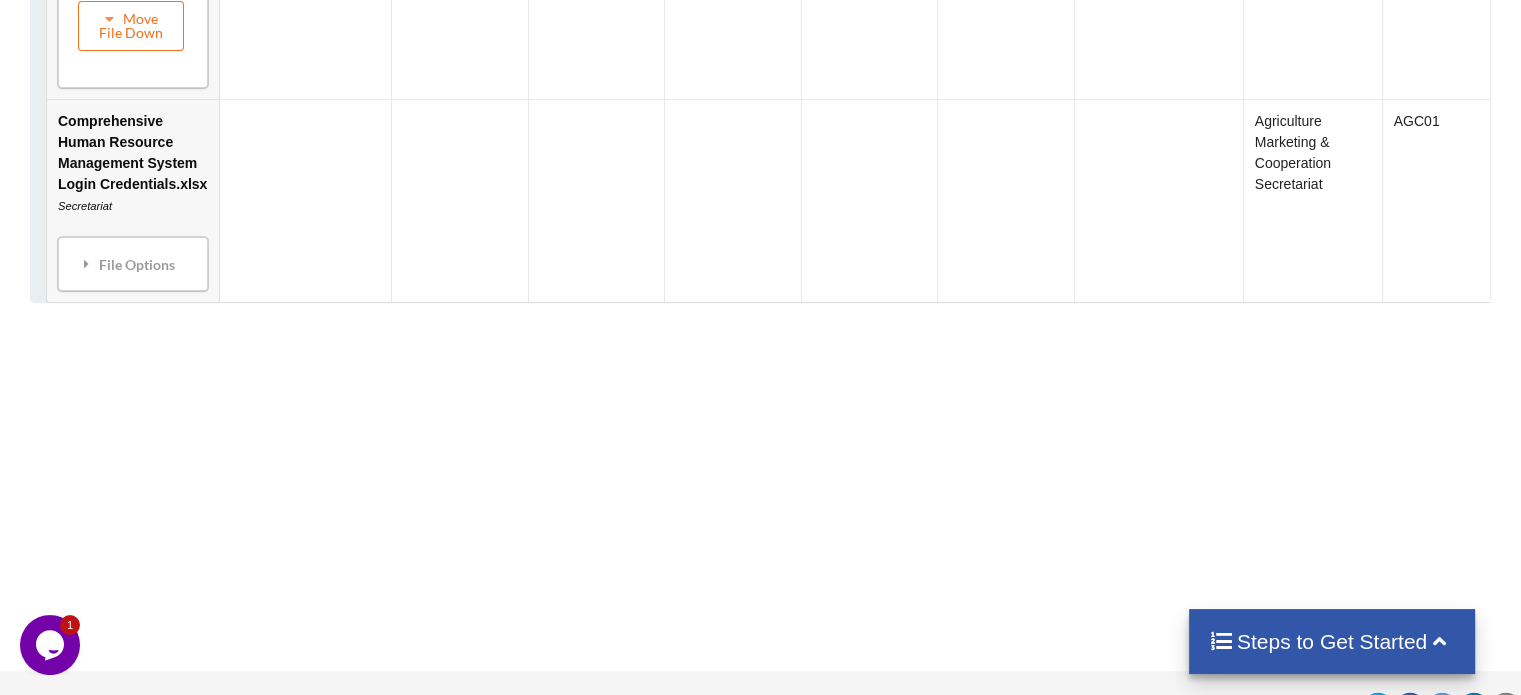 scroll, scrollTop: 1800, scrollLeft: 0, axis: vertical 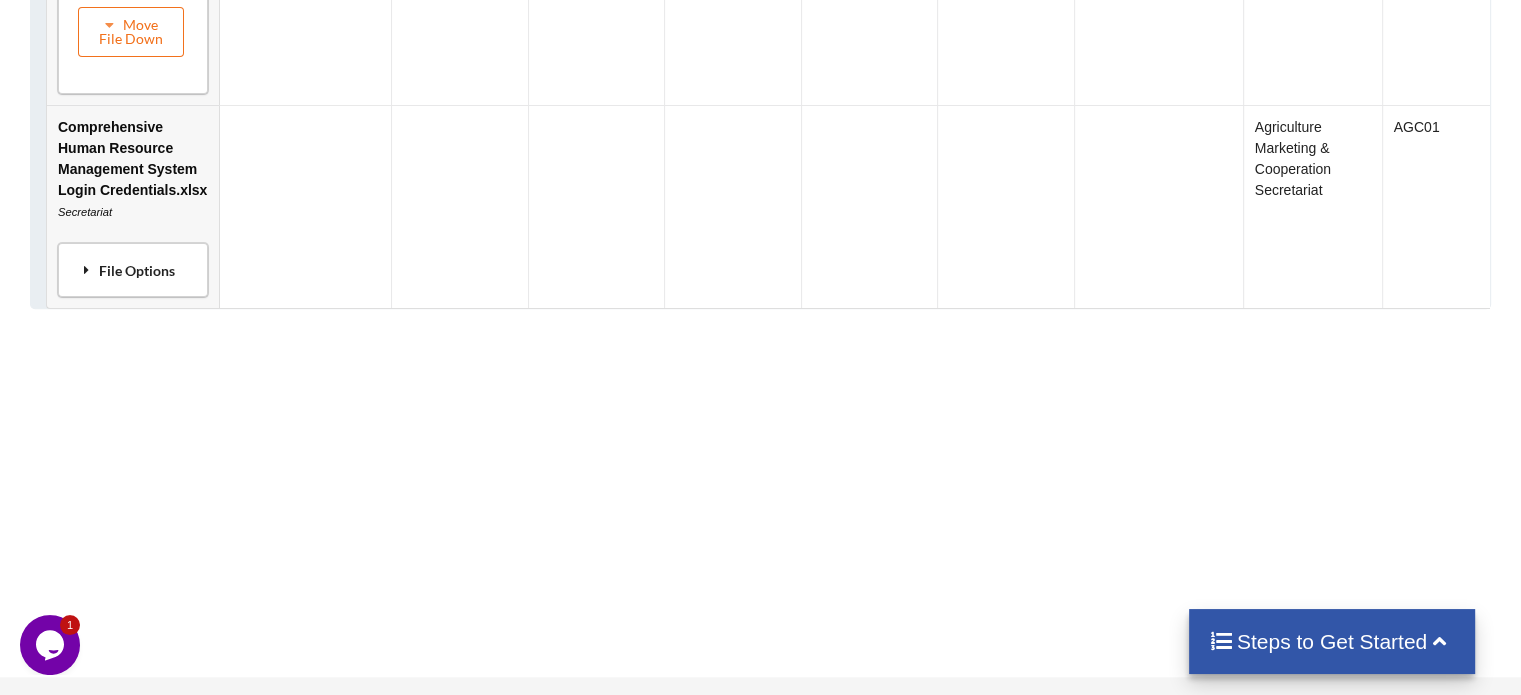 click on "File Options" at bounding box center [133, 269] 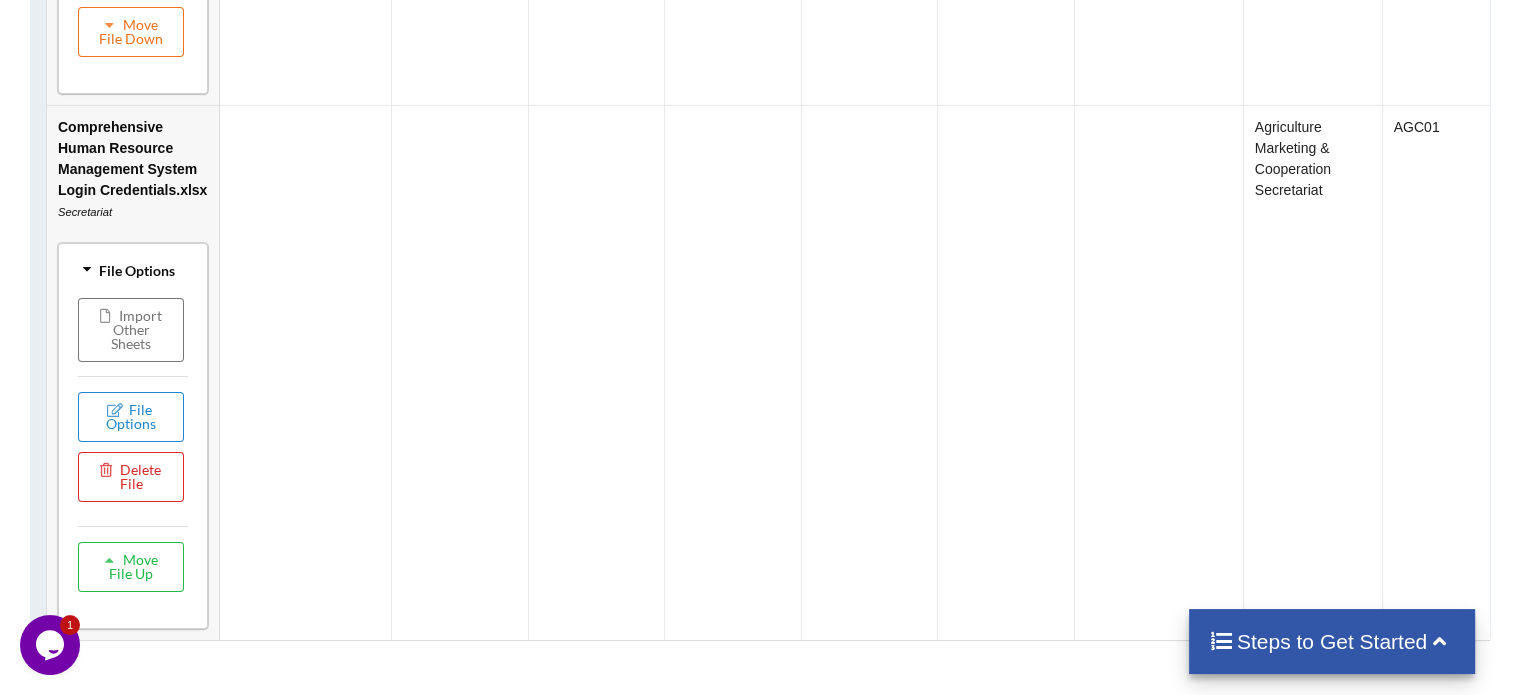 click on "File Options" at bounding box center [133, 269] 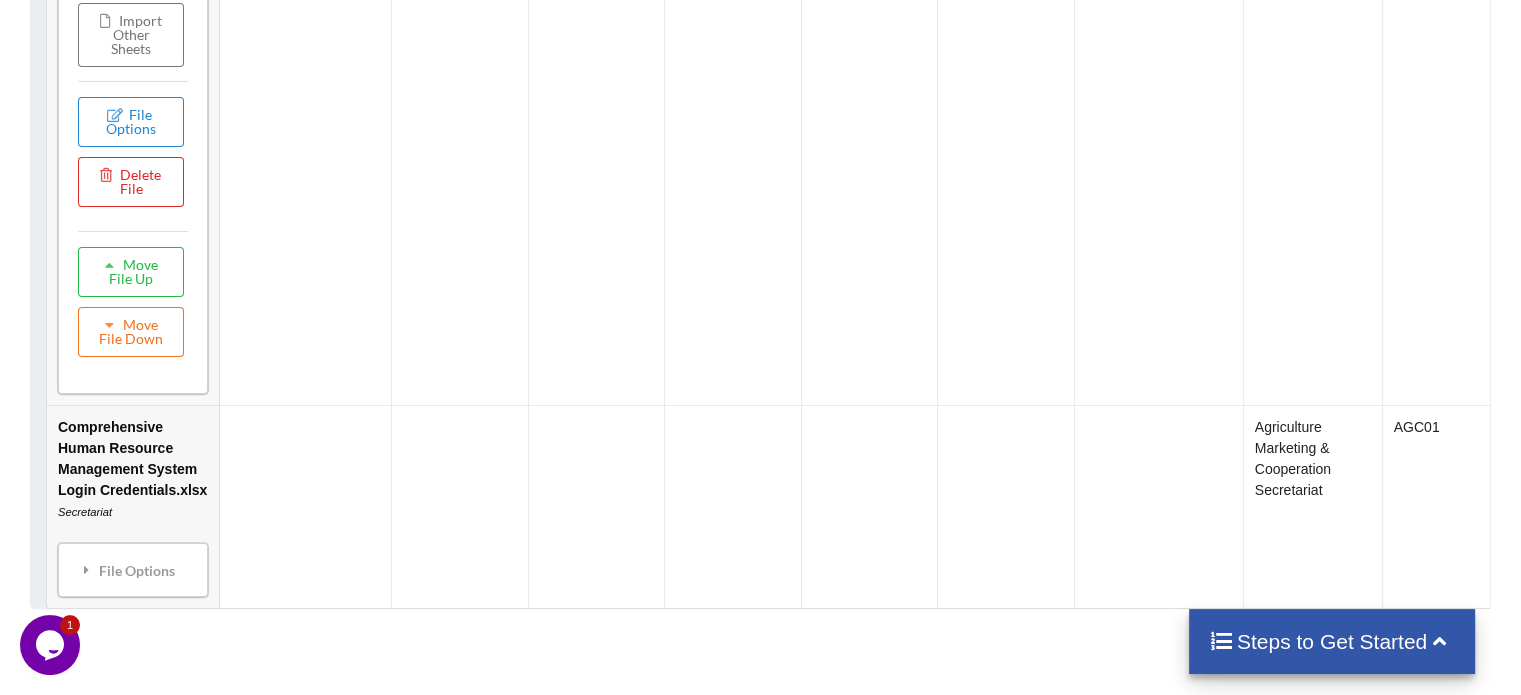 scroll, scrollTop: 1800, scrollLeft: 0, axis: vertical 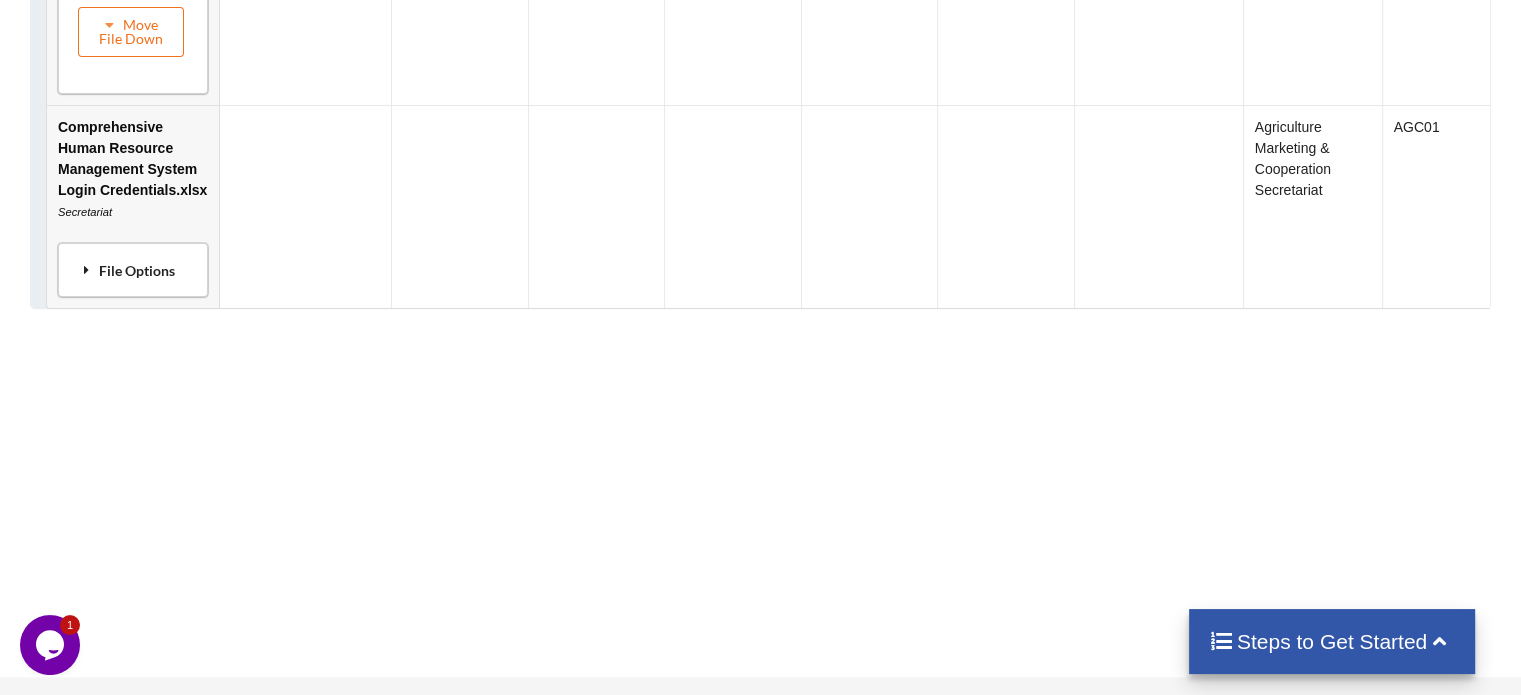 click on "File Options" at bounding box center [133, 269] 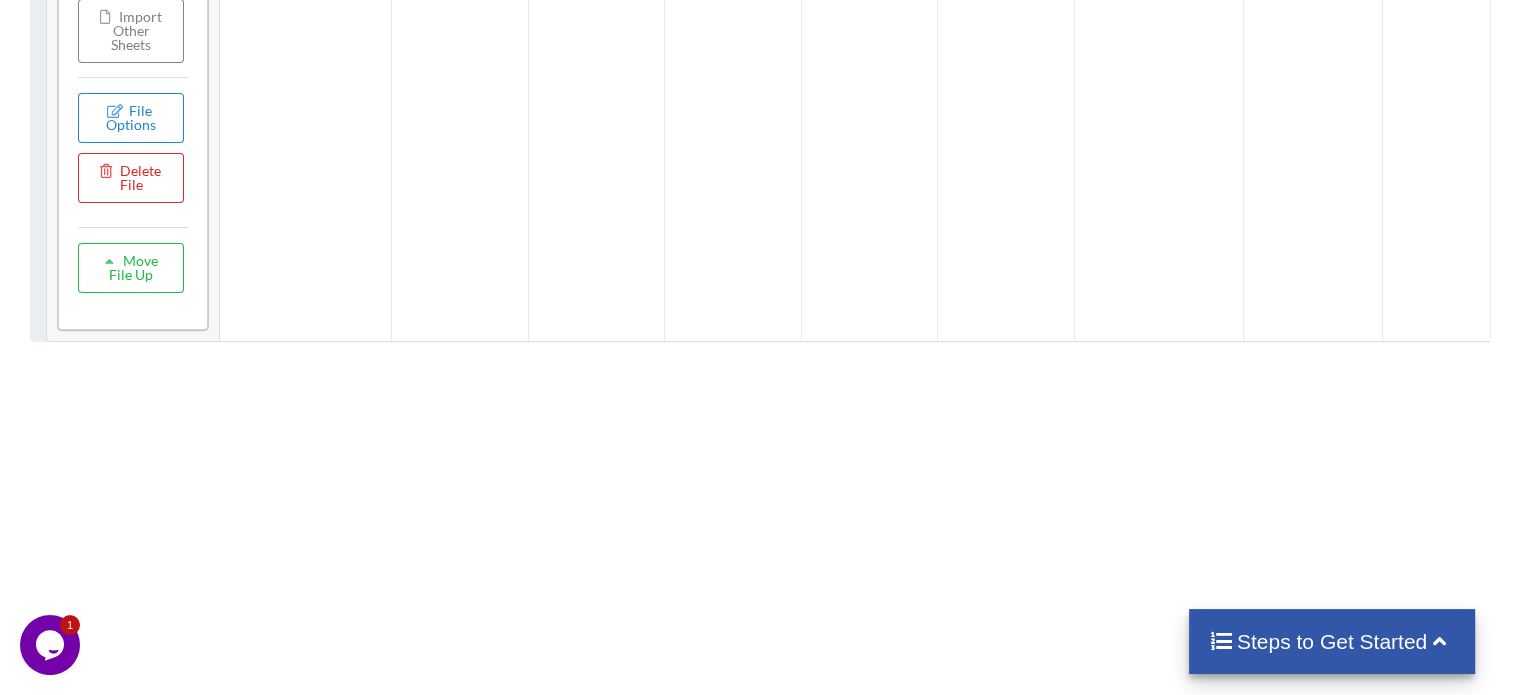 scroll, scrollTop: 2100, scrollLeft: 0, axis: vertical 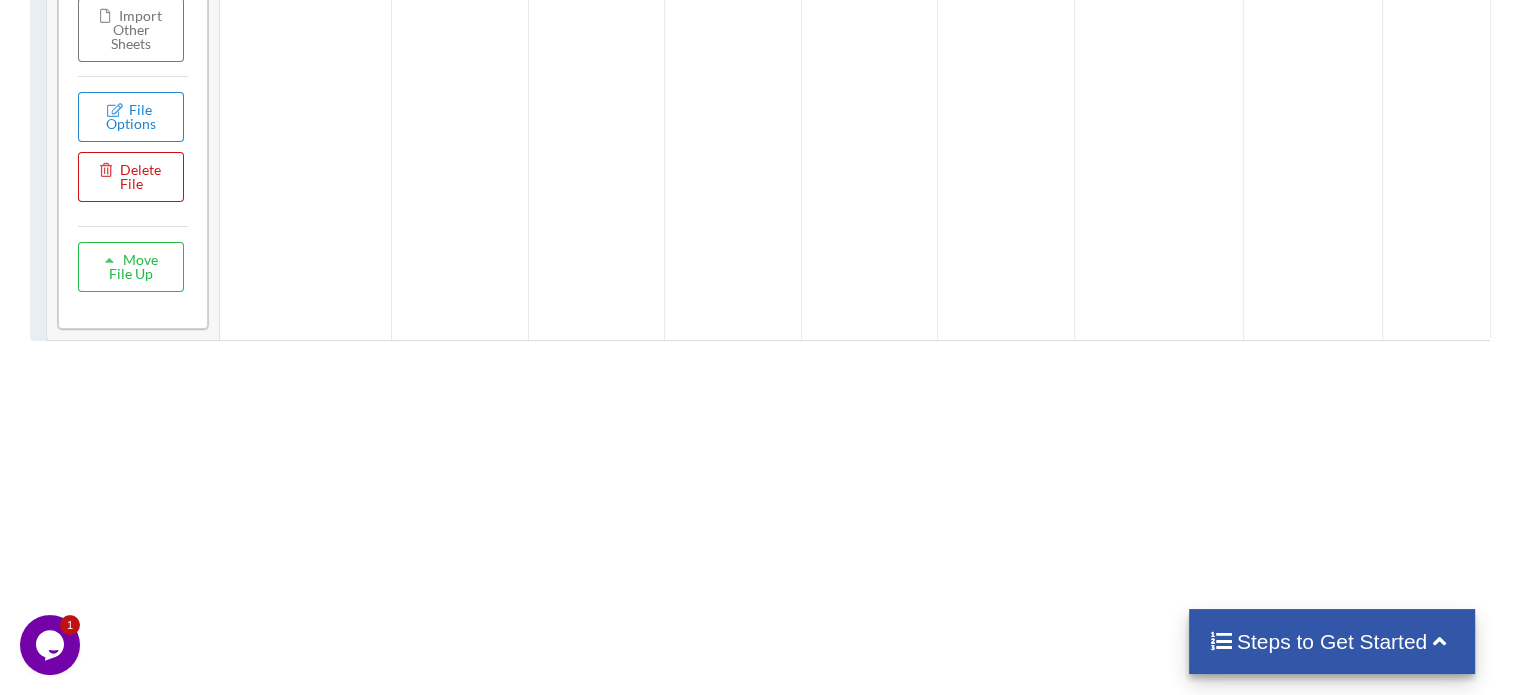 click on "Delete File" at bounding box center [131, 176] 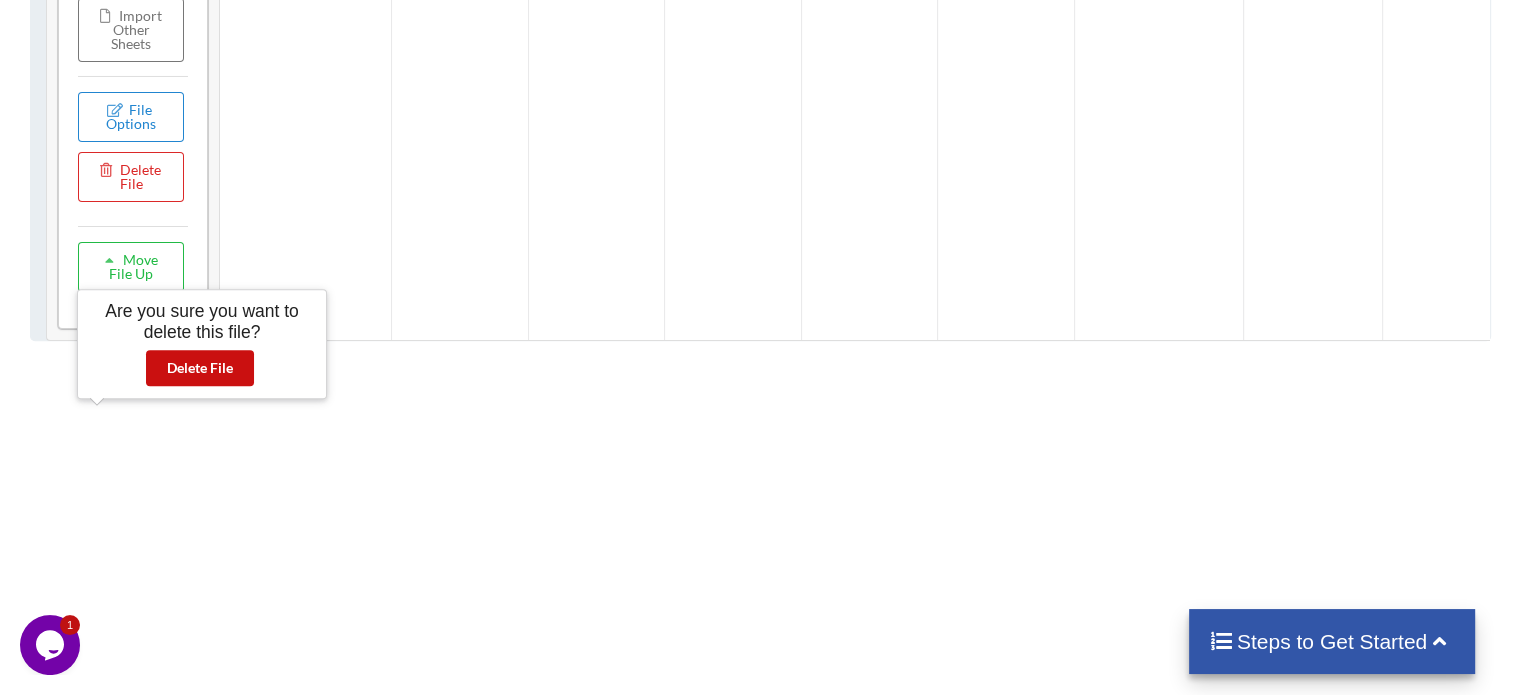 click on "Delete File" at bounding box center (200, 368) 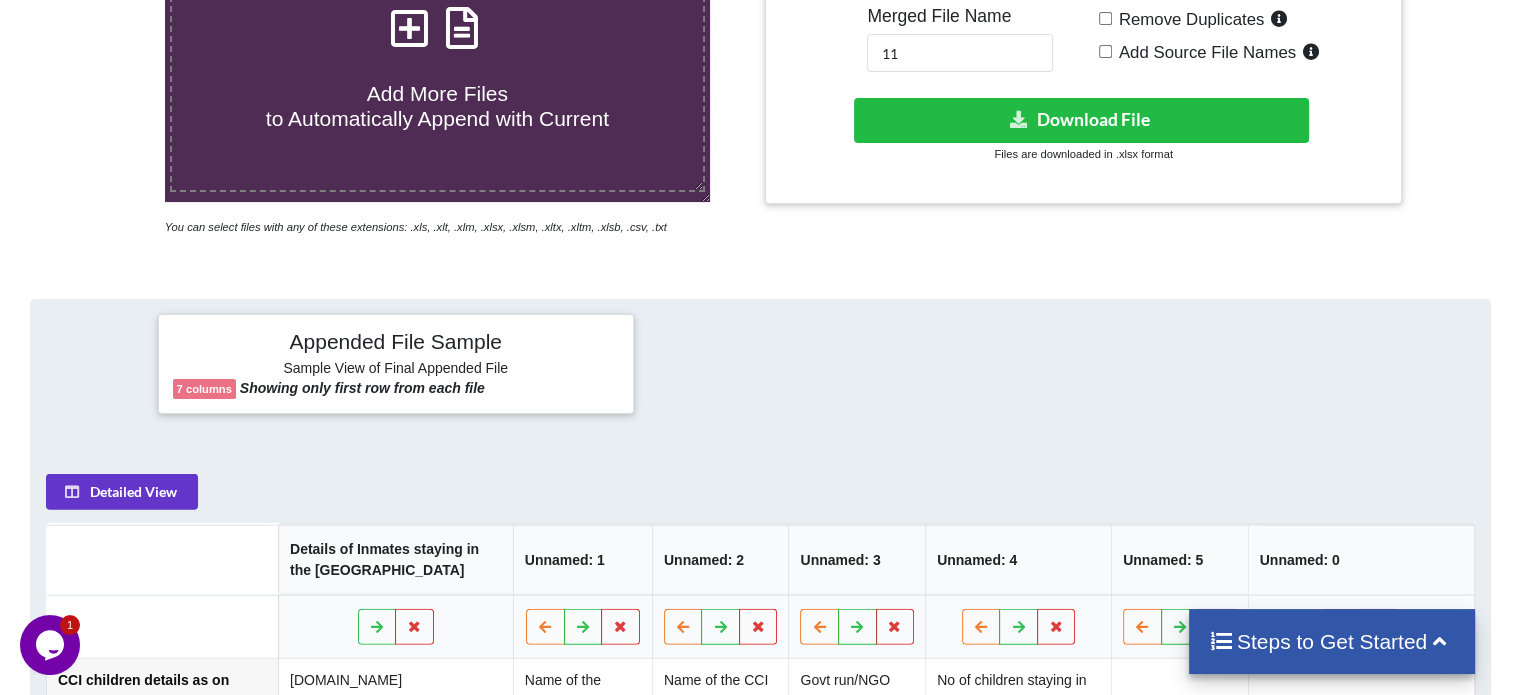 scroll, scrollTop: 292, scrollLeft: 0, axis: vertical 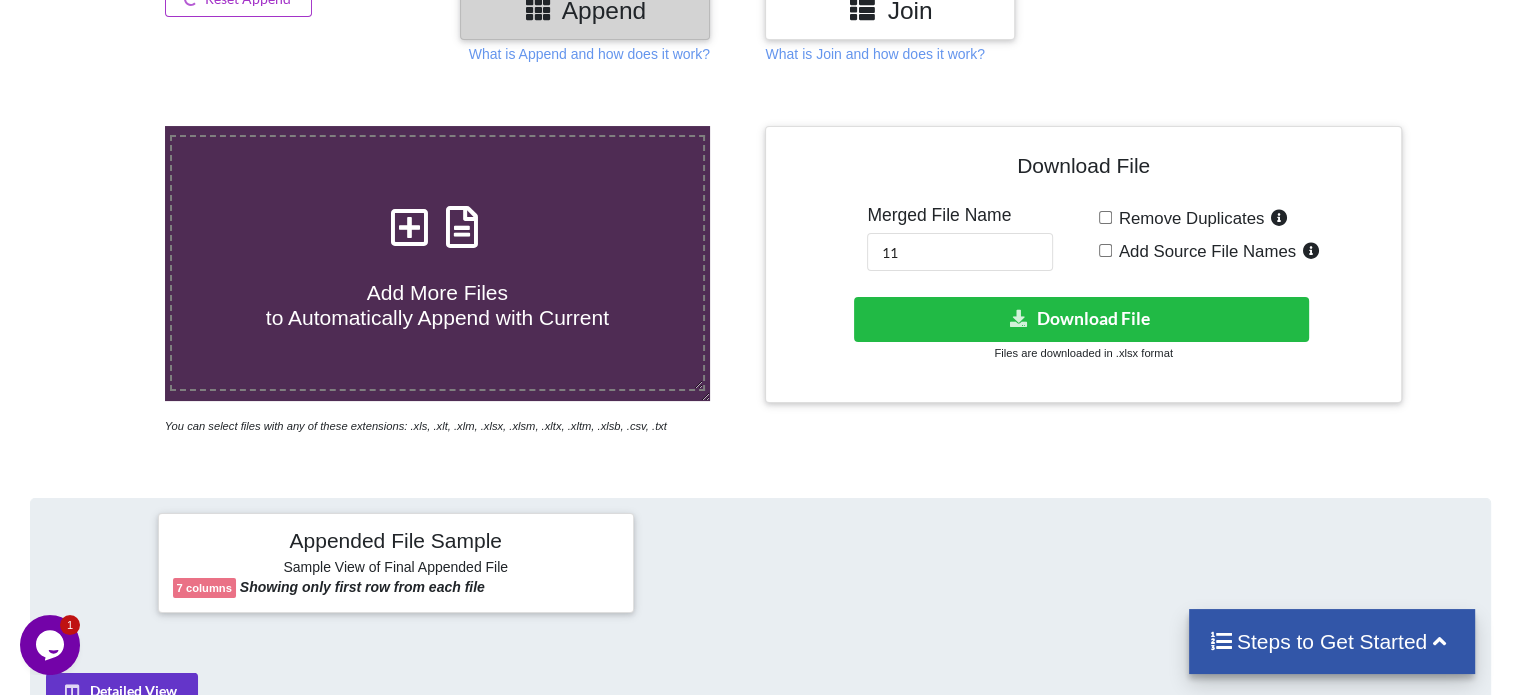 click at bounding box center (409, 217) 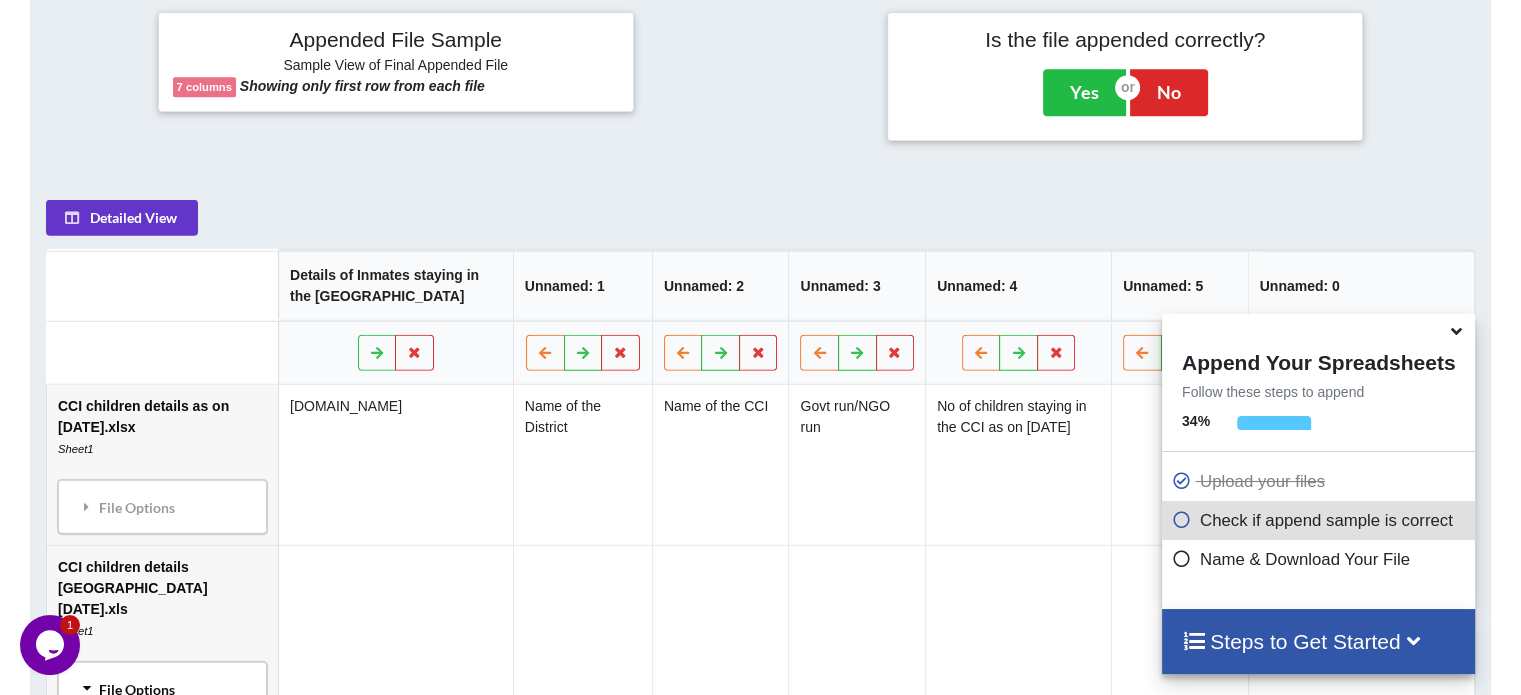 scroll, scrollTop: 919, scrollLeft: 0, axis: vertical 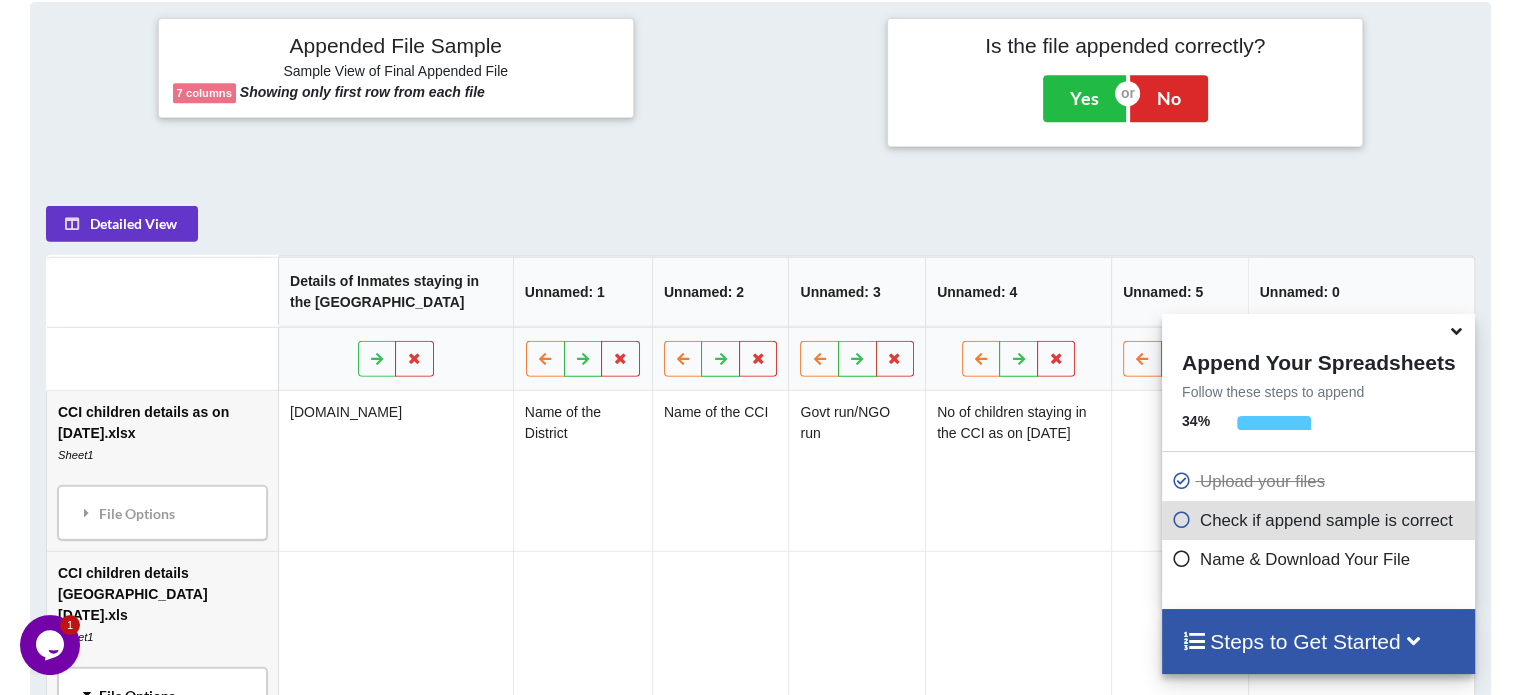 click at bounding box center (1456, 328) 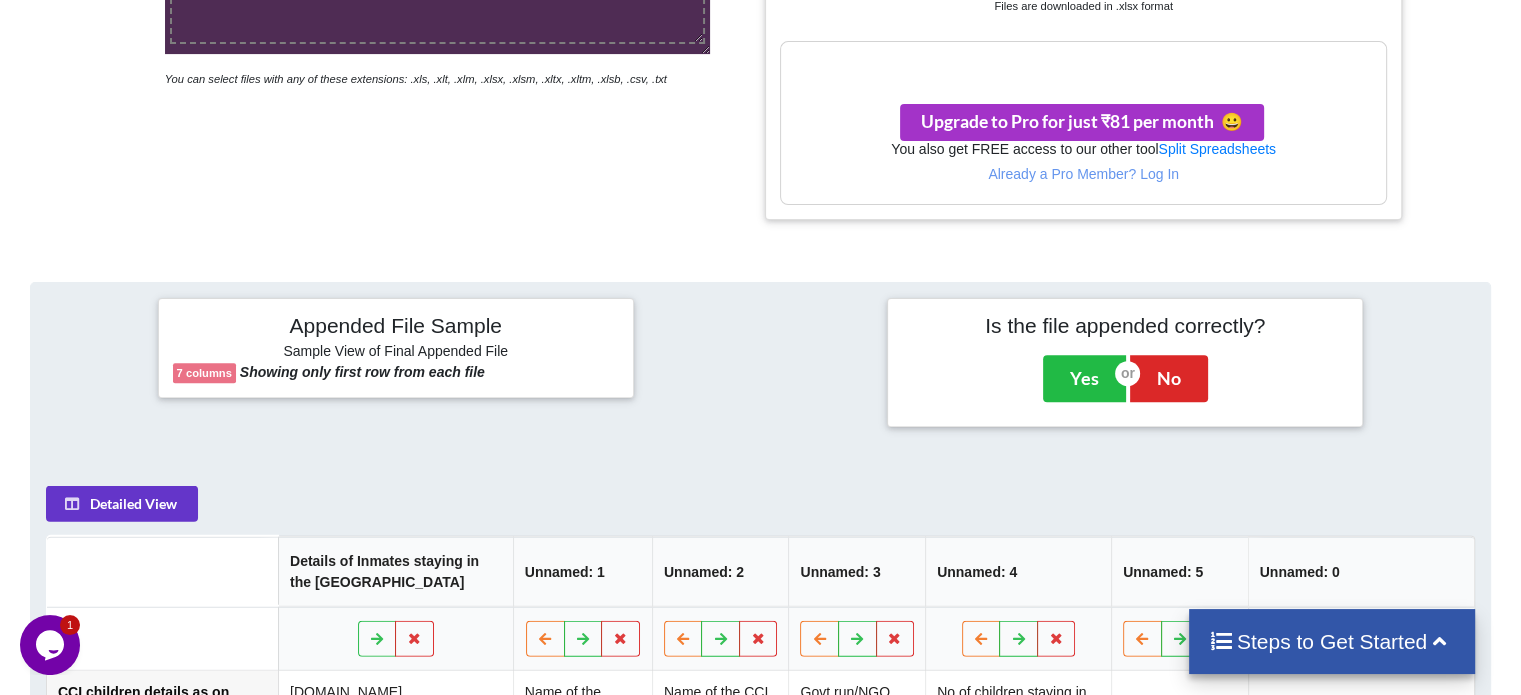 scroll, scrollTop: 319, scrollLeft: 0, axis: vertical 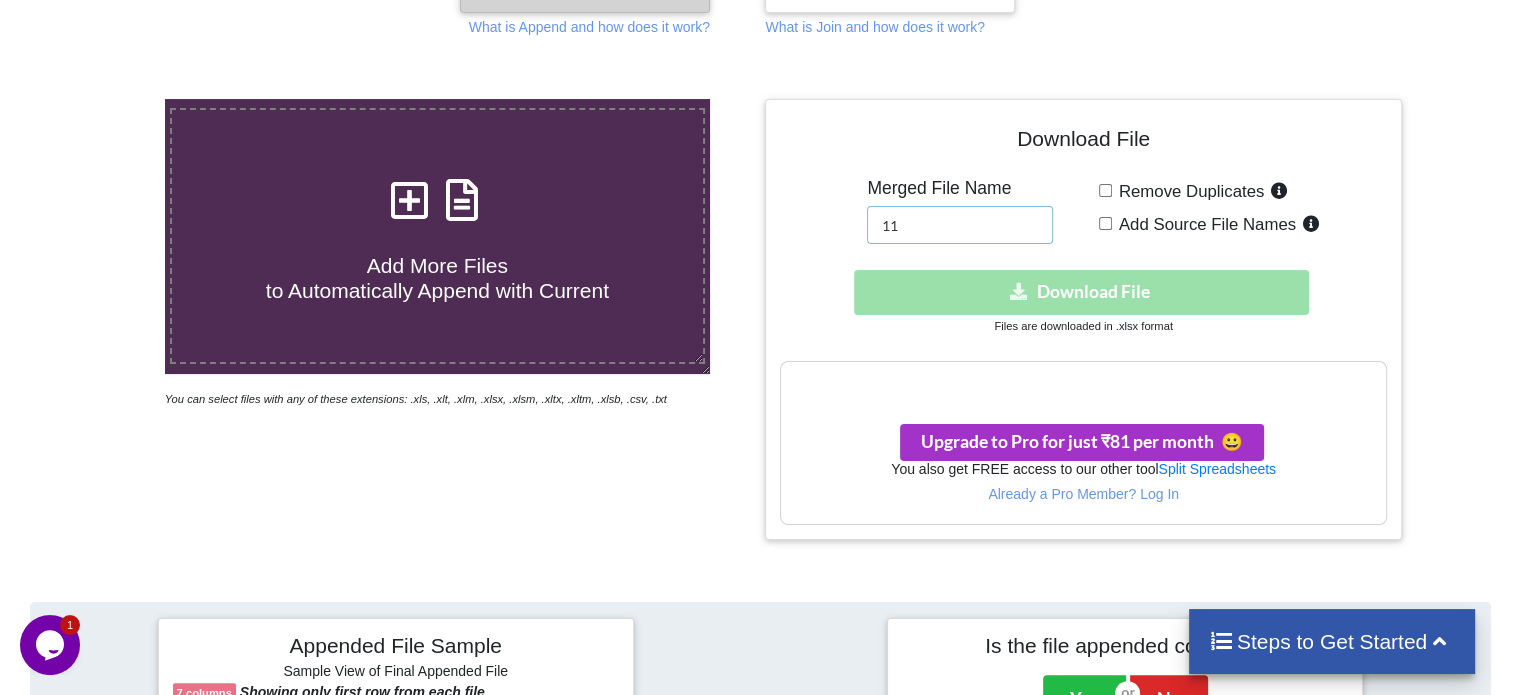 click on "11" at bounding box center [960, 225] 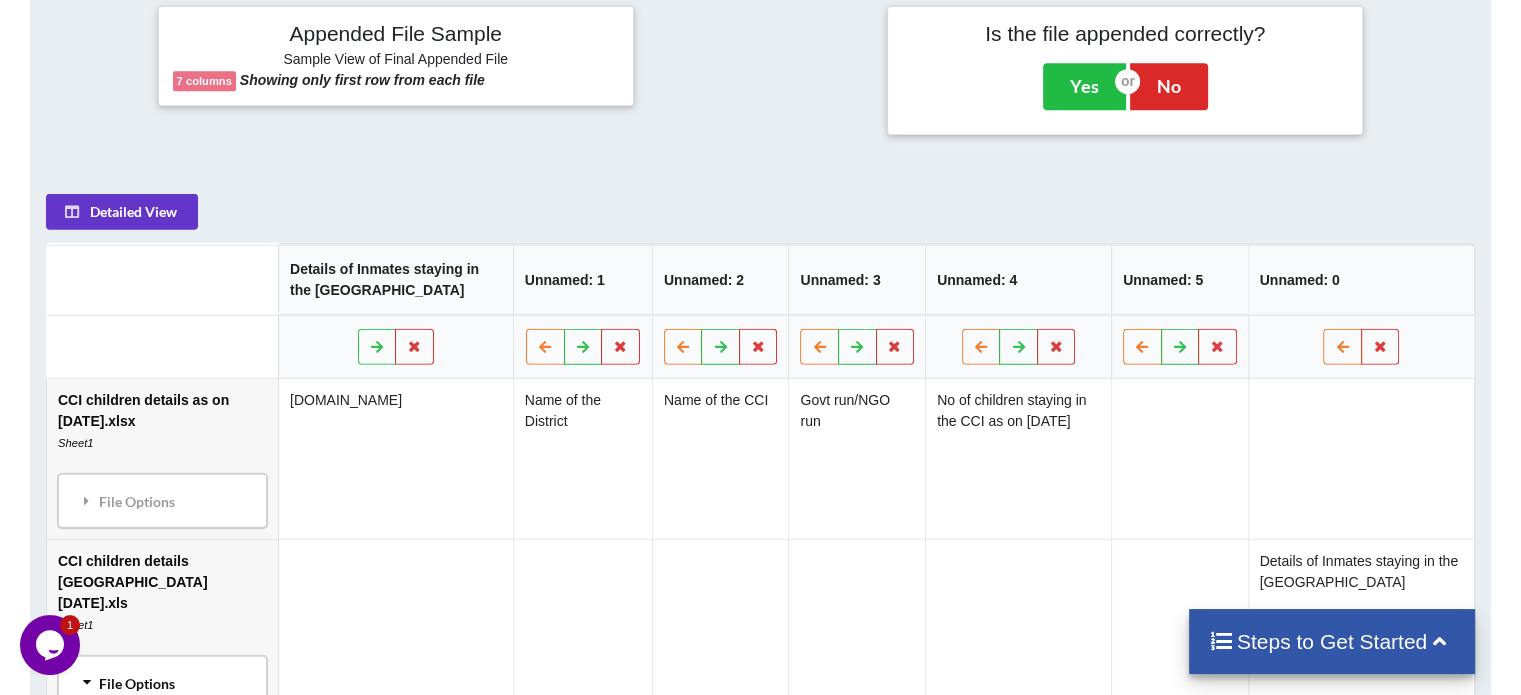 scroll, scrollTop: 1119, scrollLeft: 0, axis: vertical 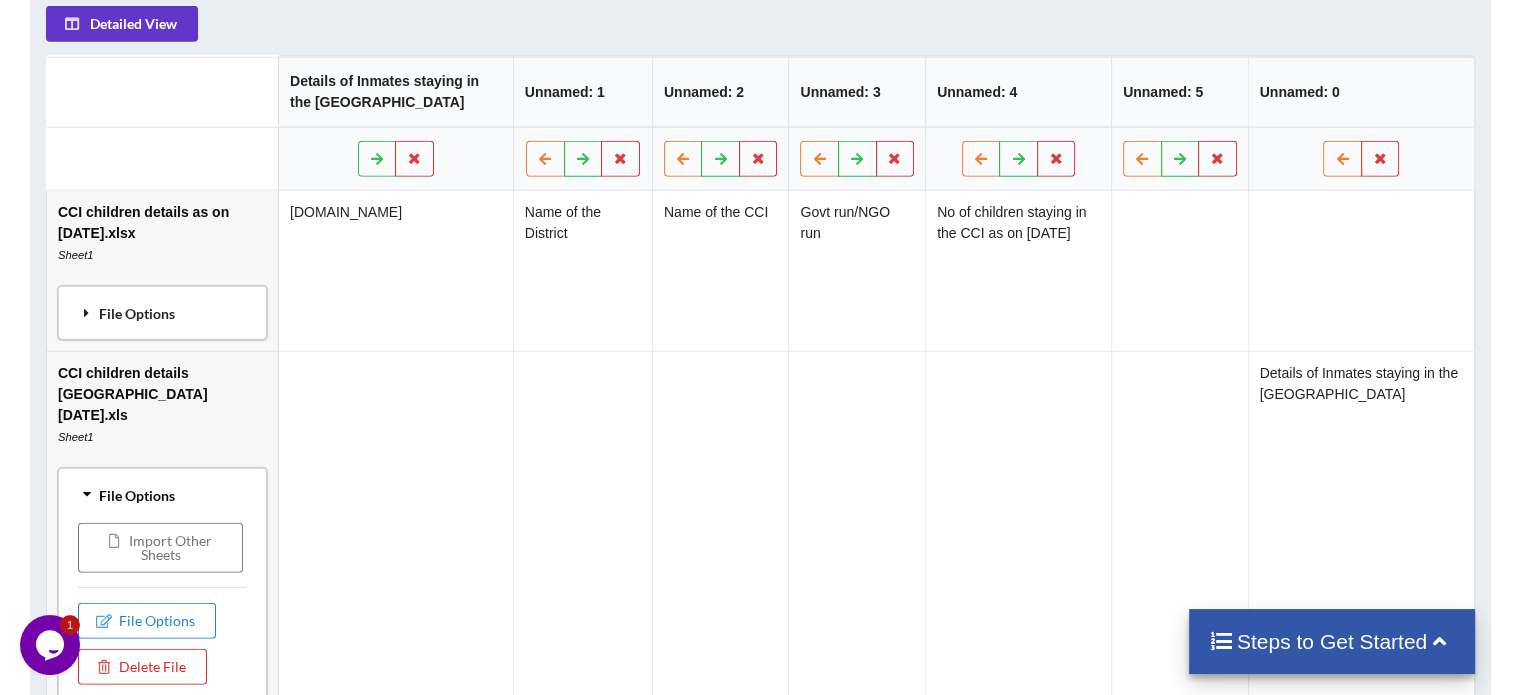 click on "File Options" at bounding box center (162, 313) 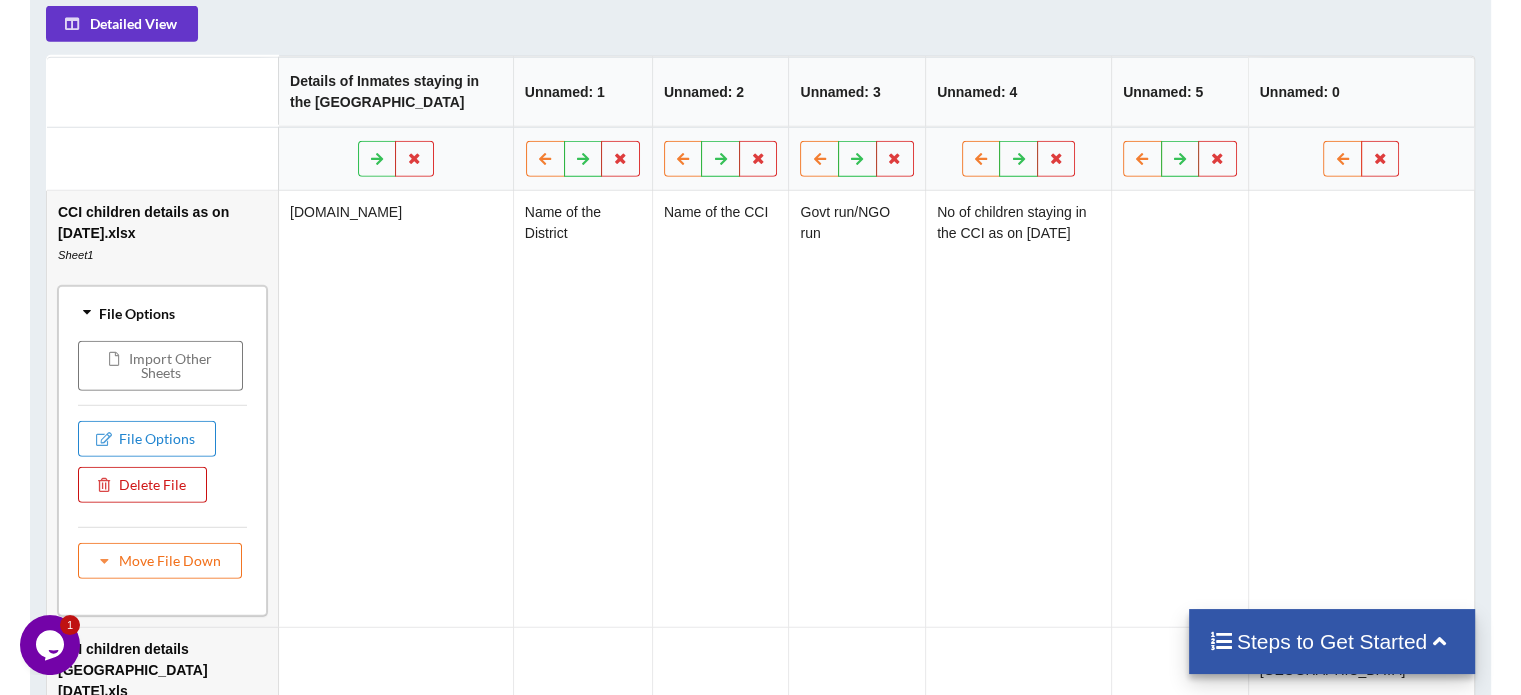 click on "Delete File" at bounding box center [142, 485] 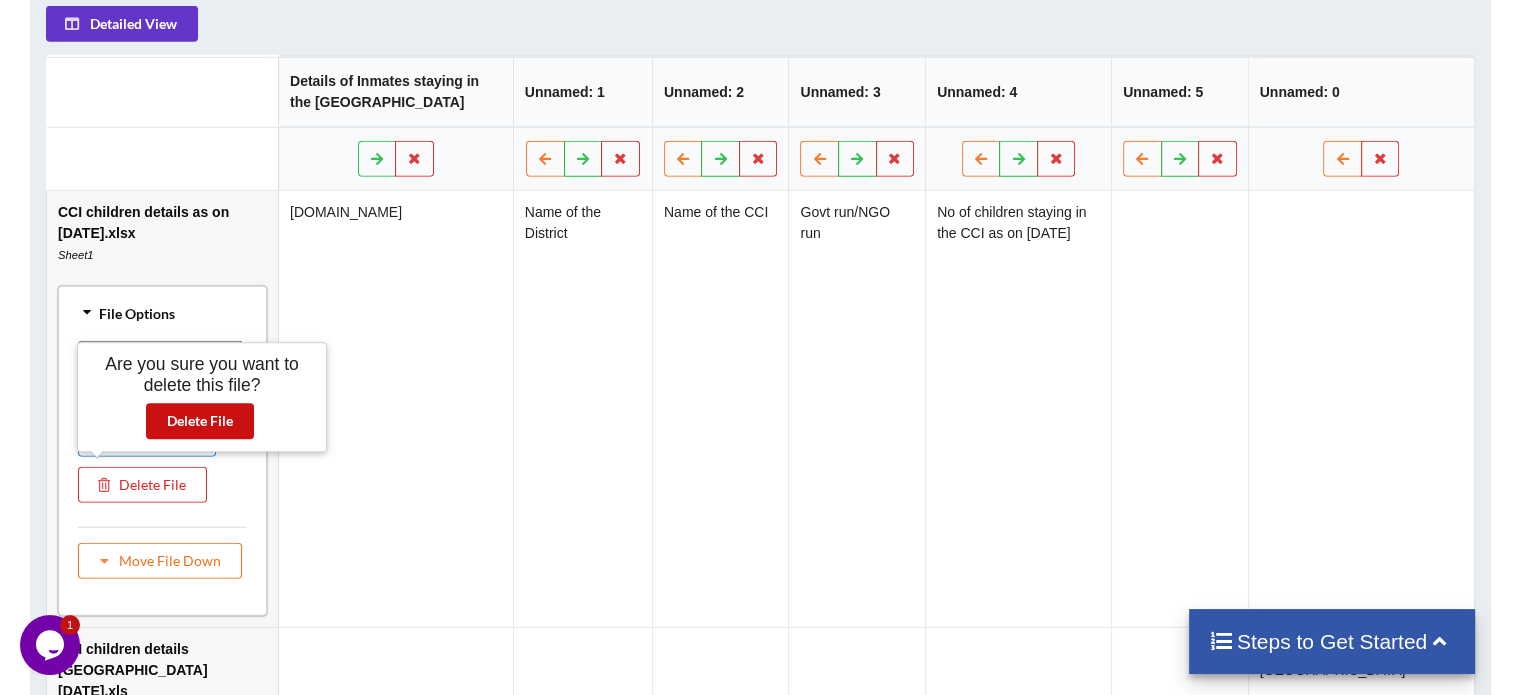 click on "Delete File" at bounding box center [200, 421] 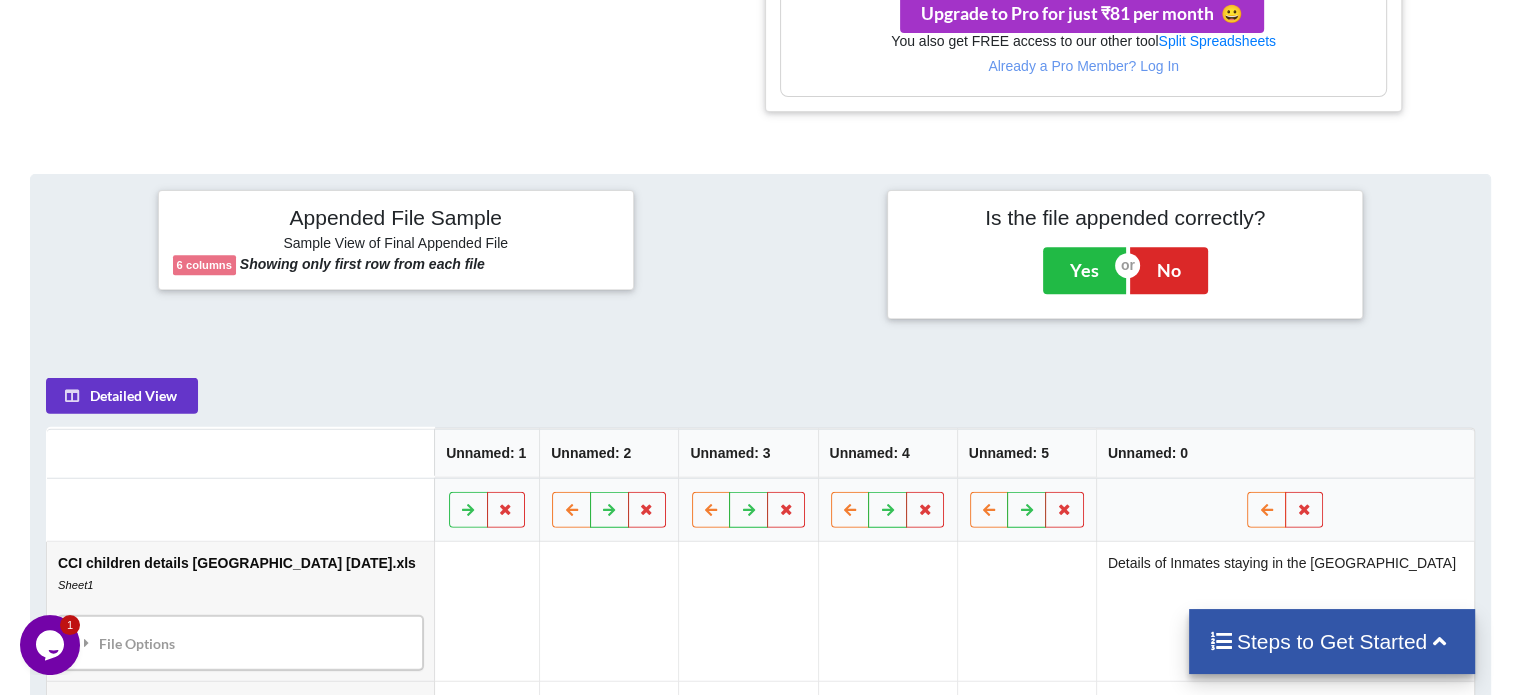 scroll, scrollTop: 419, scrollLeft: 0, axis: vertical 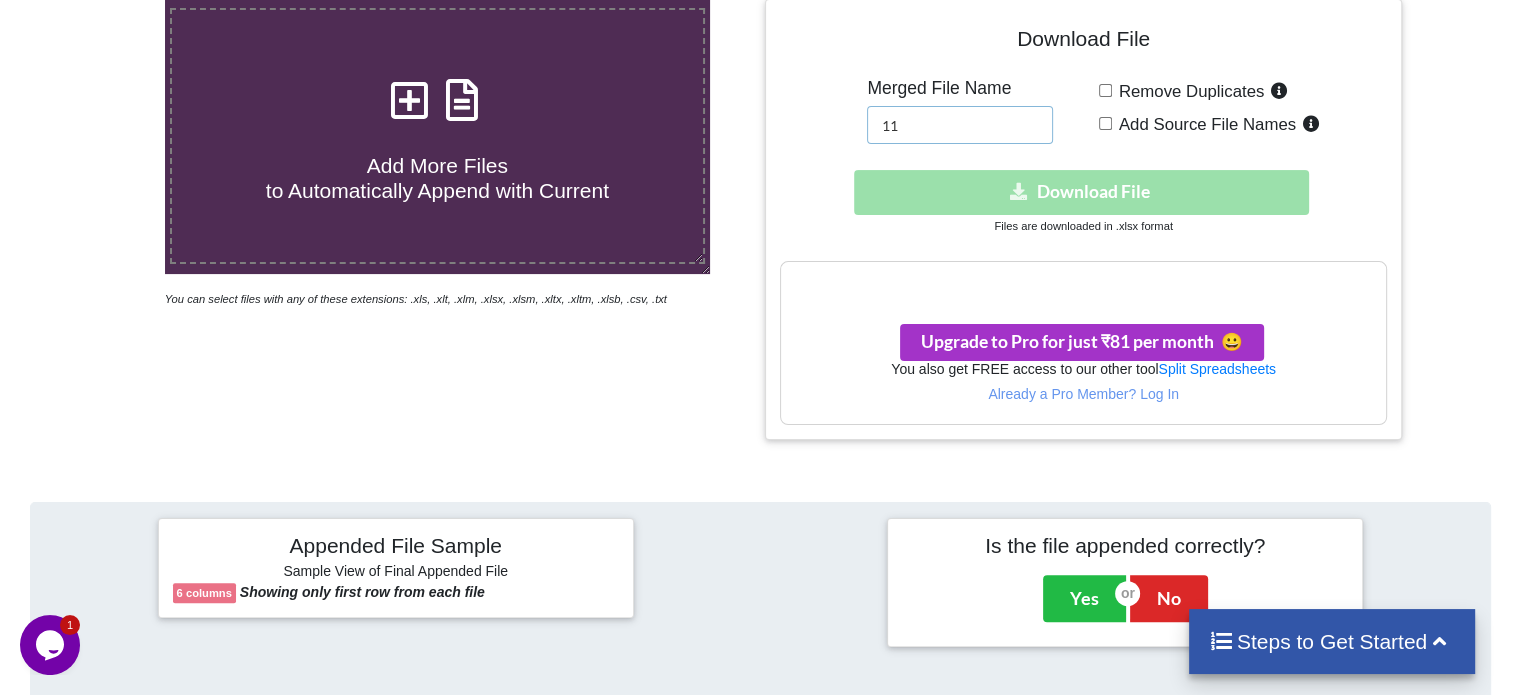 click on "11" at bounding box center [960, 125] 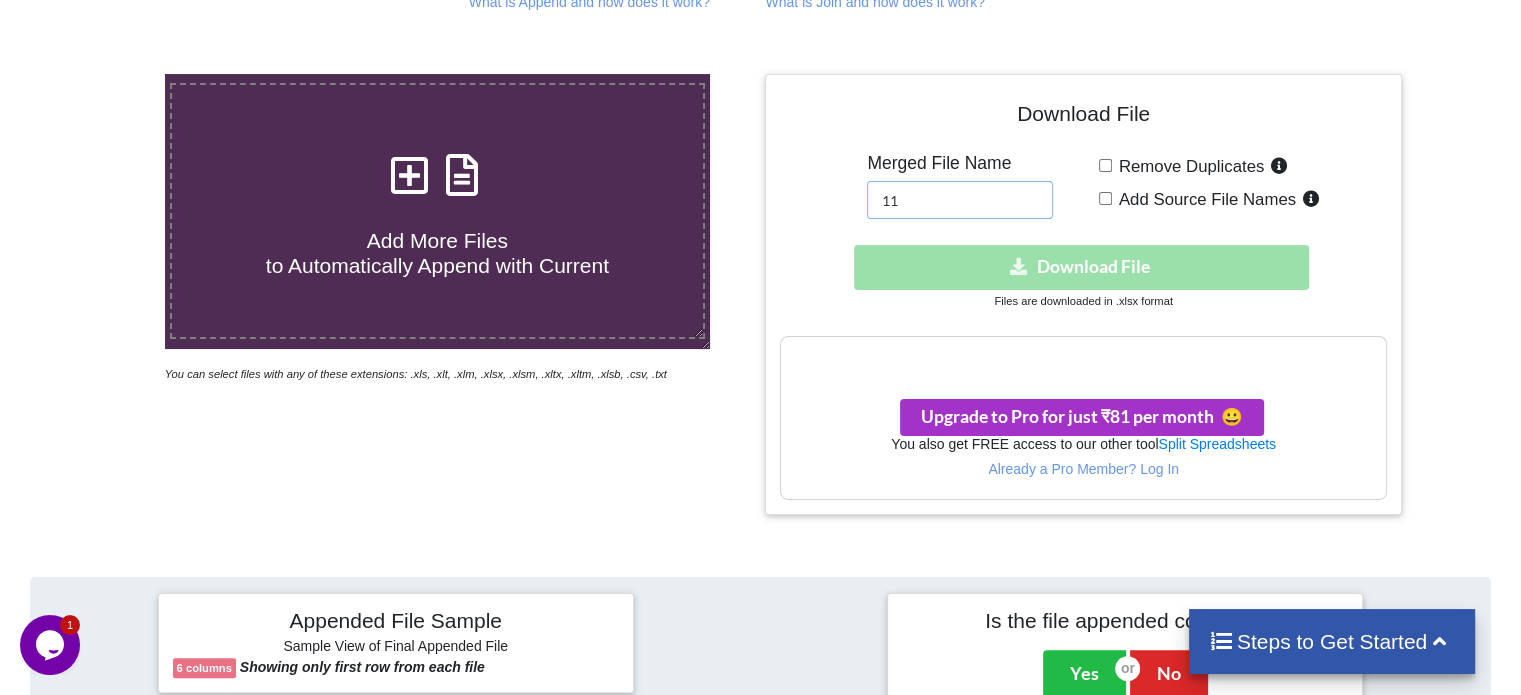 scroll, scrollTop: 319, scrollLeft: 0, axis: vertical 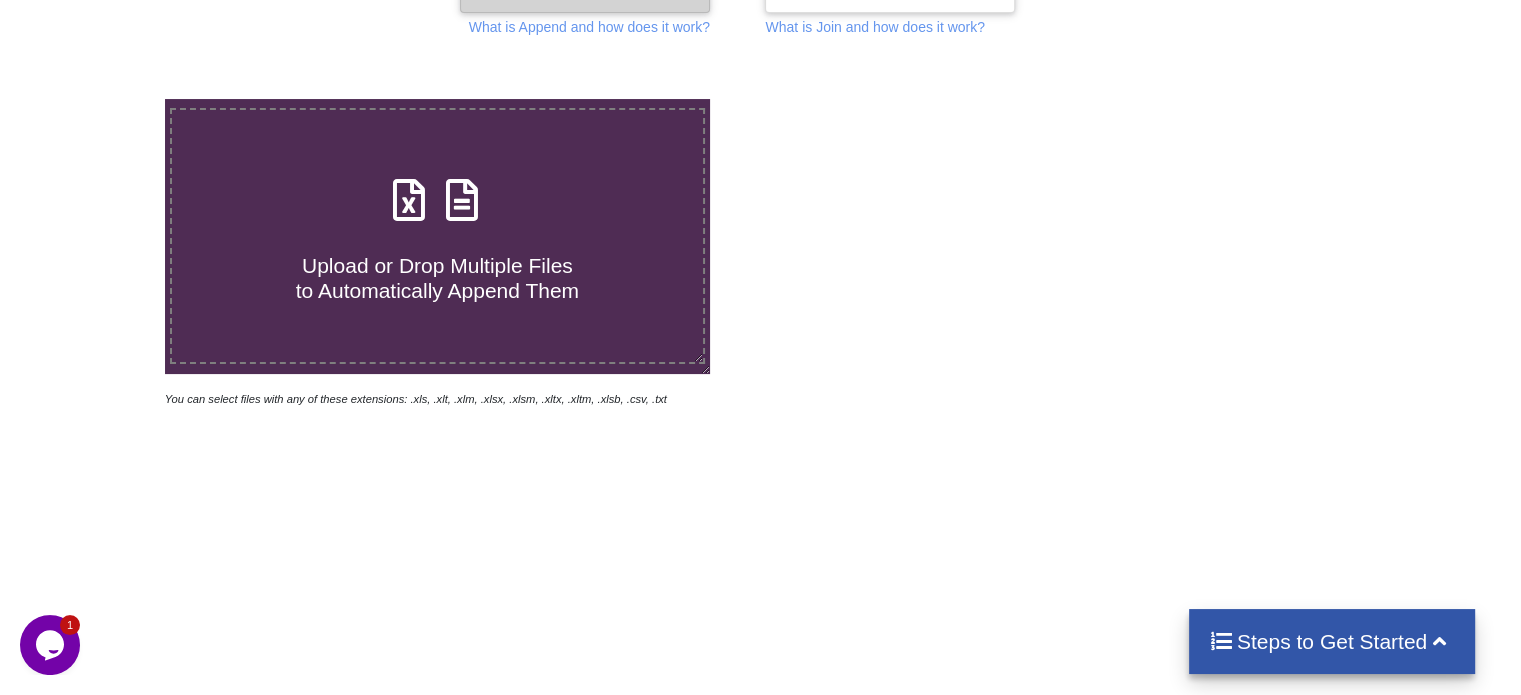 click on "Upload or Drop Multiple Files  to Automatically Append Them" at bounding box center (437, 236) 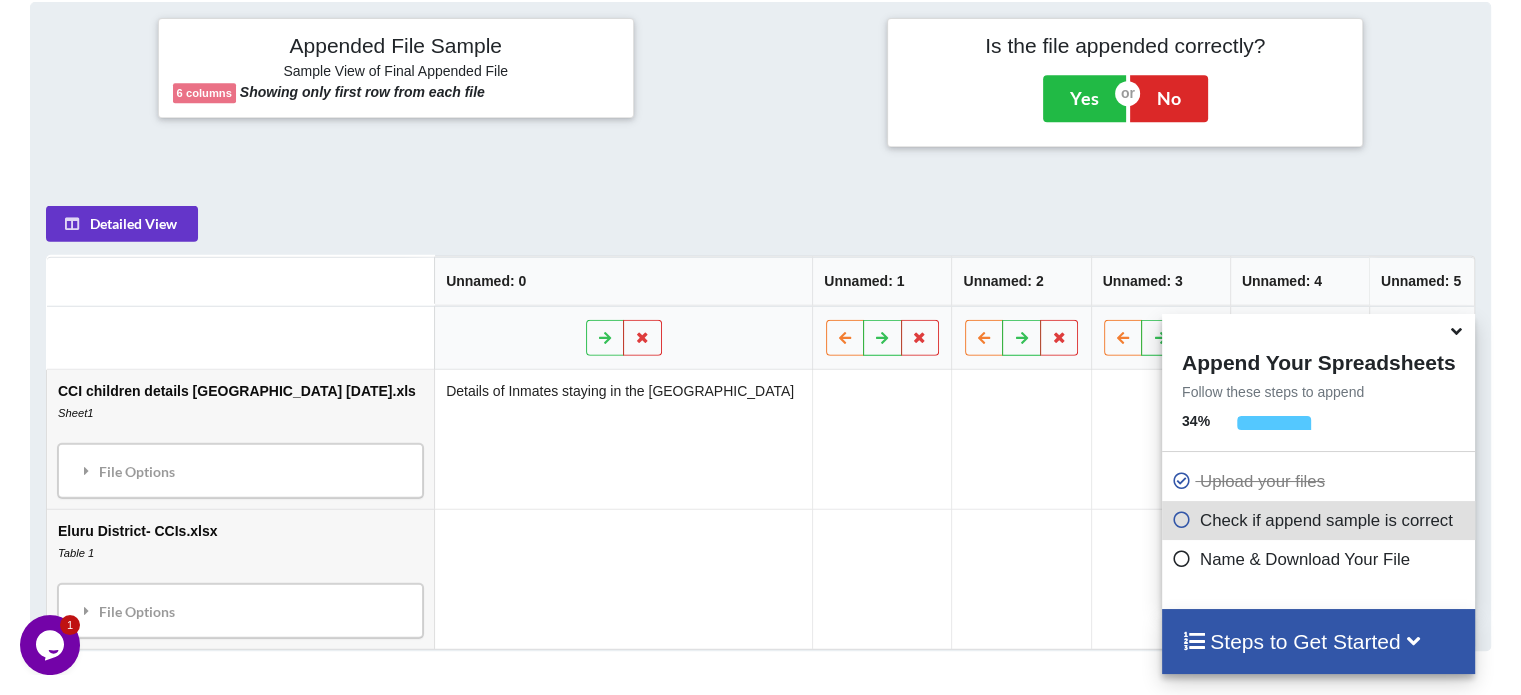 scroll, scrollTop: 219, scrollLeft: 0, axis: vertical 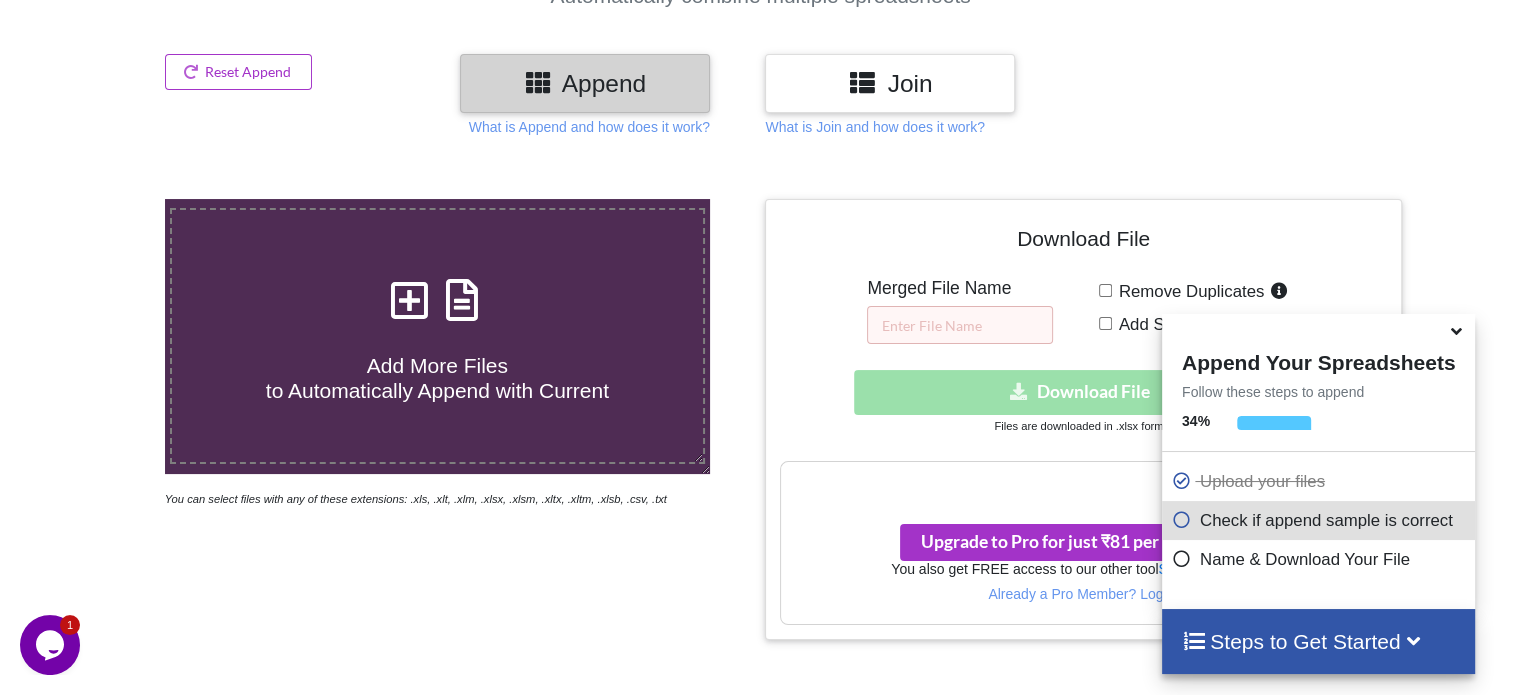 click at bounding box center [1456, 328] 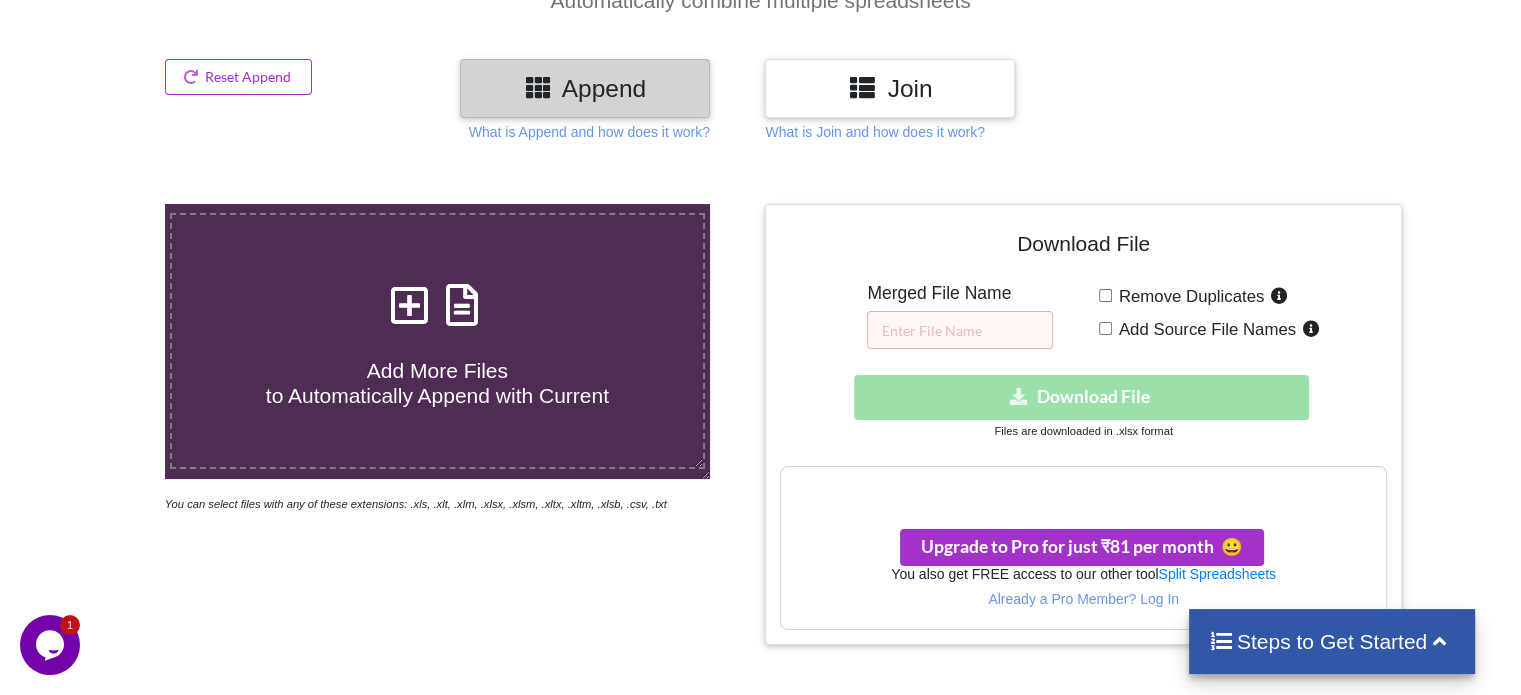 scroll, scrollTop: 0, scrollLeft: 0, axis: both 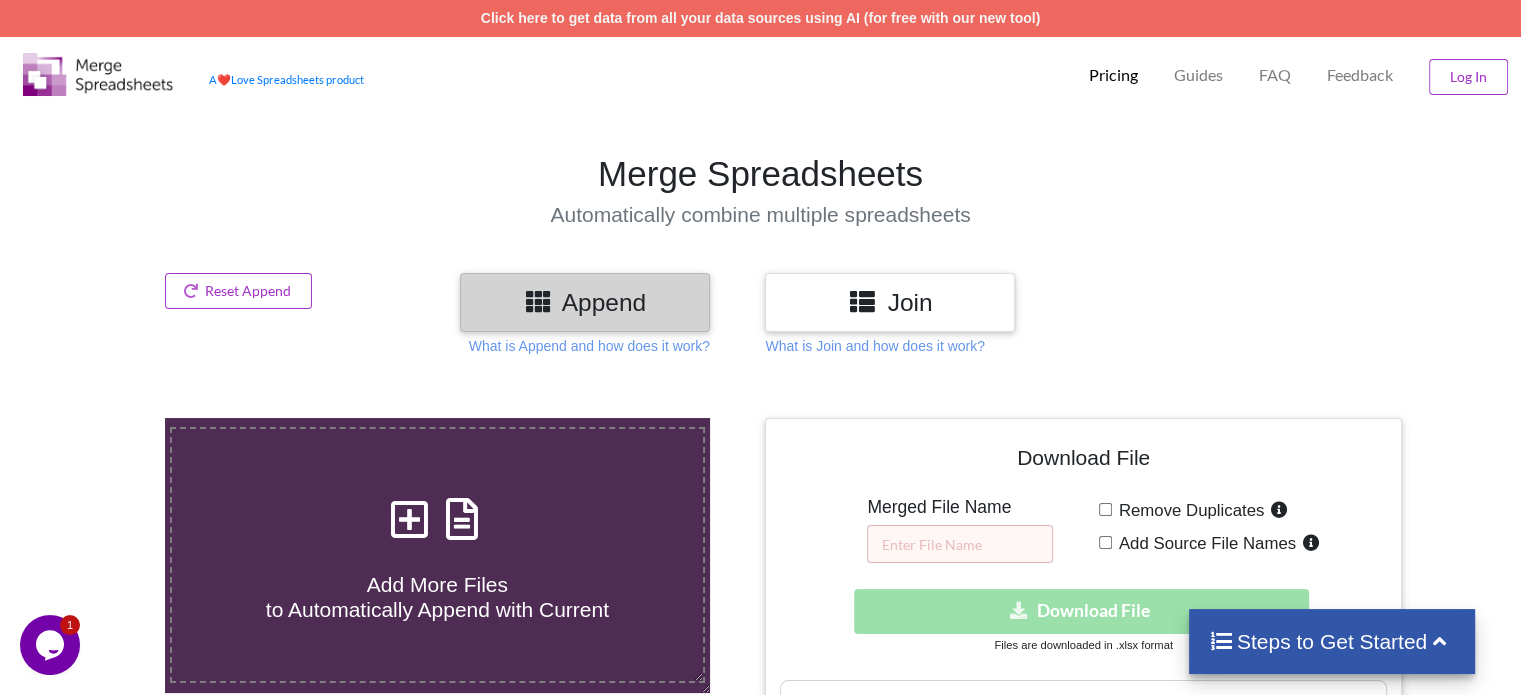 click on "Feedback" at bounding box center [1360, 75] 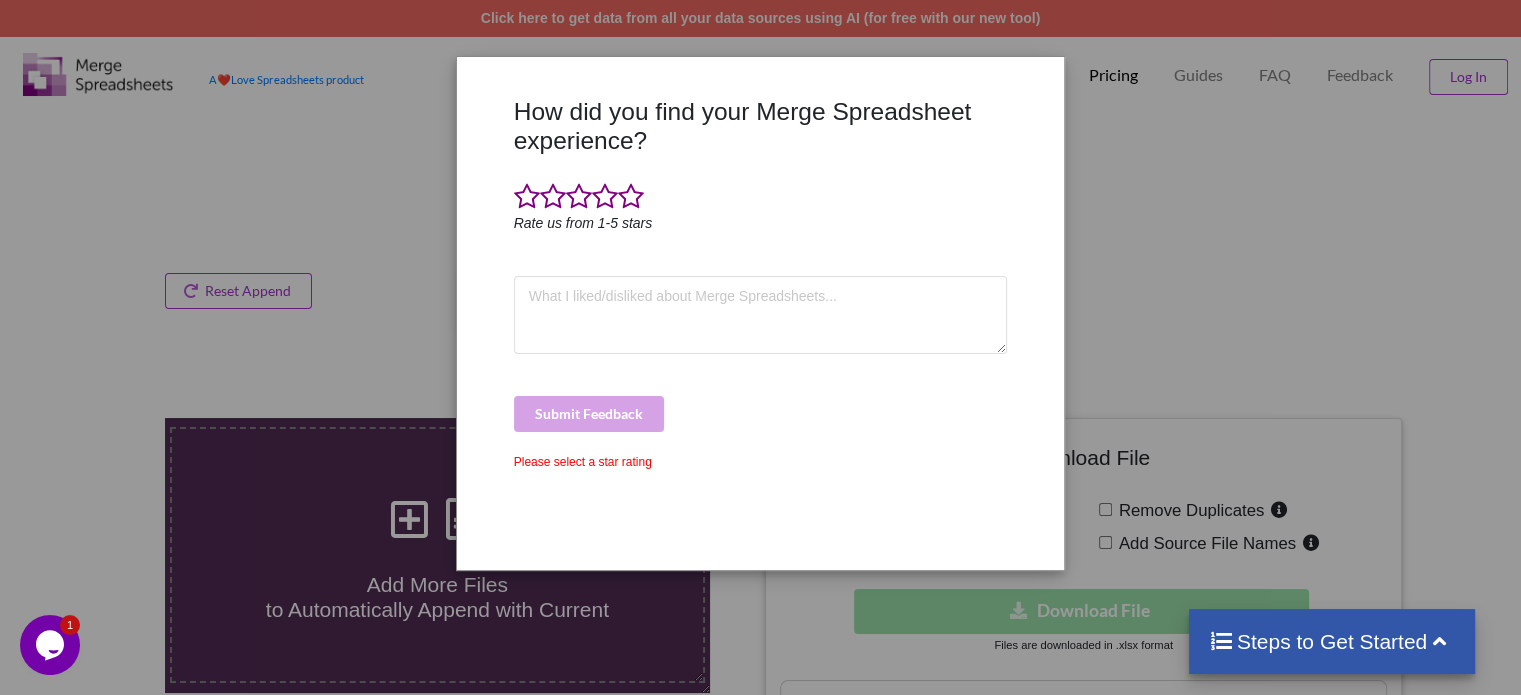 click on "How did you find your Merge Spreadsheet experience? Rate us from 1-5 stars Submit Feedback Please select a star rating" at bounding box center [760, 347] 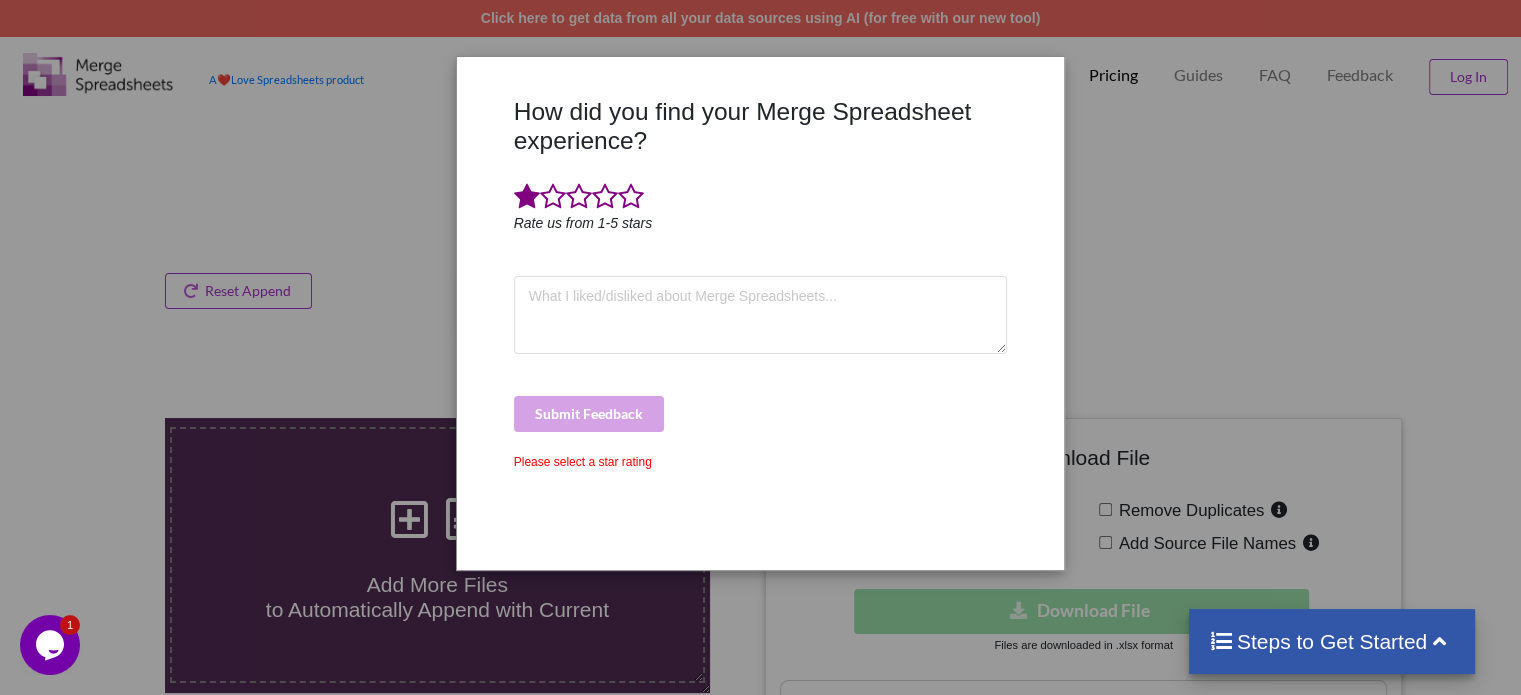 click at bounding box center (527, 197) 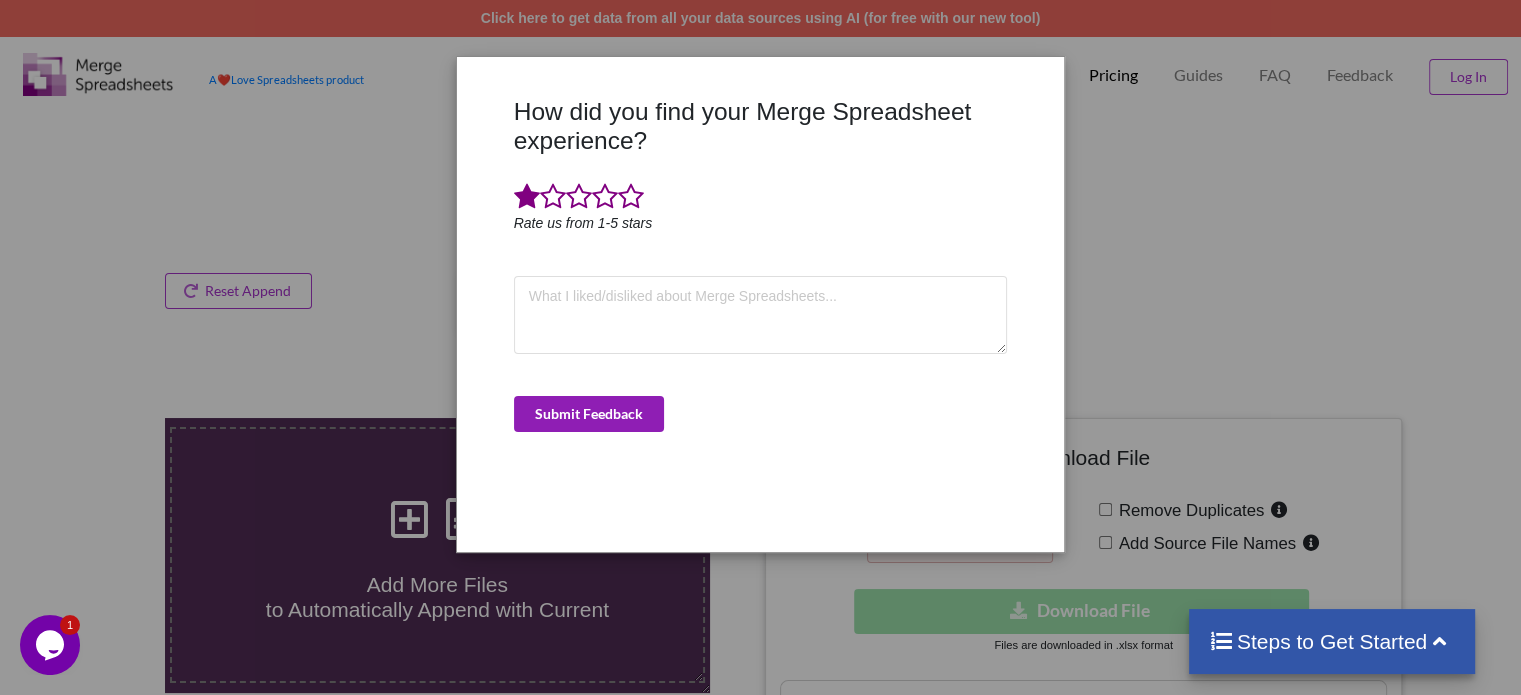 click on "Submit Feedback" at bounding box center (589, 414) 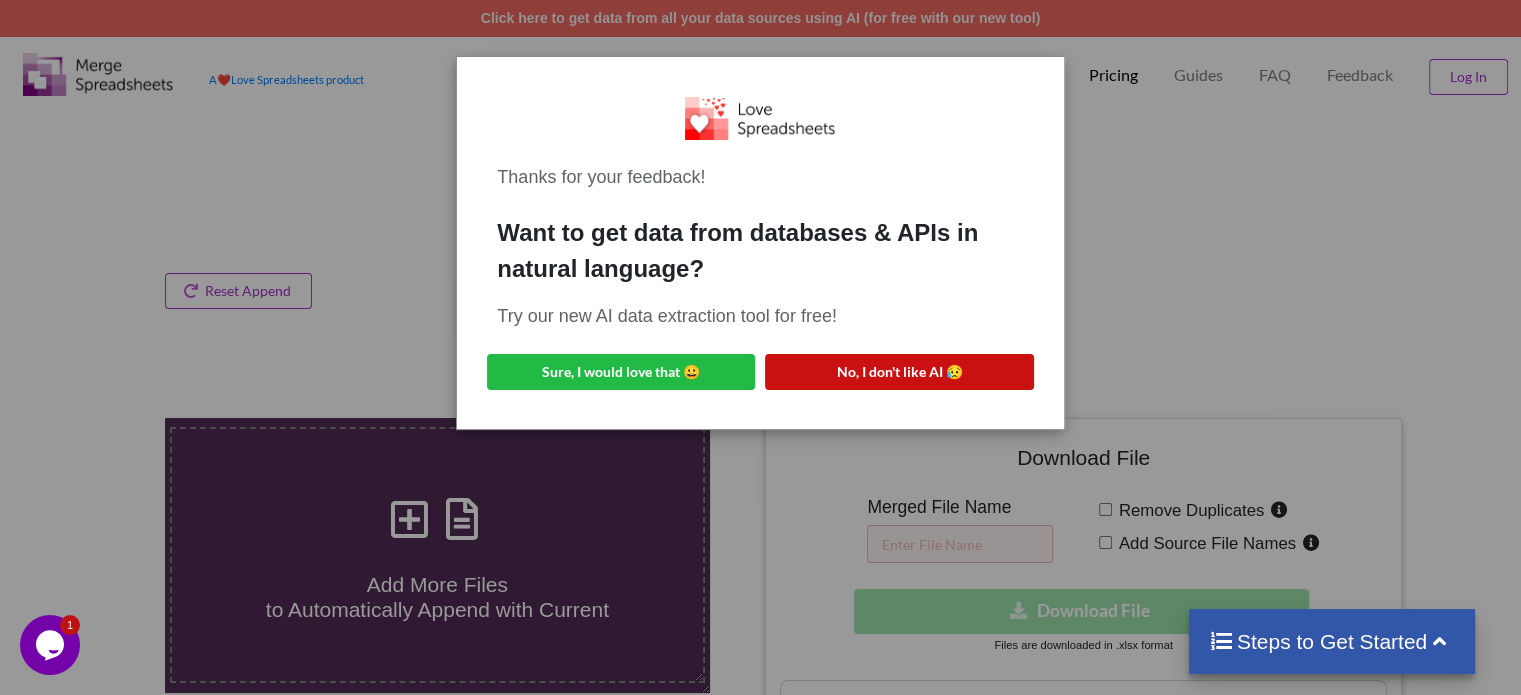 click on "No, I don't like AI 😥" at bounding box center (899, 372) 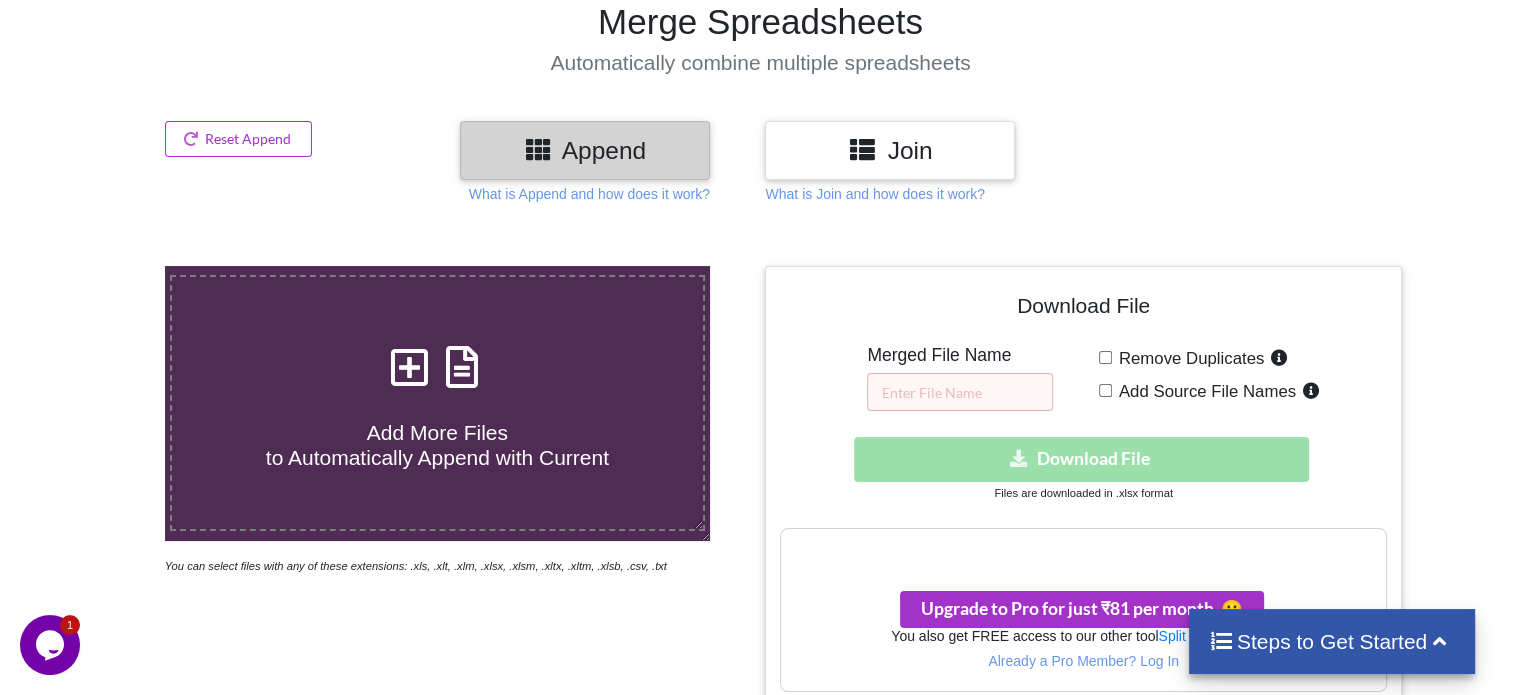 scroll, scrollTop: 0, scrollLeft: 0, axis: both 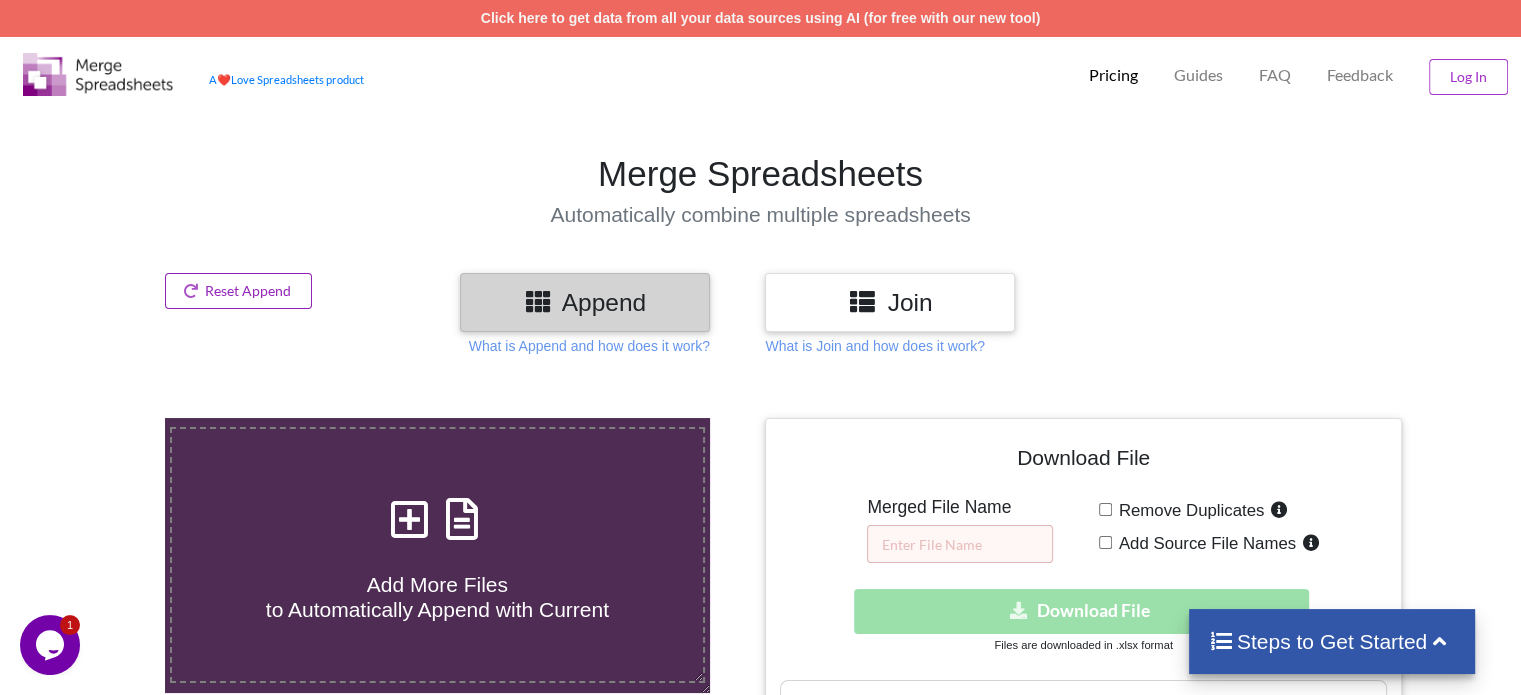 click on "Reset Append" at bounding box center [239, 291] 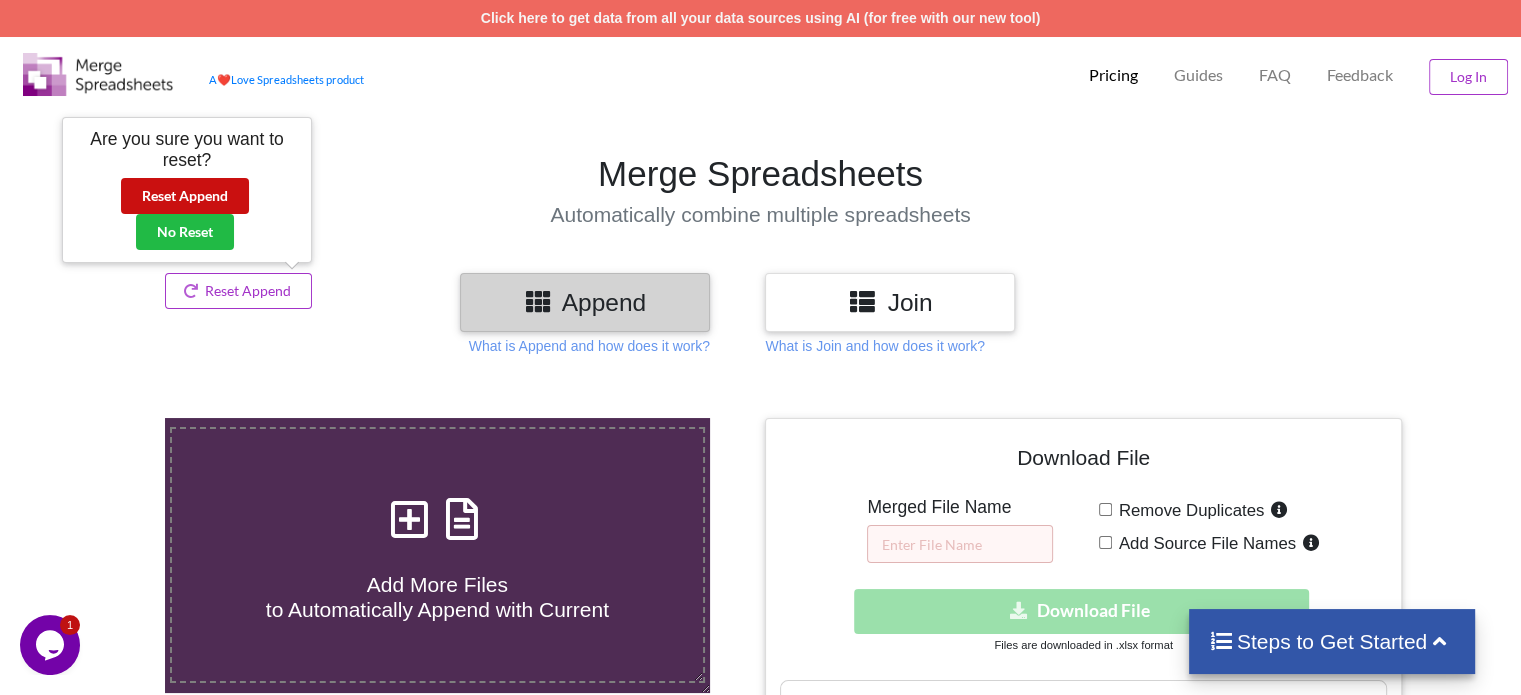 click on "Reset Append" at bounding box center (185, 196) 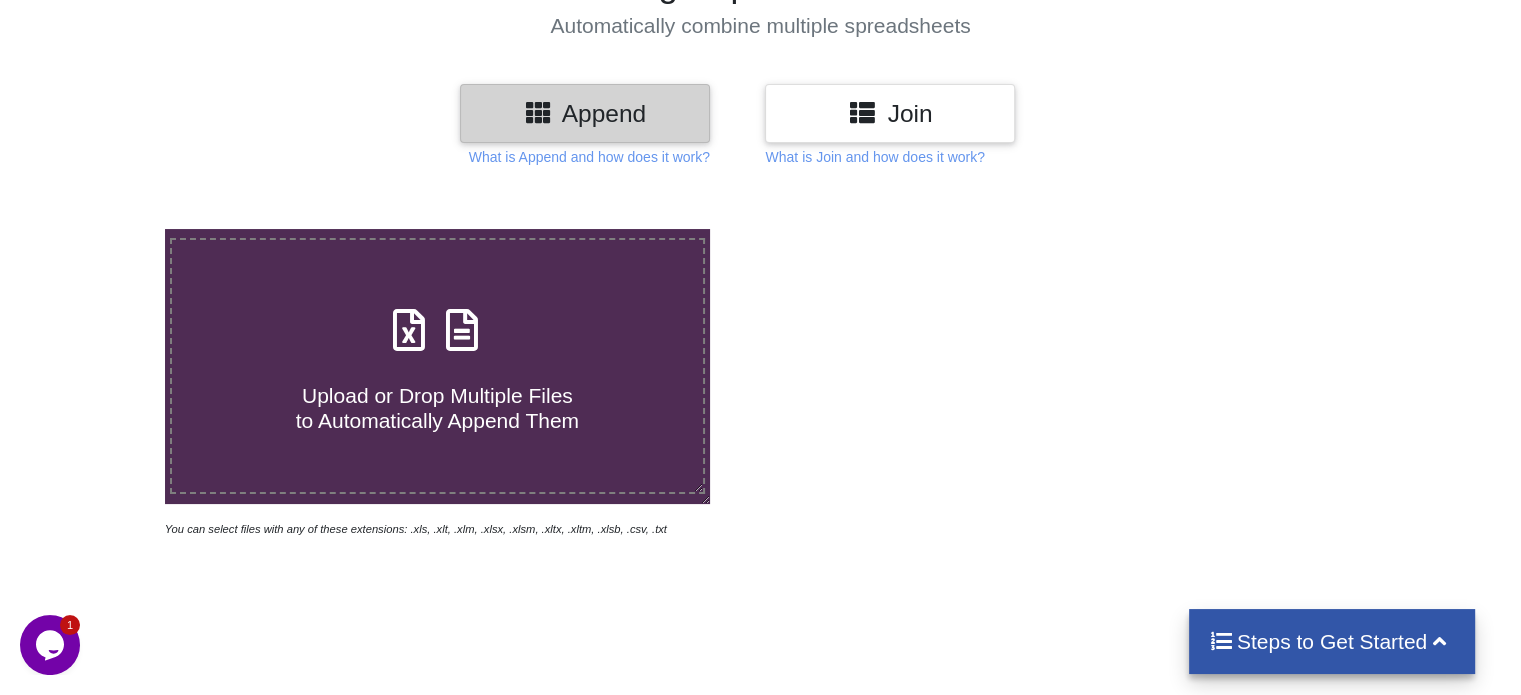 scroll, scrollTop: 400, scrollLeft: 0, axis: vertical 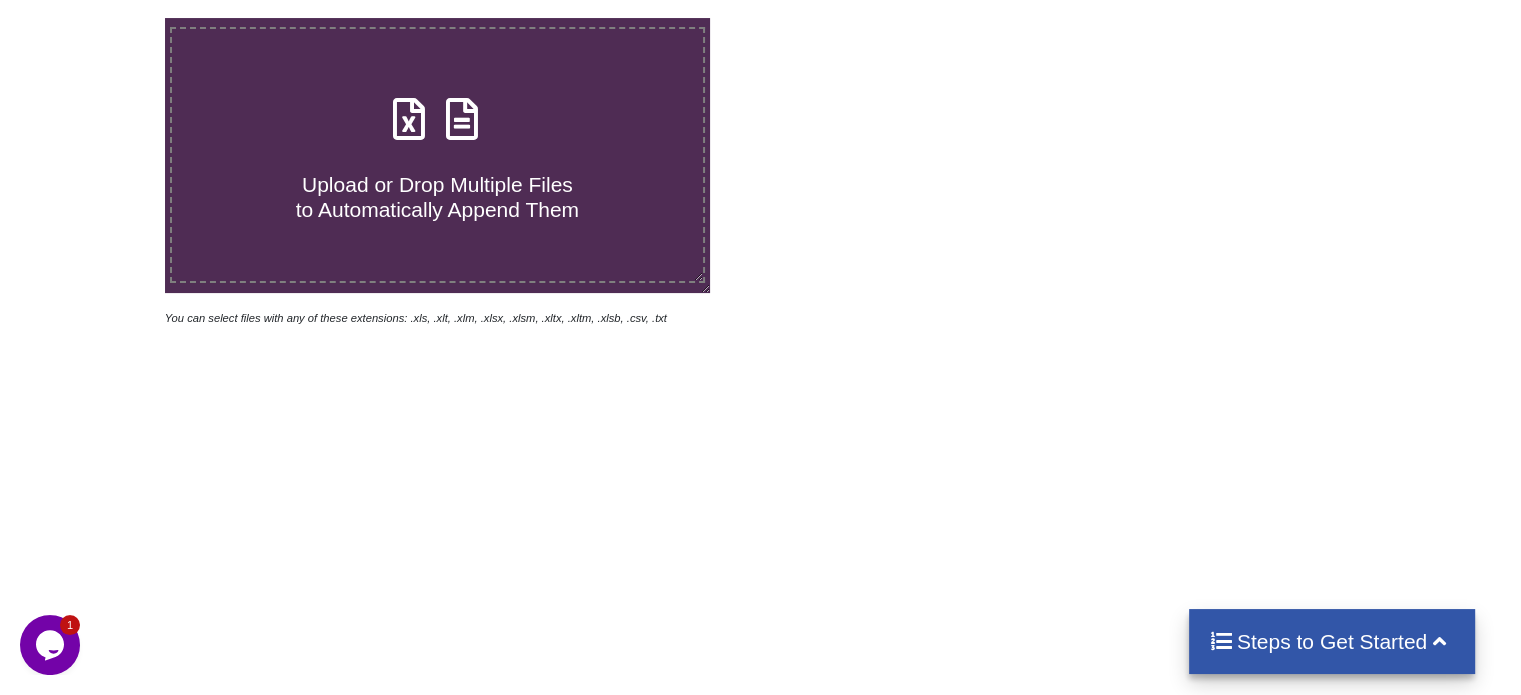 click on "Upload or Drop Multiple Files  to Automatically Append Them" at bounding box center (437, 197) 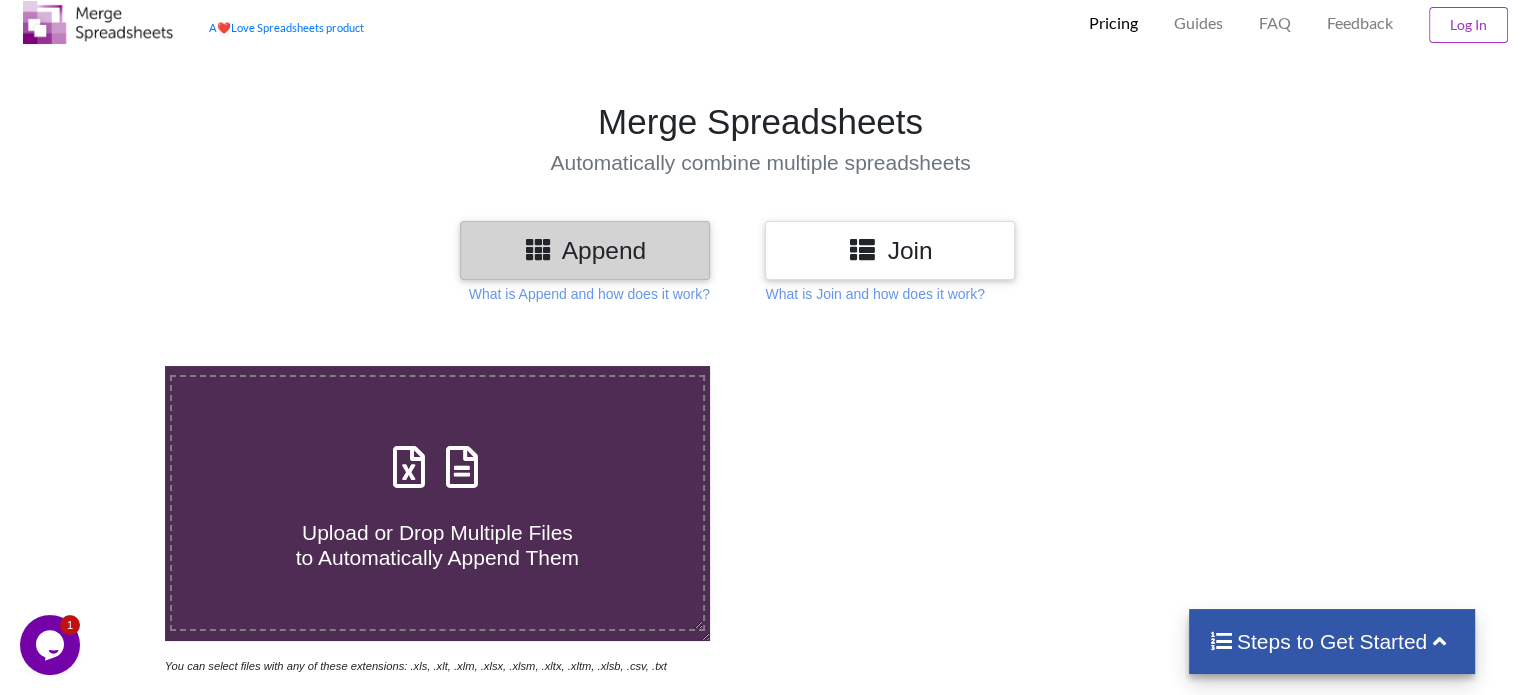 scroll, scrollTop: 0, scrollLeft: 0, axis: both 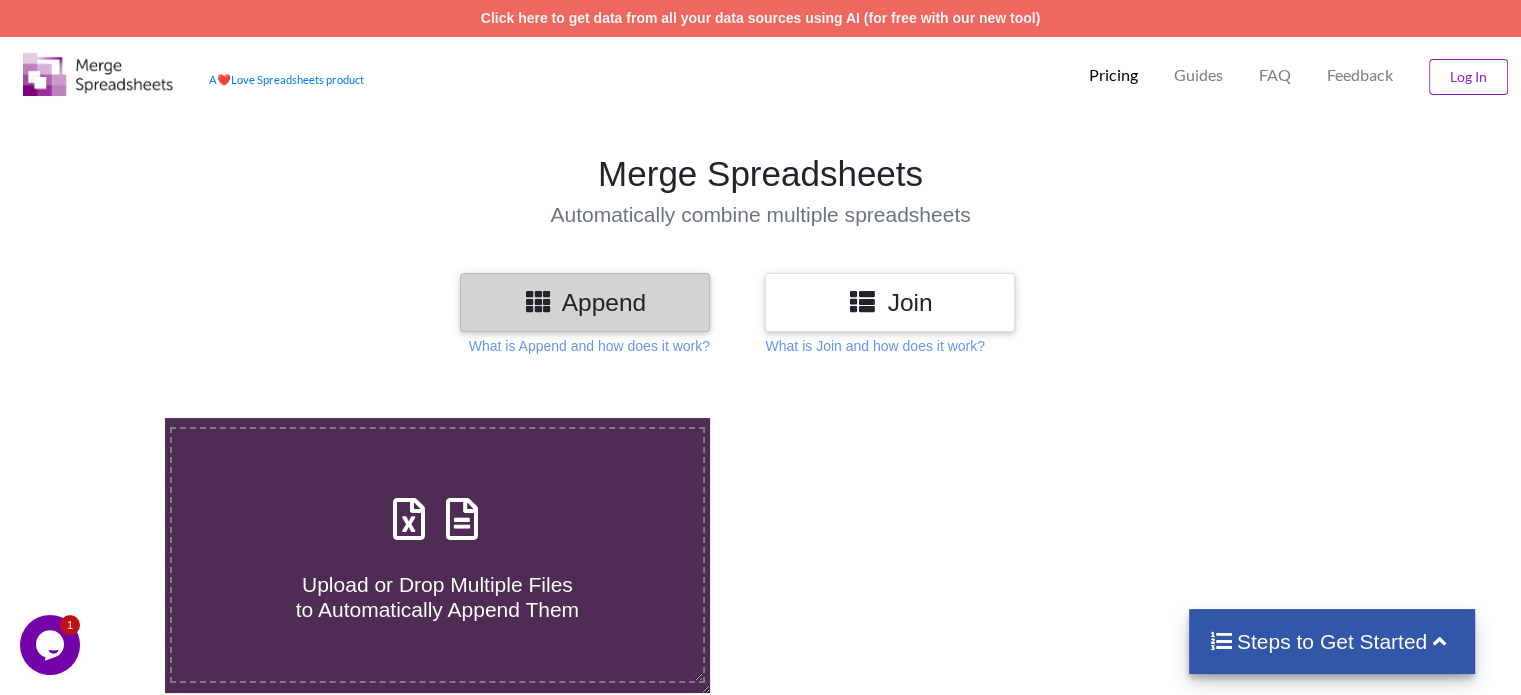 click on "Log In" at bounding box center (1468, 77) 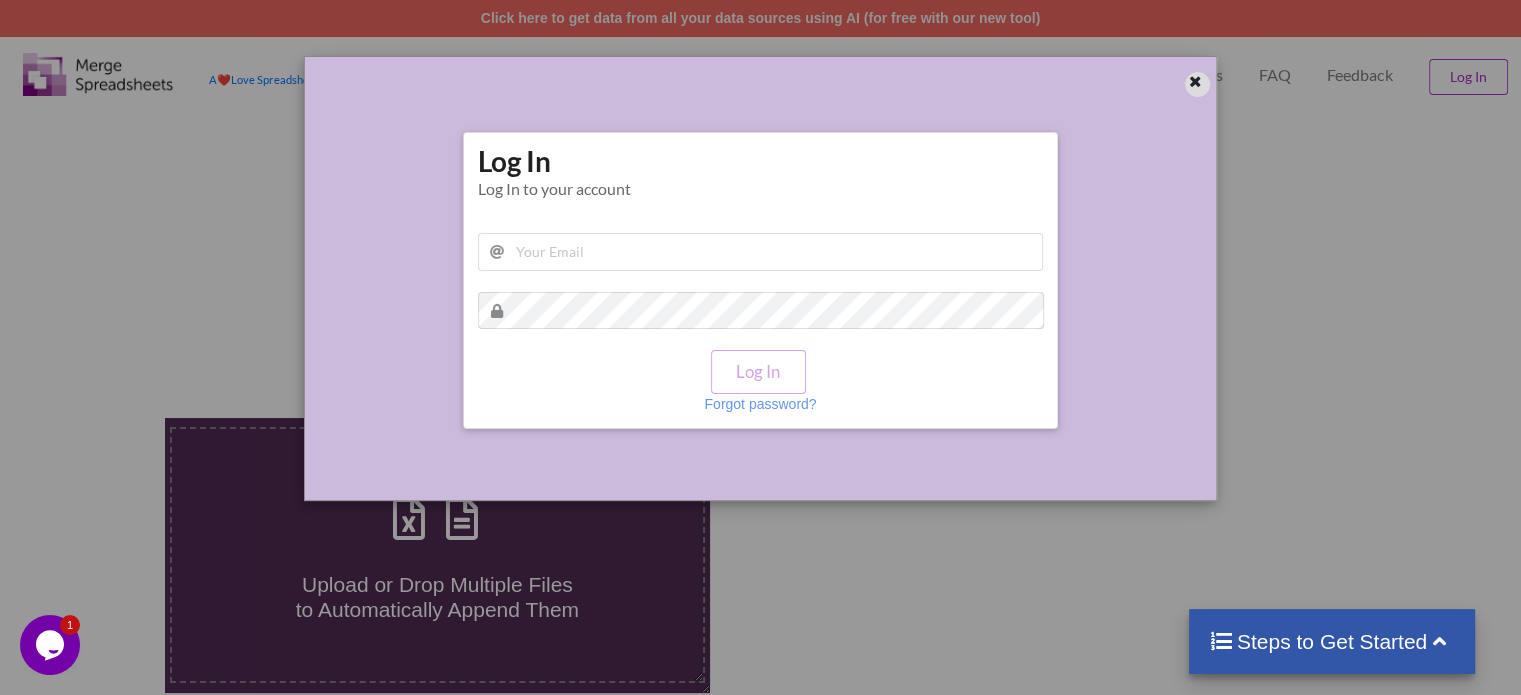 click at bounding box center (1195, 79) 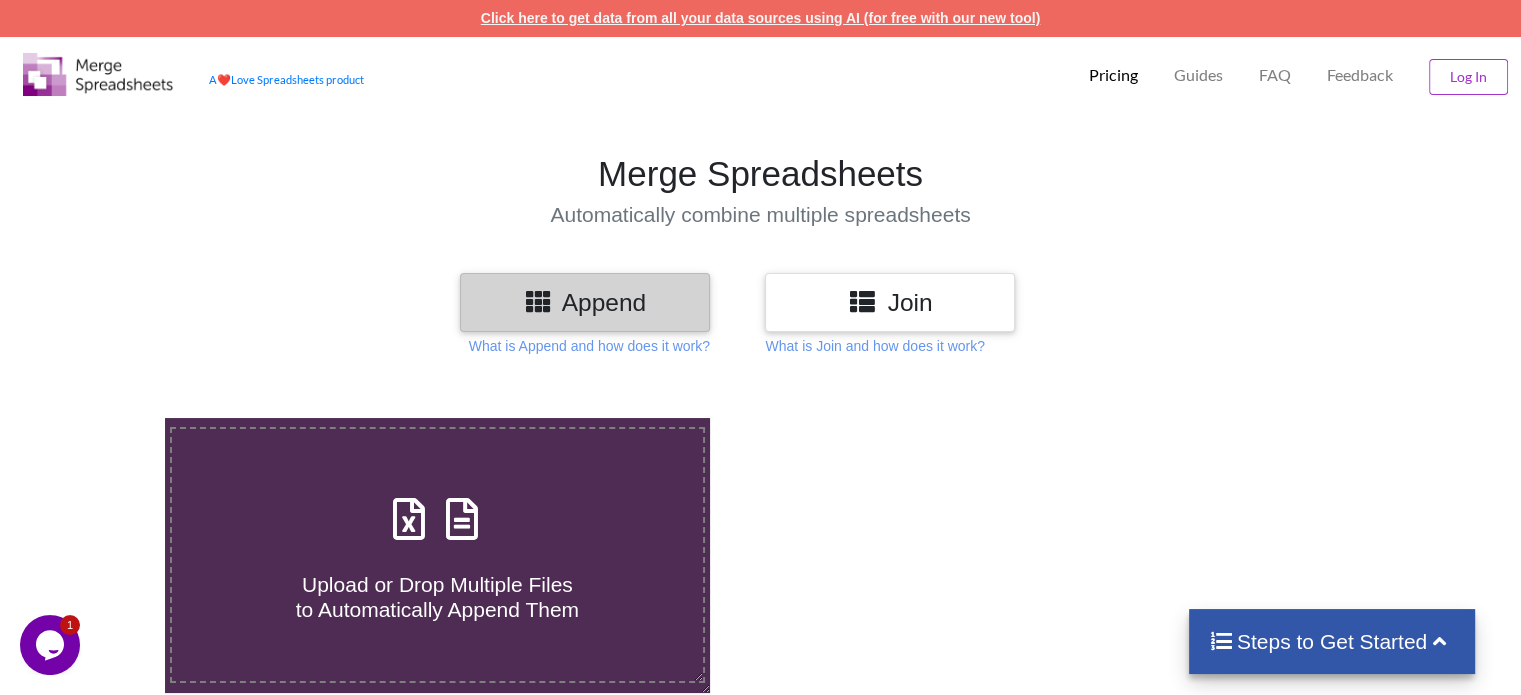 click on "Click here to get data from all your data sources using AI (for free with our new tool)" at bounding box center [761, 18] 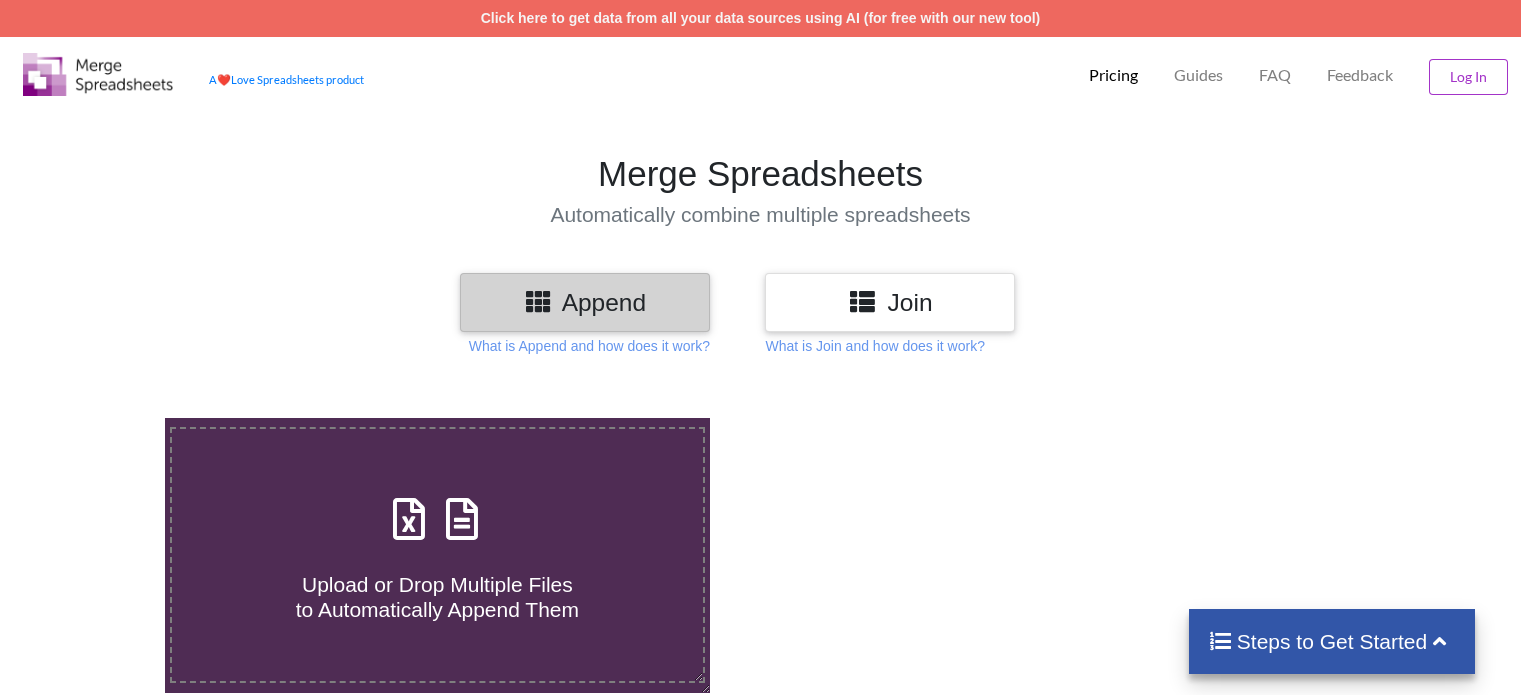 scroll, scrollTop: 0, scrollLeft: 0, axis: both 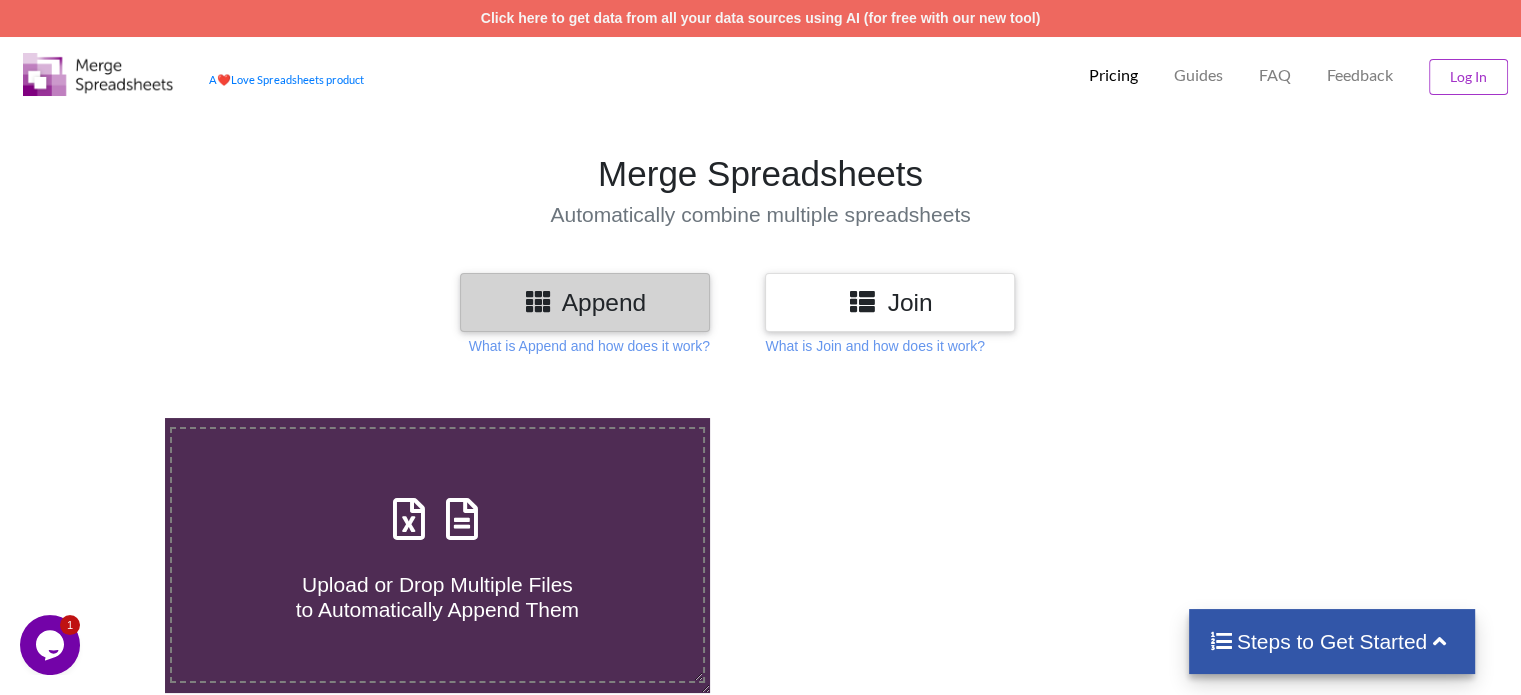 click on "Upload or Drop Multiple Files  to Automatically Append Them" at bounding box center [437, 555] 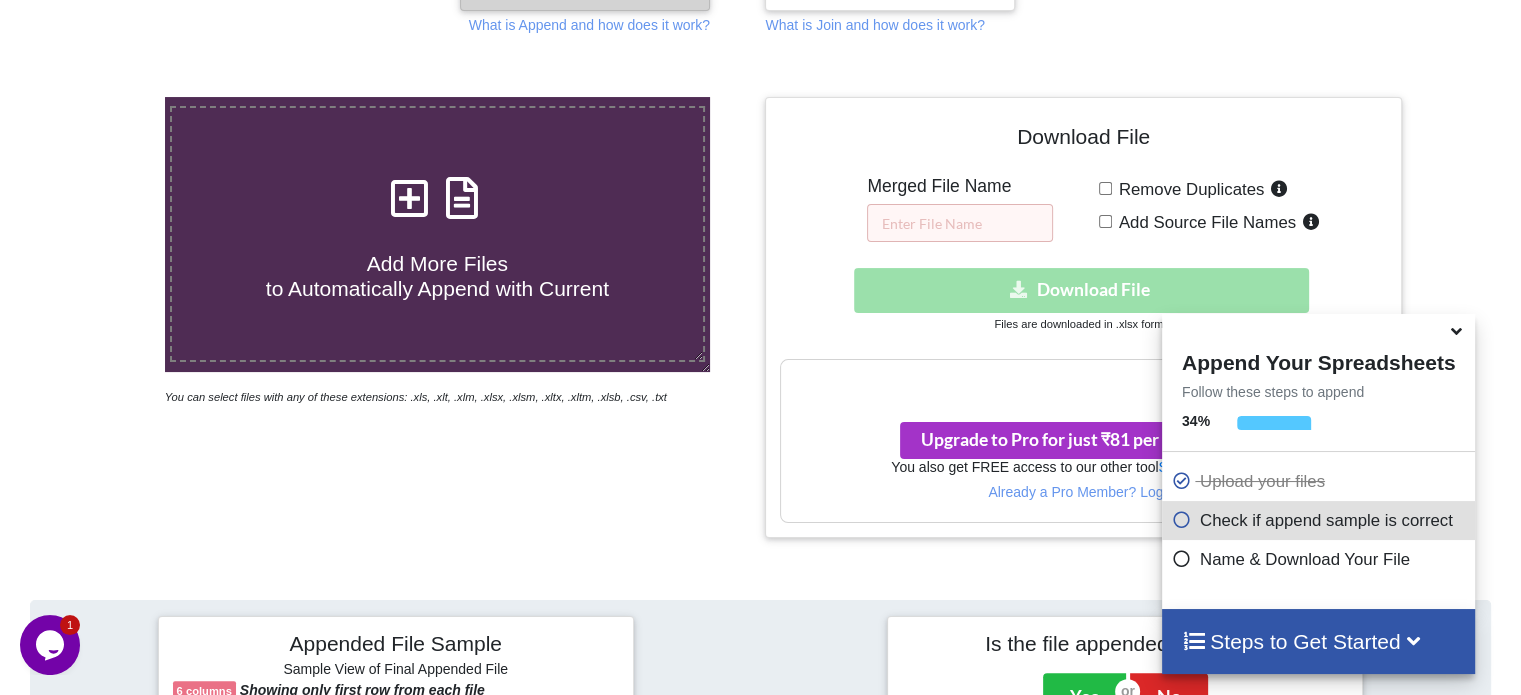 scroll, scrollTop: 320, scrollLeft: 0, axis: vertical 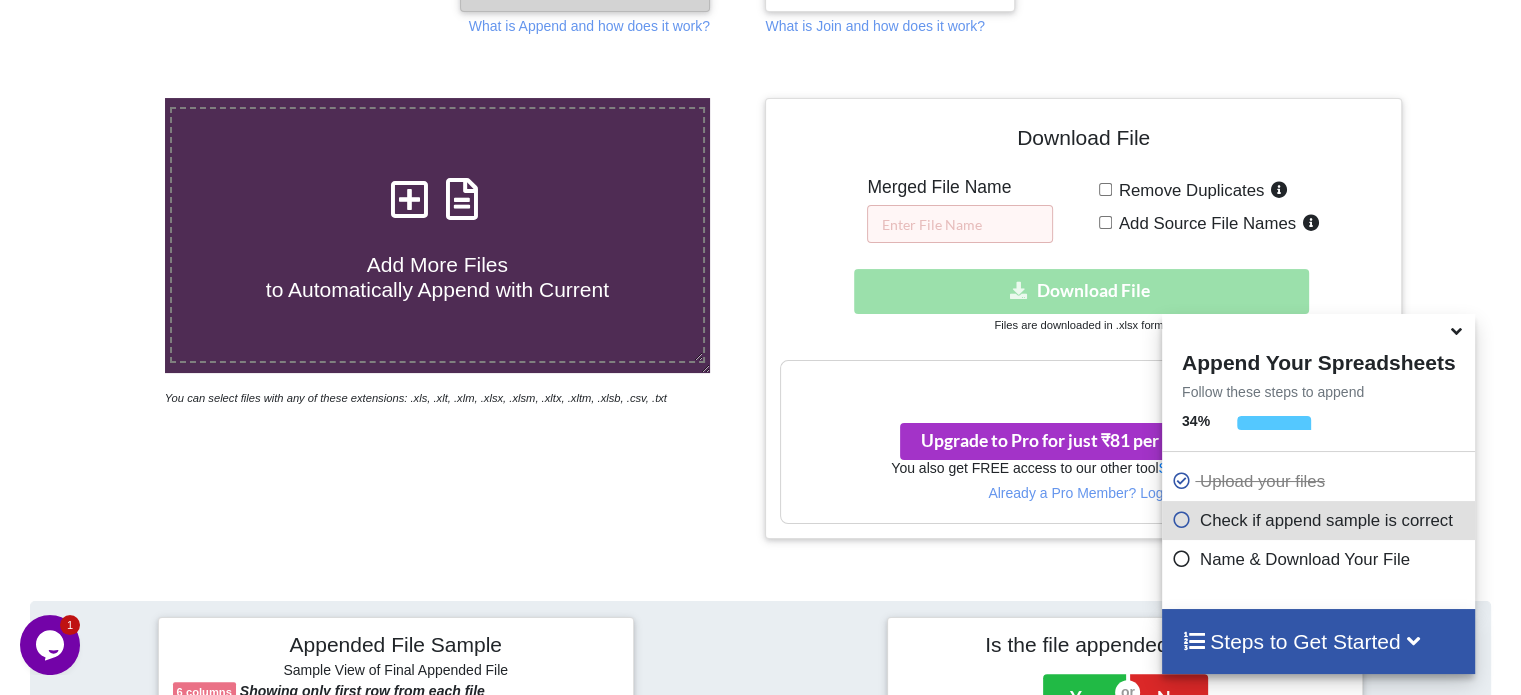 click at bounding box center [1456, 328] 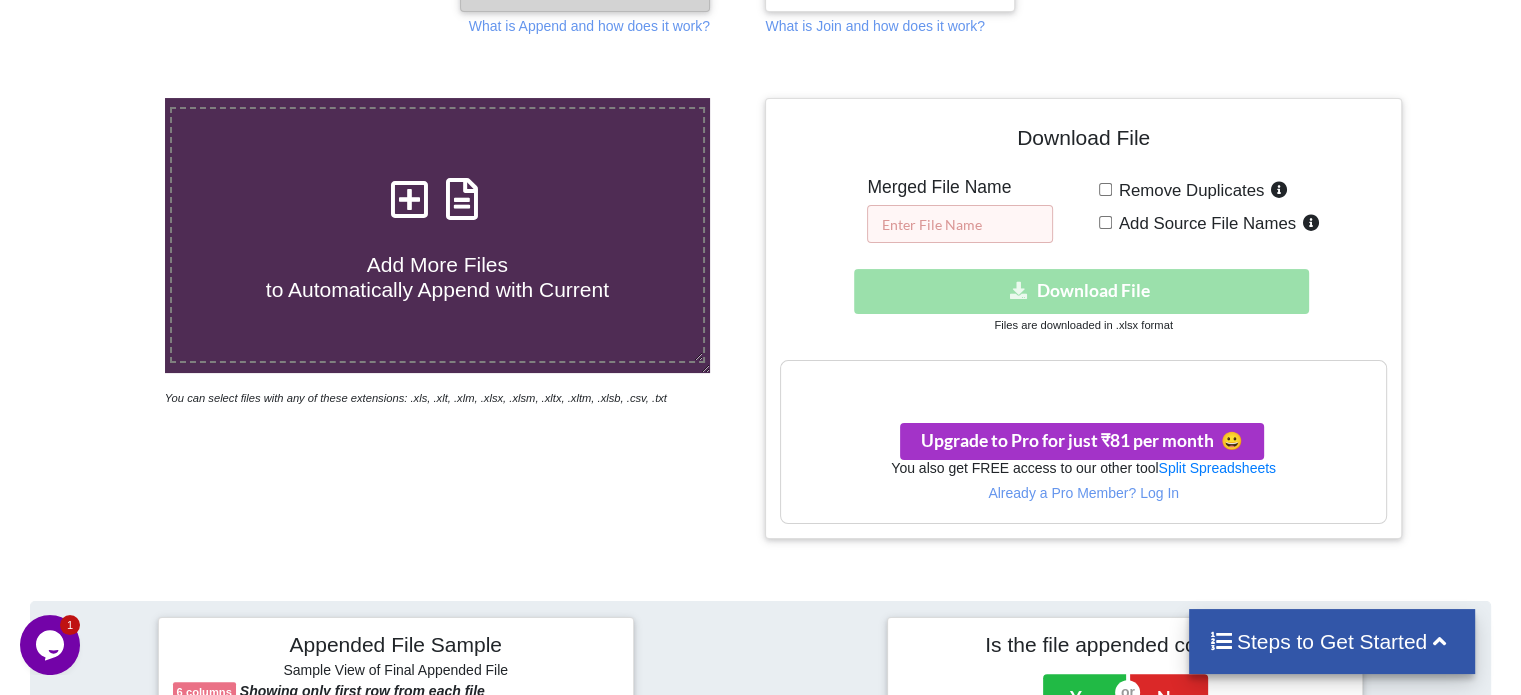 click at bounding box center (960, 224) 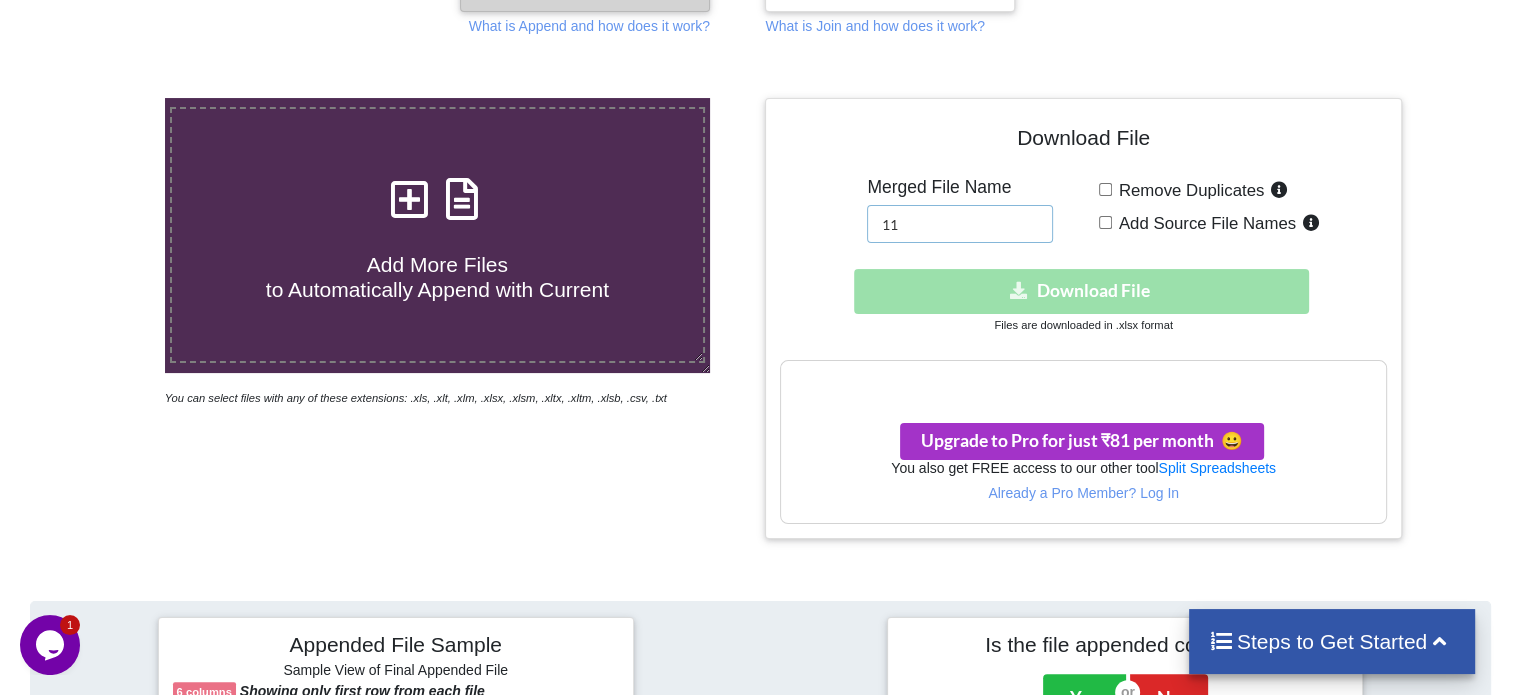 type on "11" 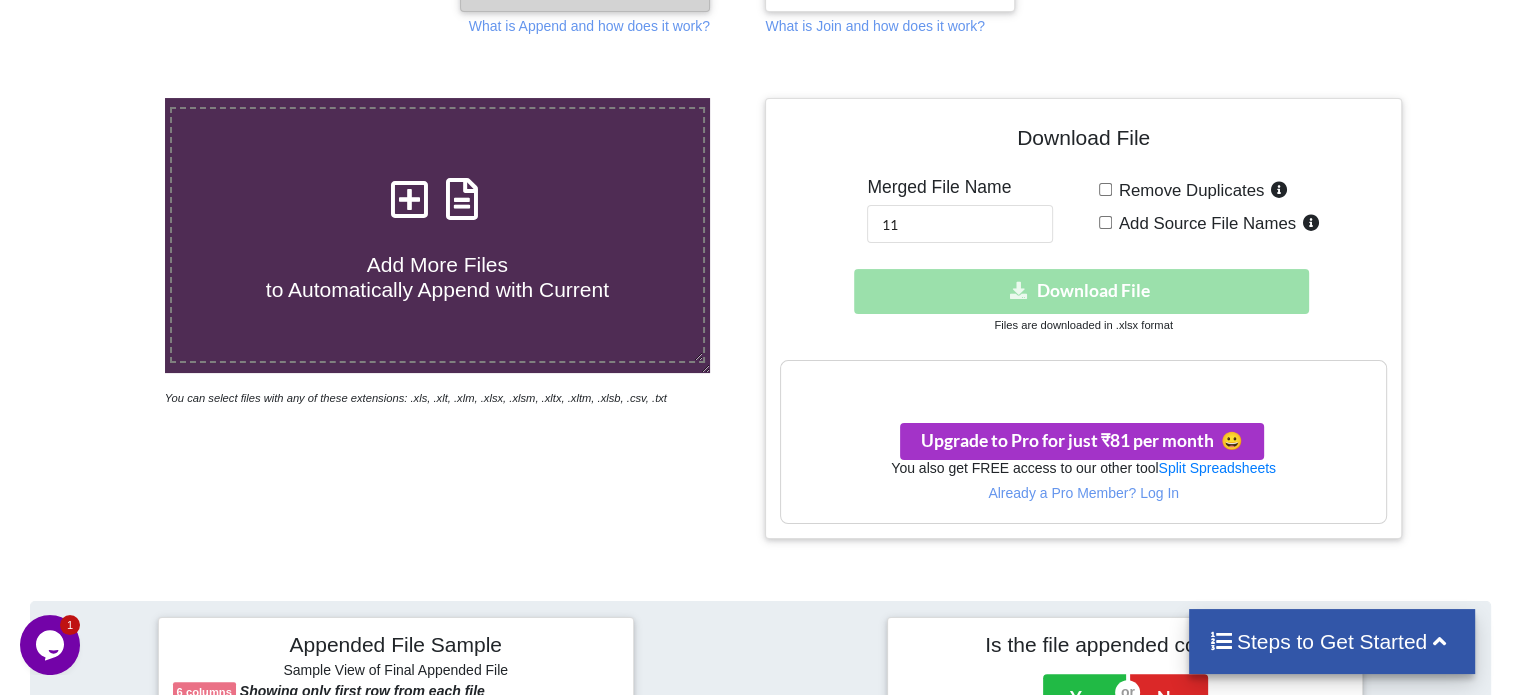 click on "Download hidden Download File" at bounding box center [1083, 291] 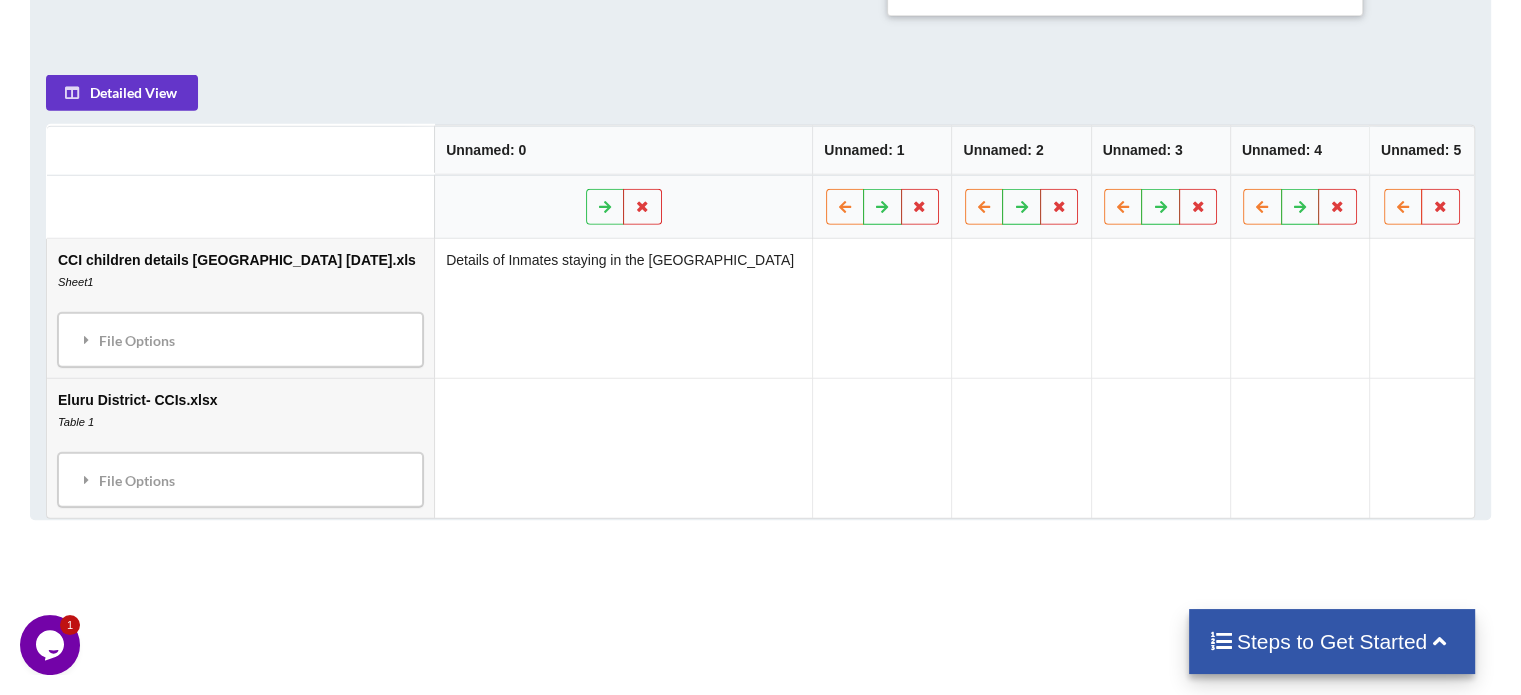 scroll, scrollTop: 1200, scrollLeft: 0, axis: vertical 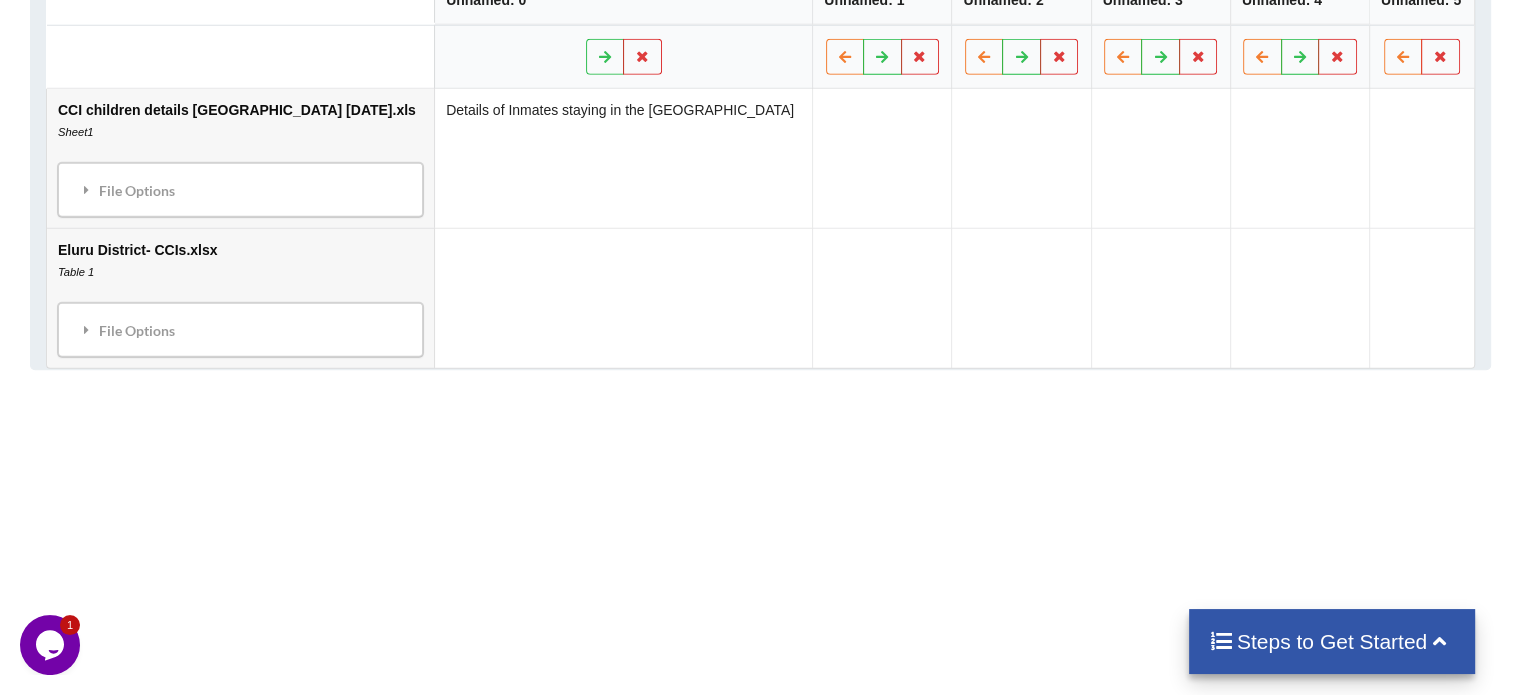 click on "Eluru District- CCIs.xlsx Table 1 File Options Import Other Sheets File Options Delete File Move File Up" at bounding box center (240, 298) 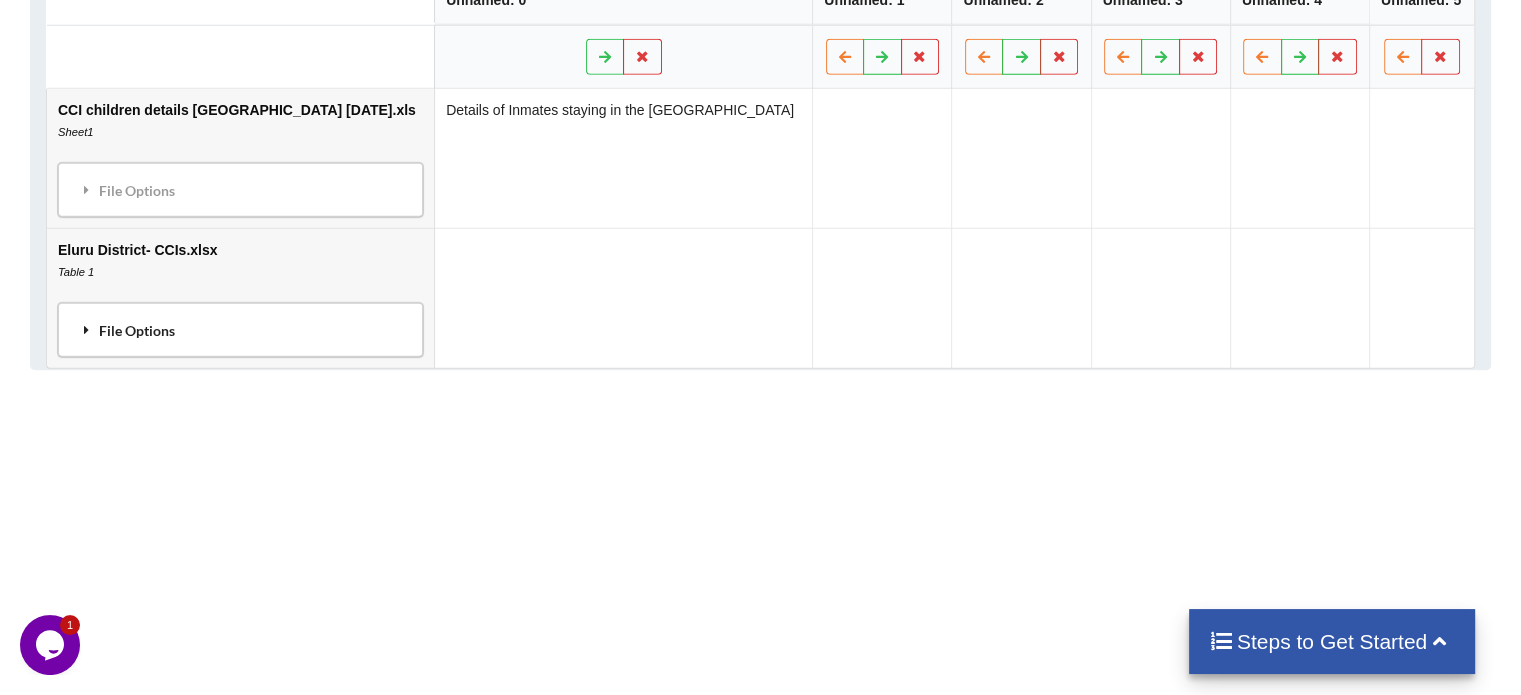 click on "File Options" at bounding box center (240, 330) 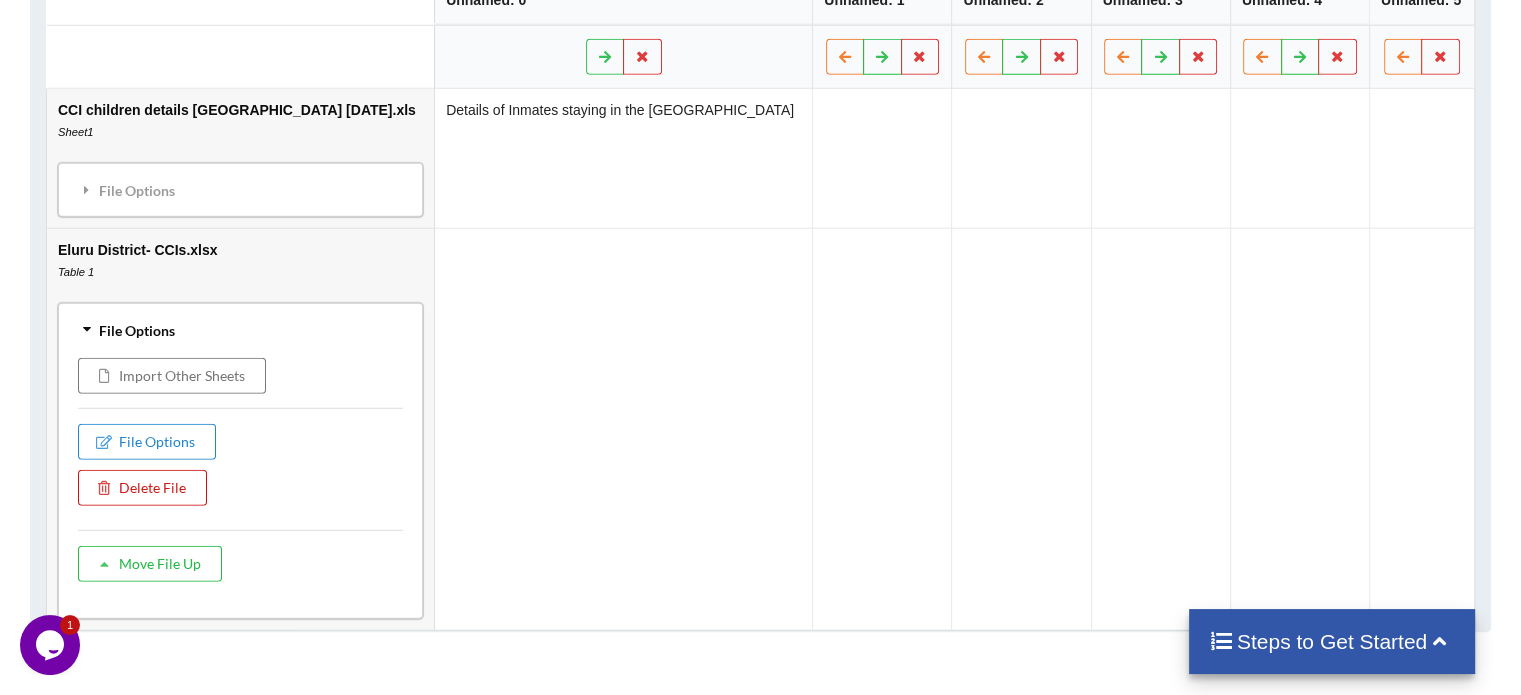 click on "Delete File" at bounding box center [142, 488] 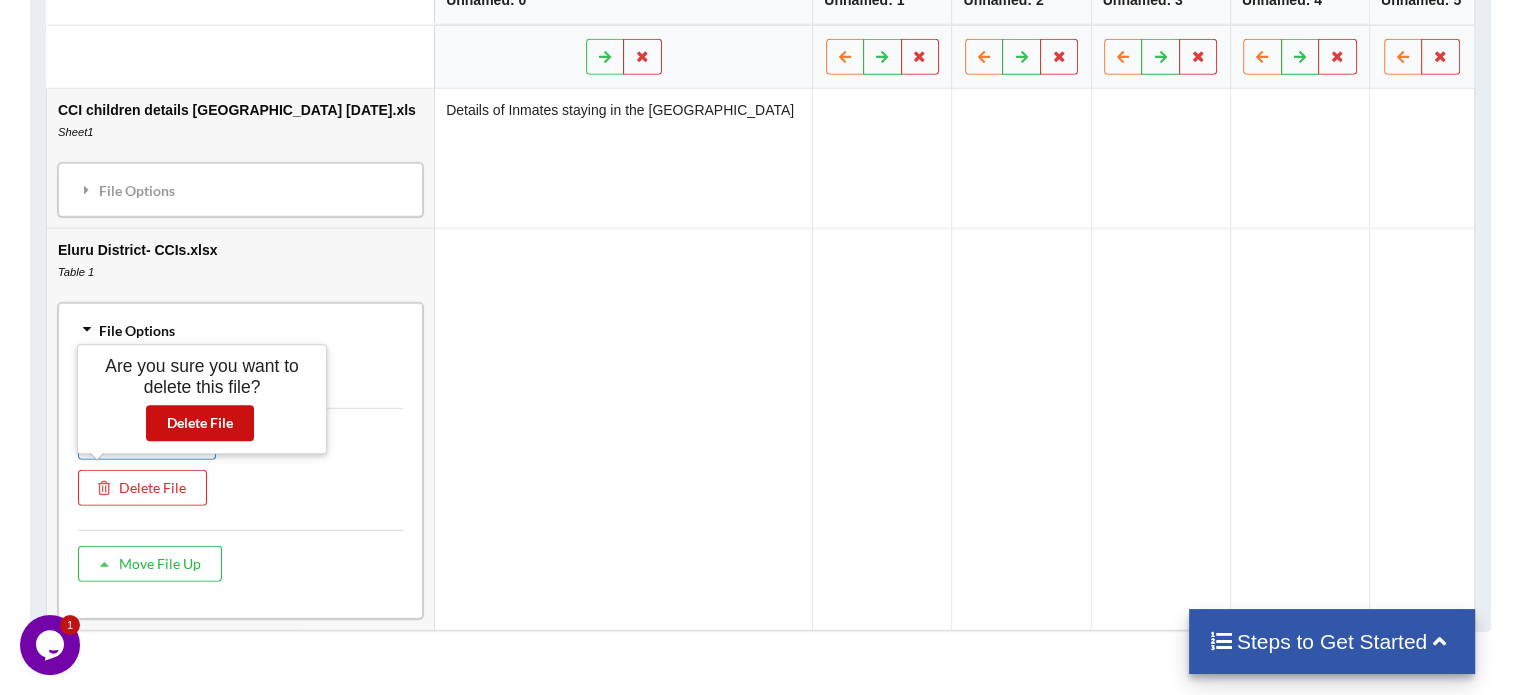 click on "Delete File" at bounding box center (200, 423) 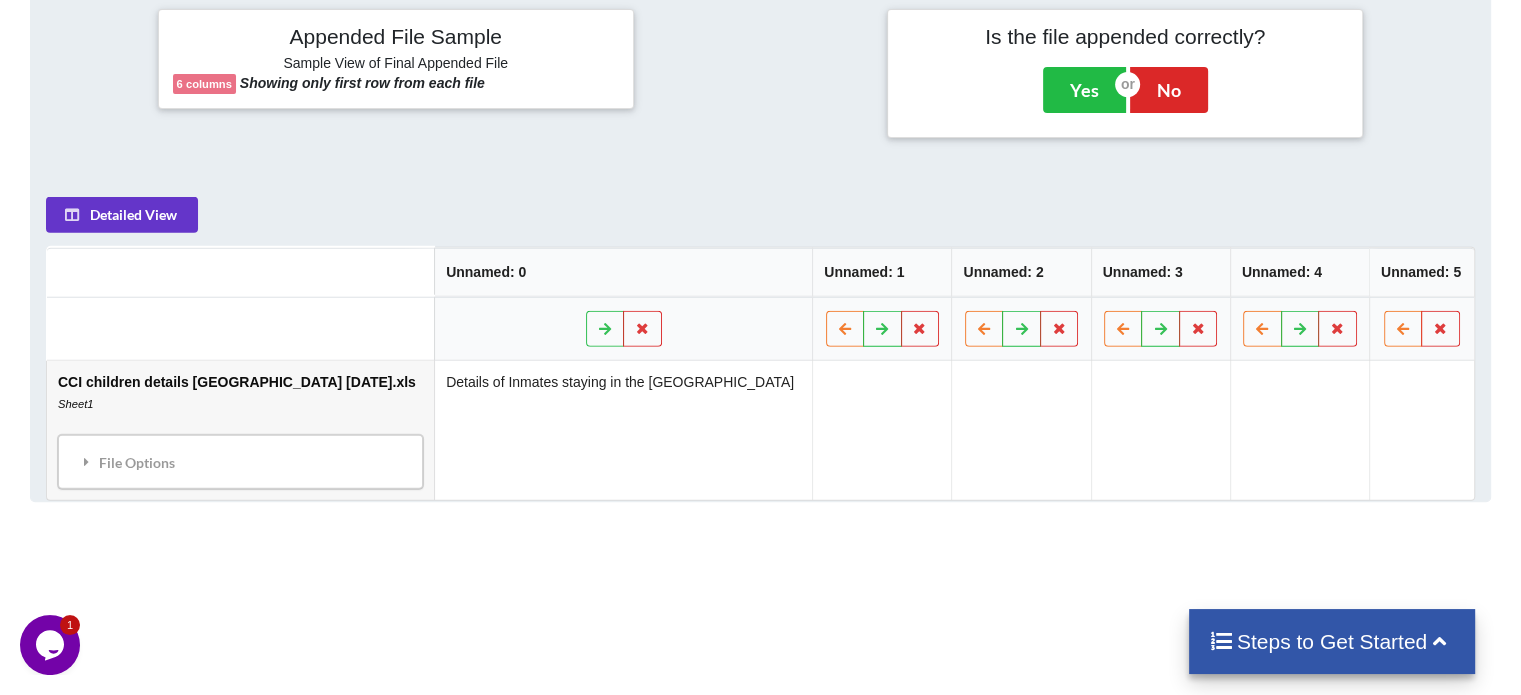 scroll, scrollTop: 400, scrollLeft: 0, axis: vertical 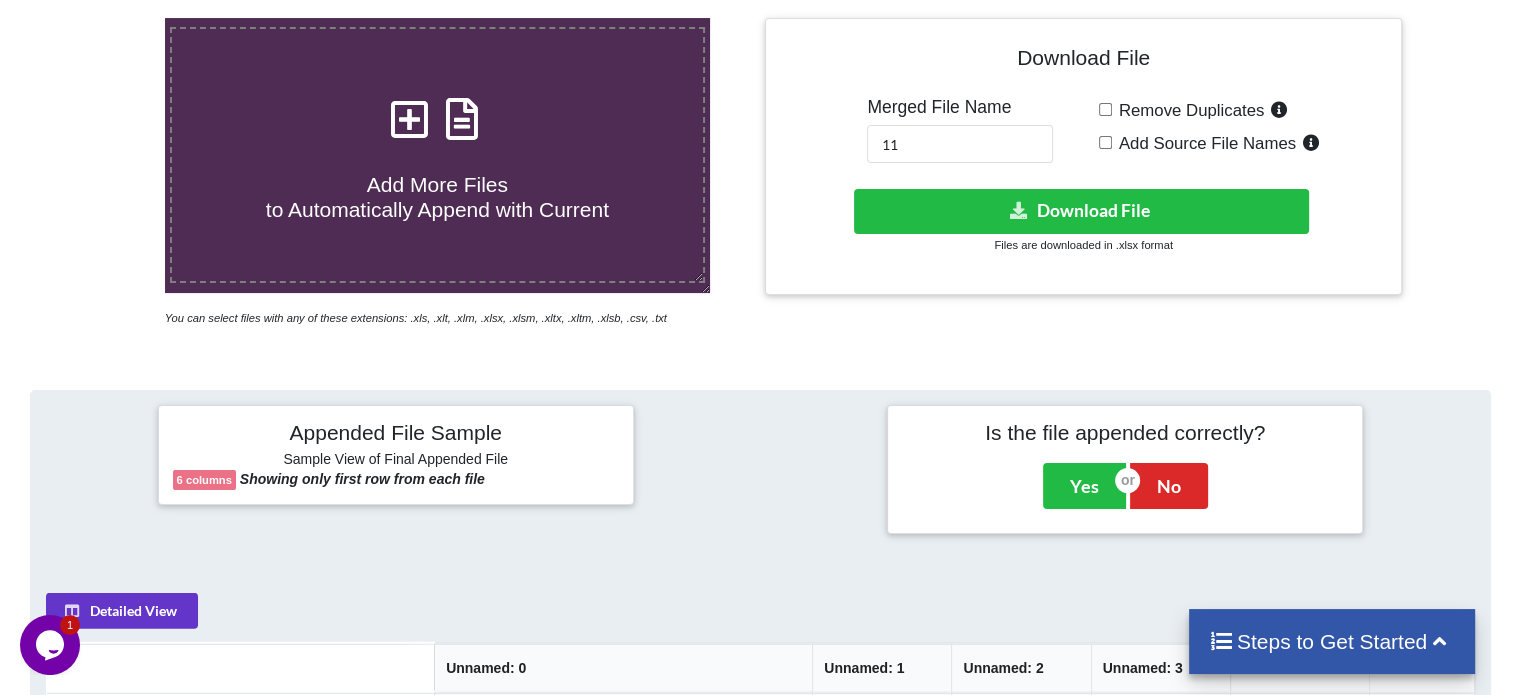 click on "Add More Files   to Automatically Append with Current" at bounding box center [437, 155] 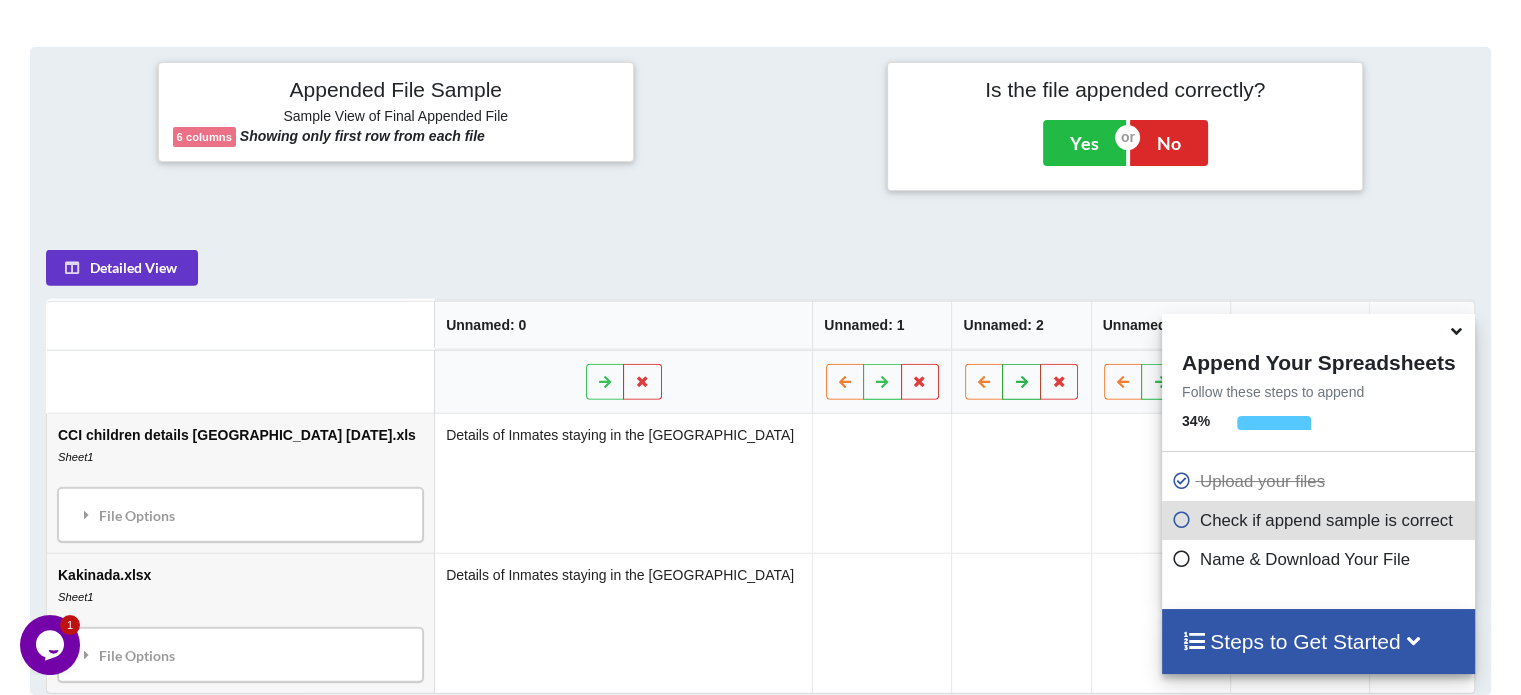 scroll, scrollTop: 789, scrollLeft: 0, axis: vertical 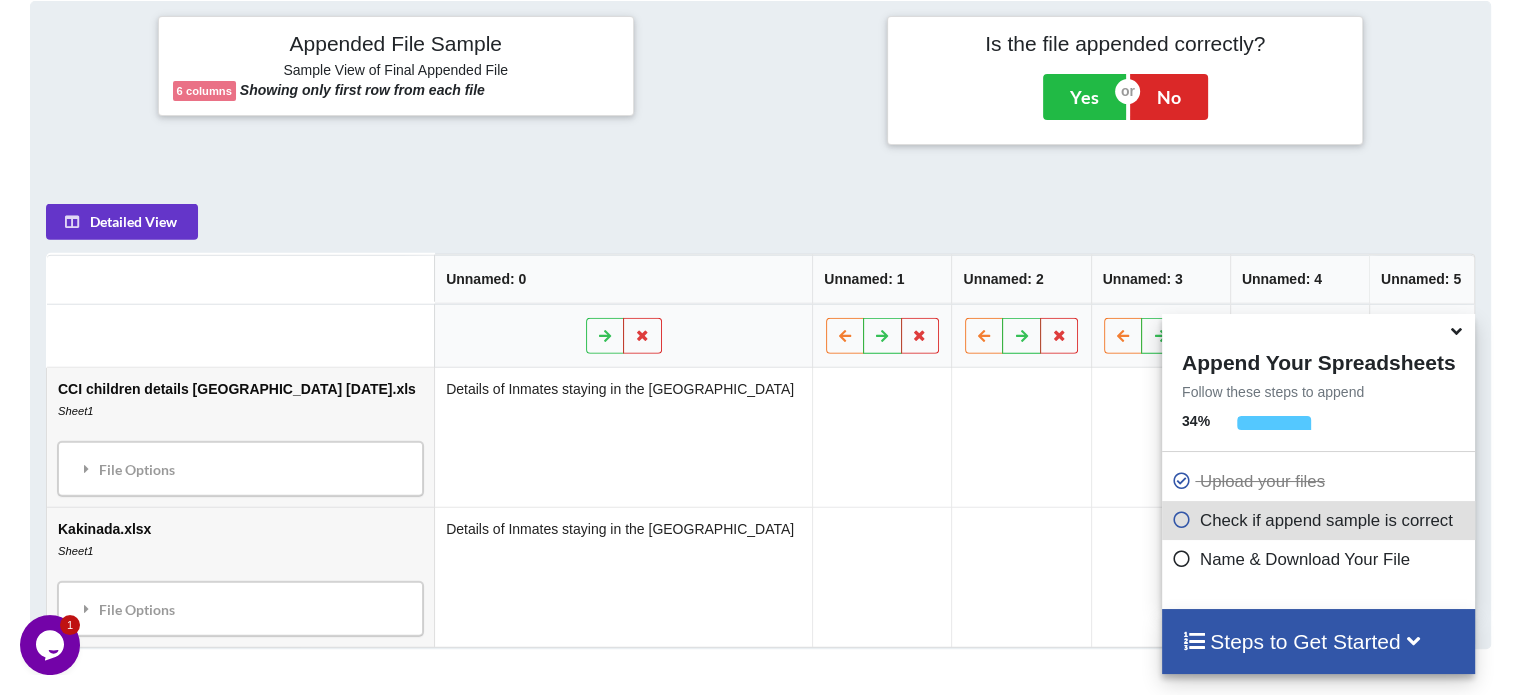 click at bounding box center (1456, 328) 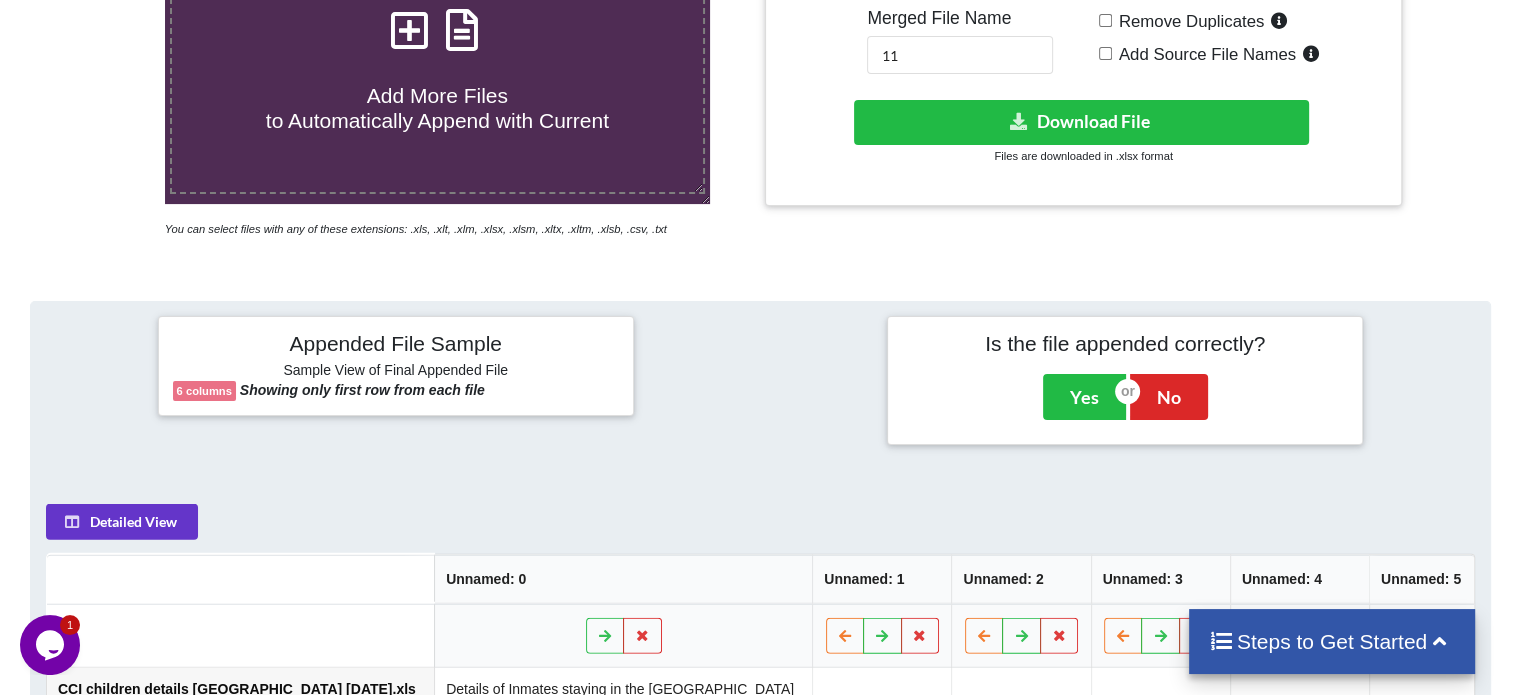 scroll, scrollTop: 389, scrollLeft: 0, axis: vertical 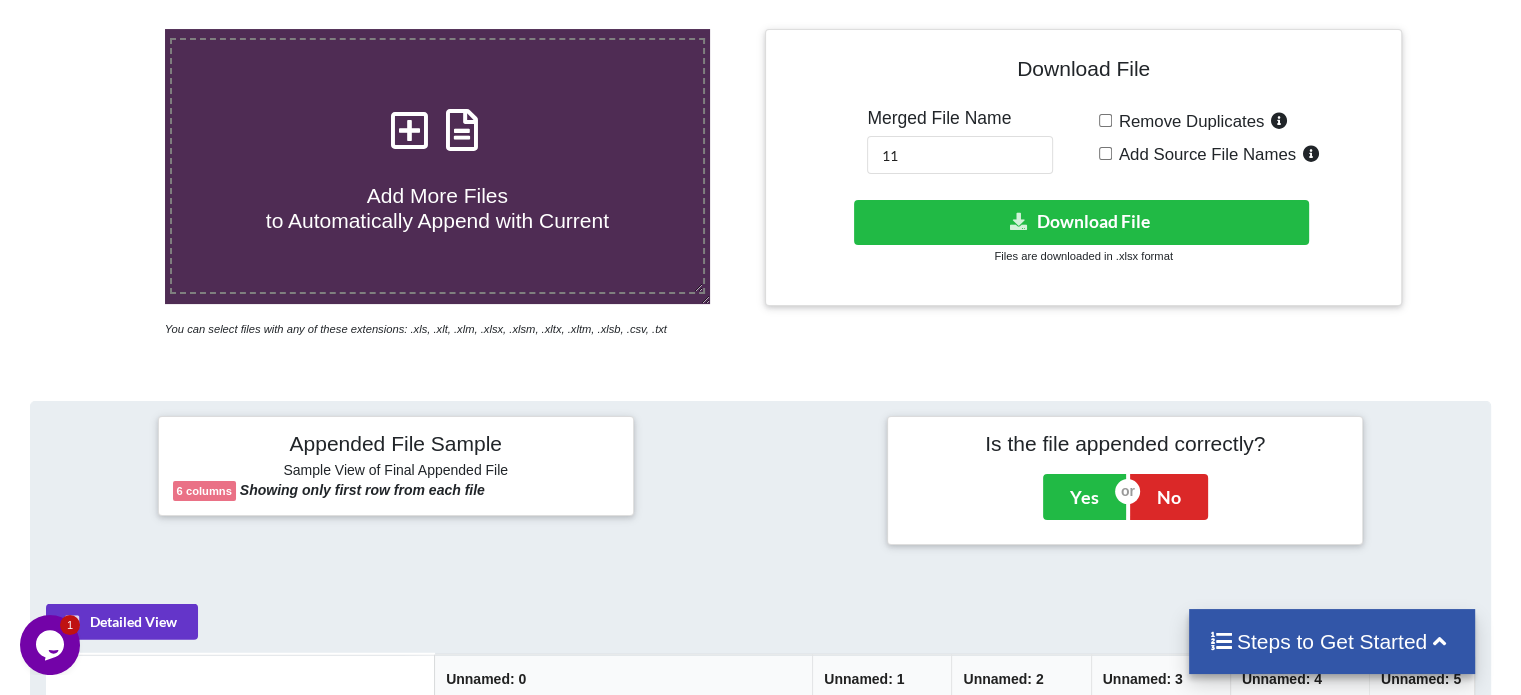 click at bounding box center [409, 120] 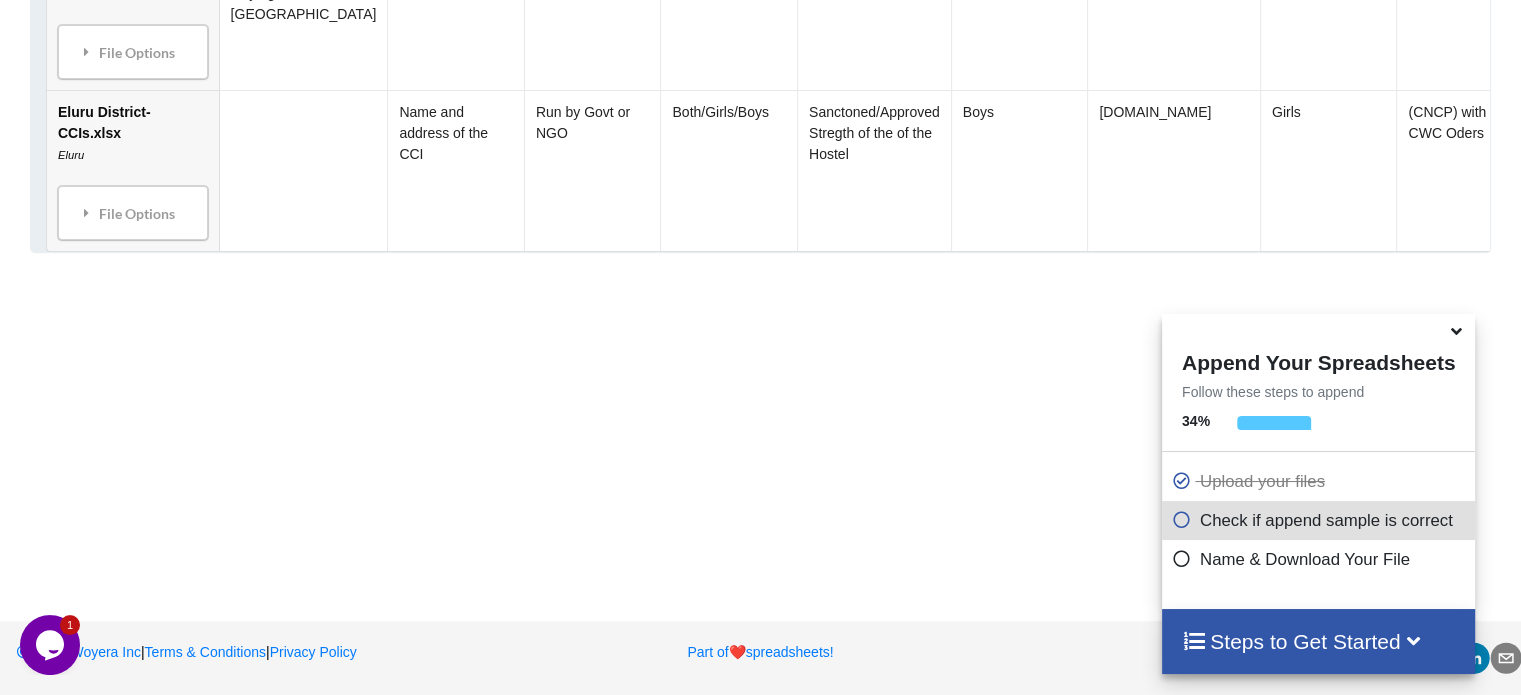 scroll, scrollTop: 1489, scrollLeft: 0, axis: vertical 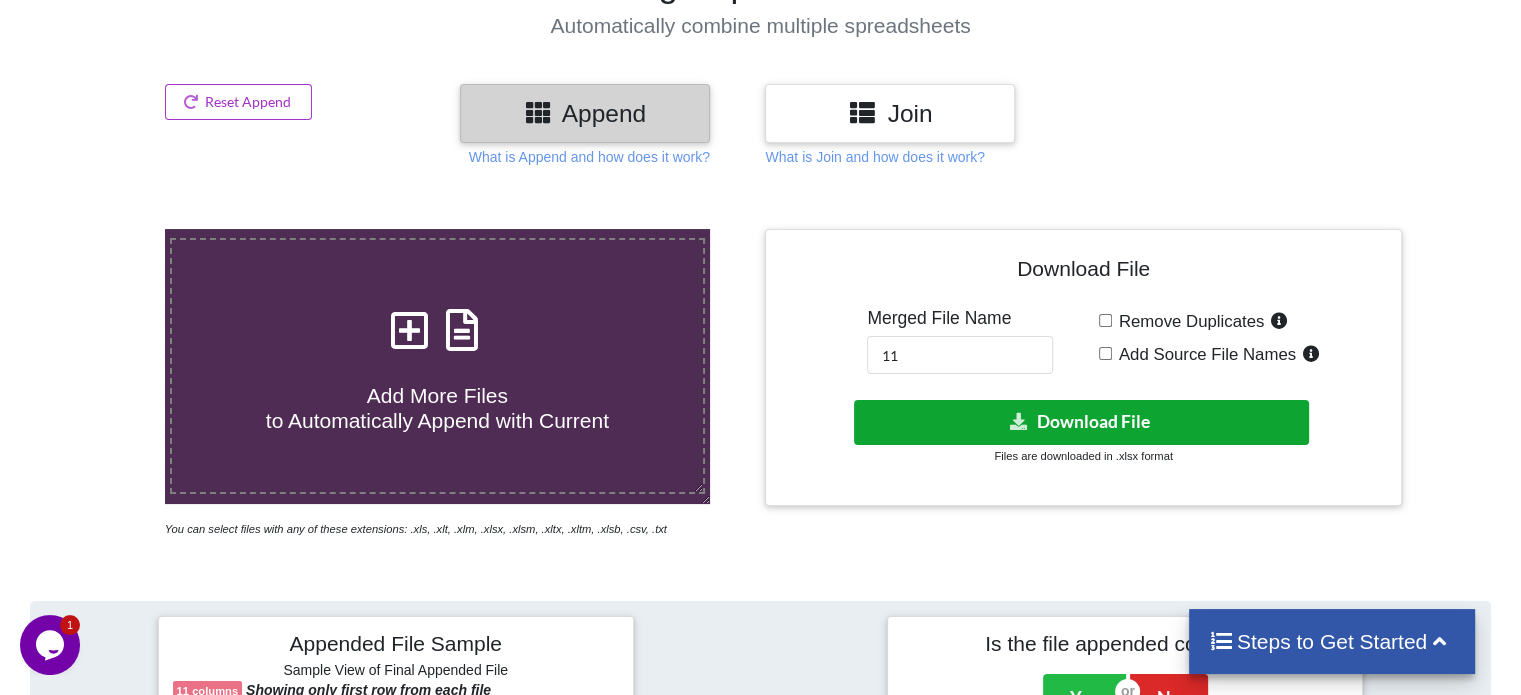click on "Download File" at bounding box center (1081, 422) 